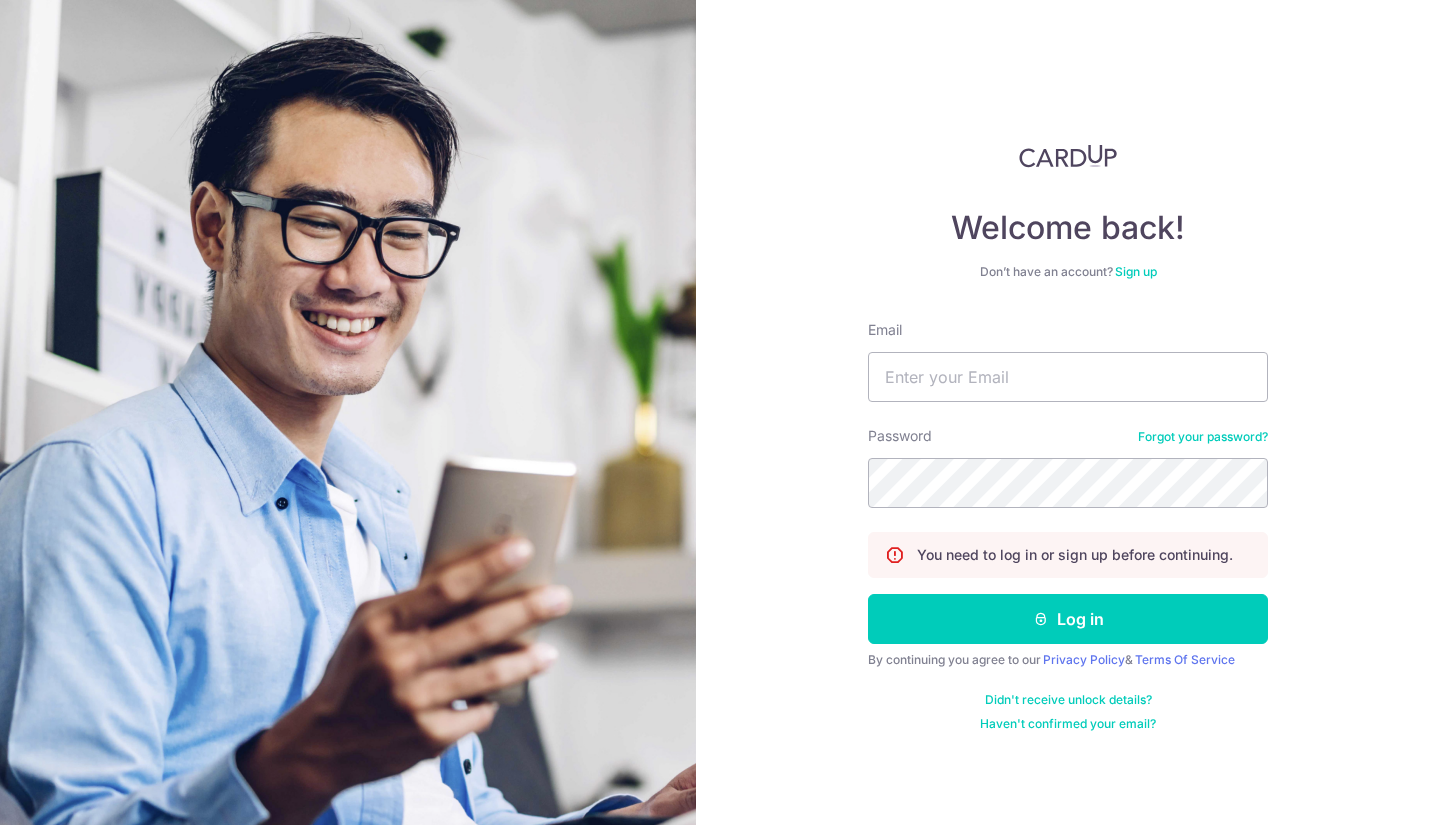 scroll, scrollTop: 0, scrollLeft: 0, axis: both 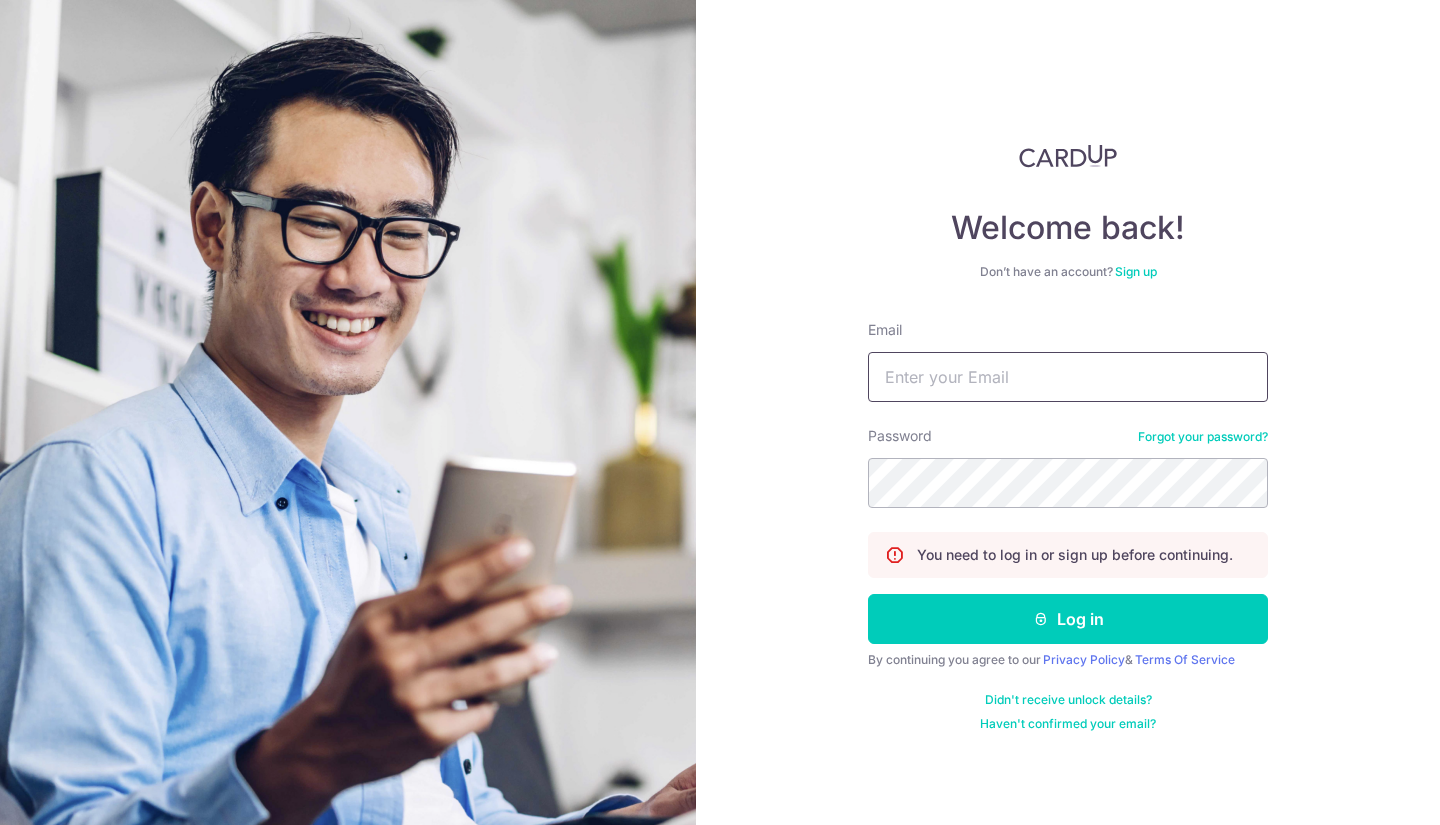 click on "Email" at bounding box center (1068, 377) 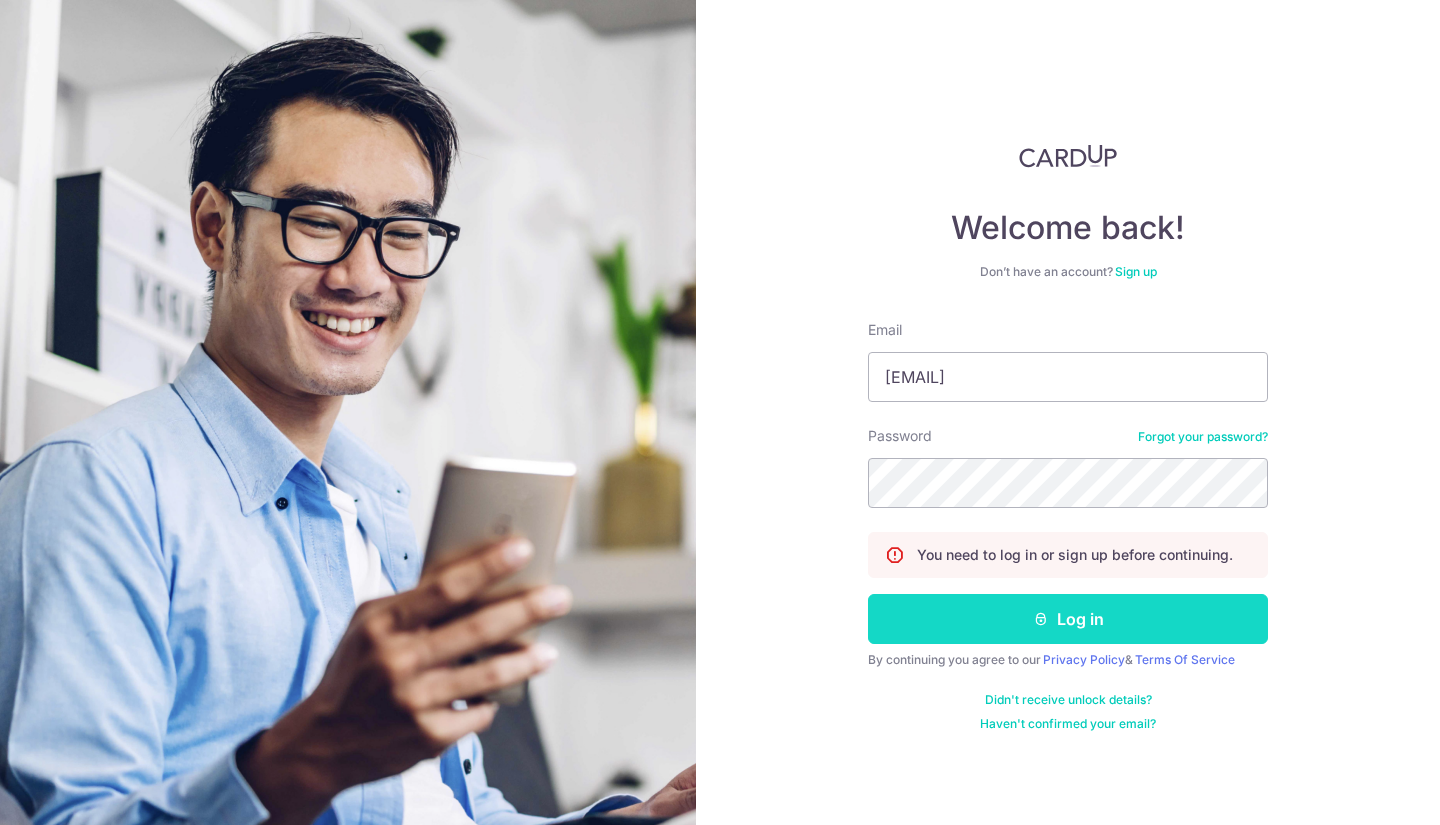click on "Log in" at bounding box center (1068, 619) 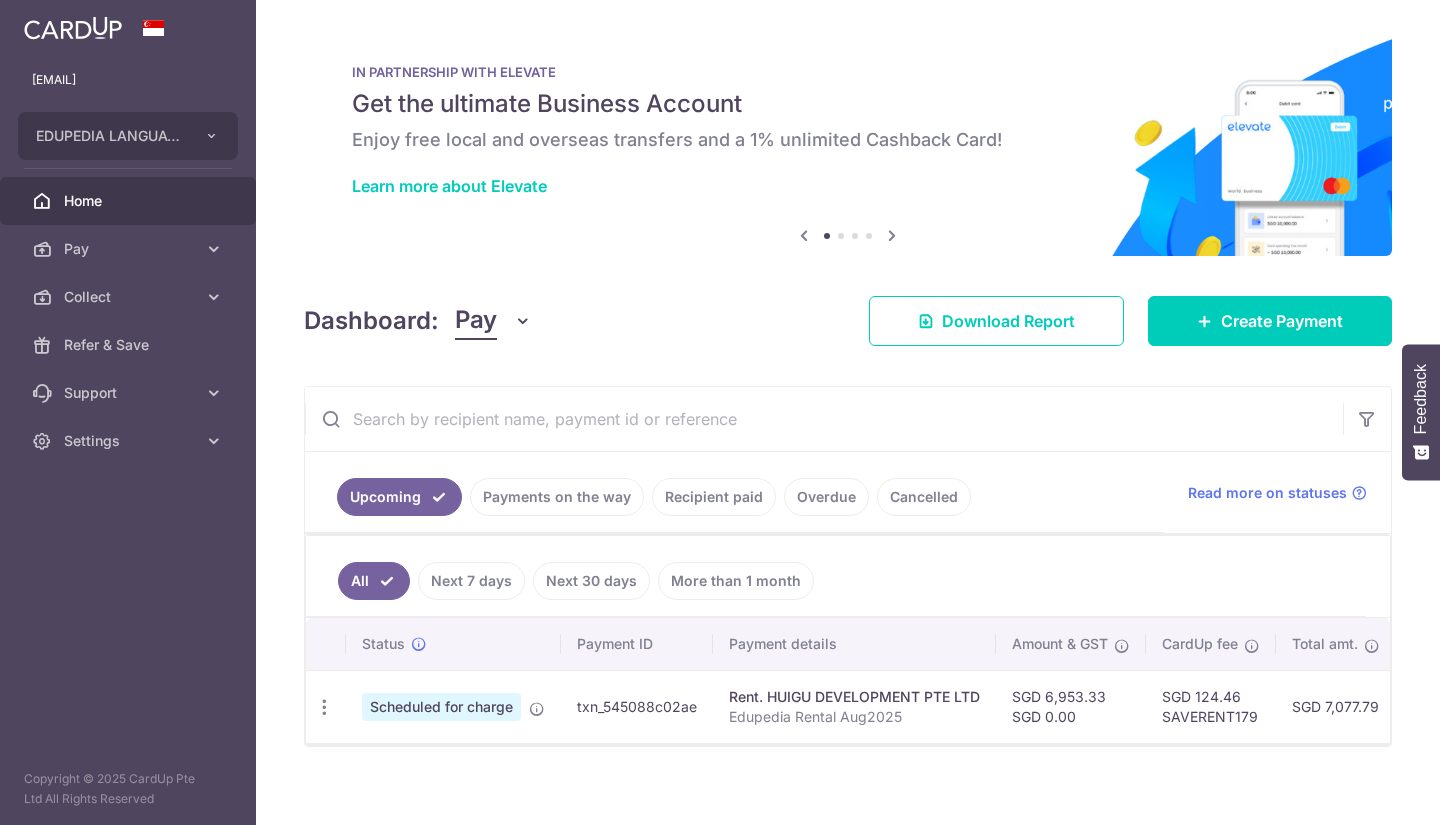scroll, scrollTop: 0, scrollLeft: 0, axis: both 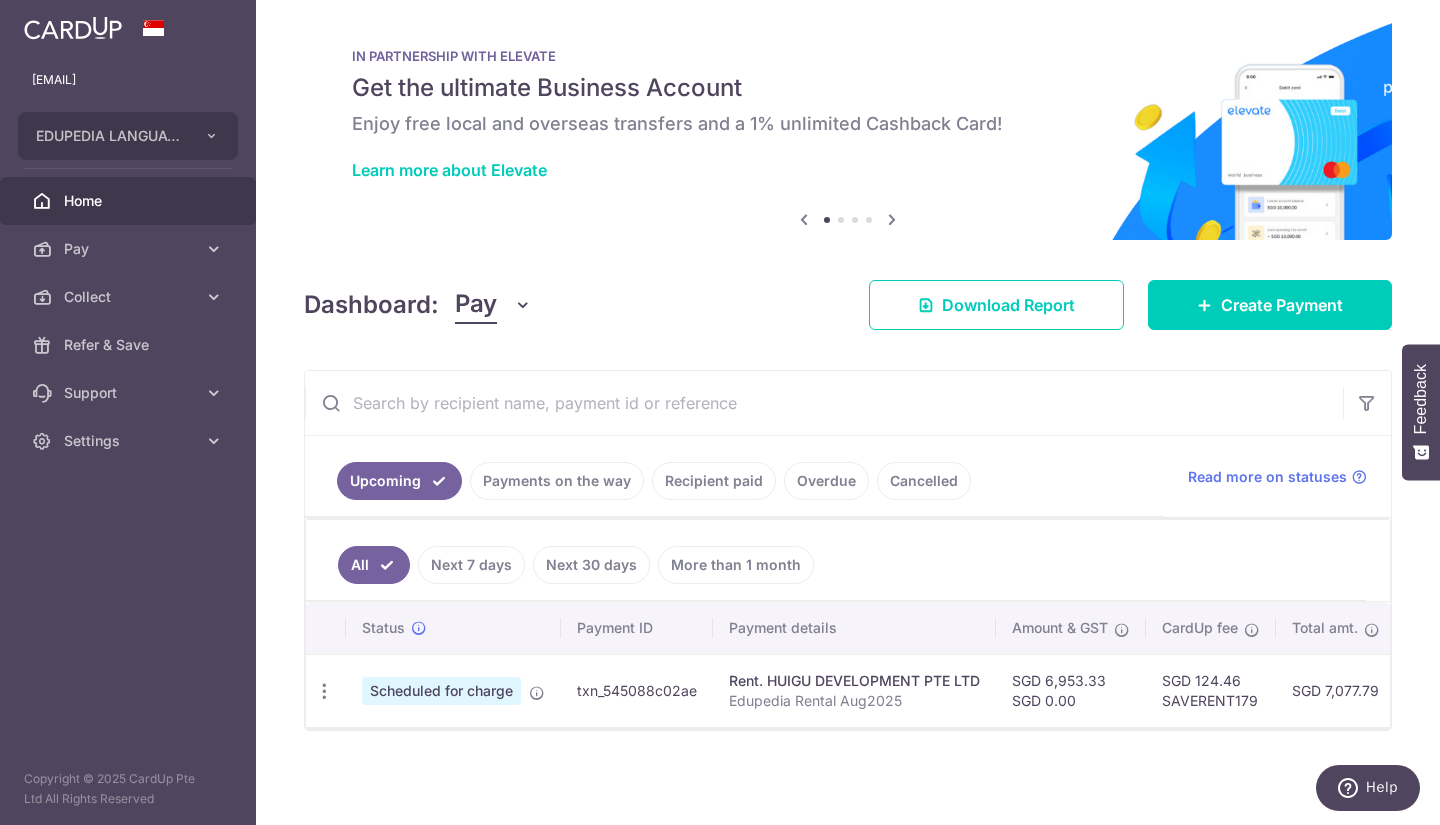 click on "More than 1 month" at bounding box center (736, 565) 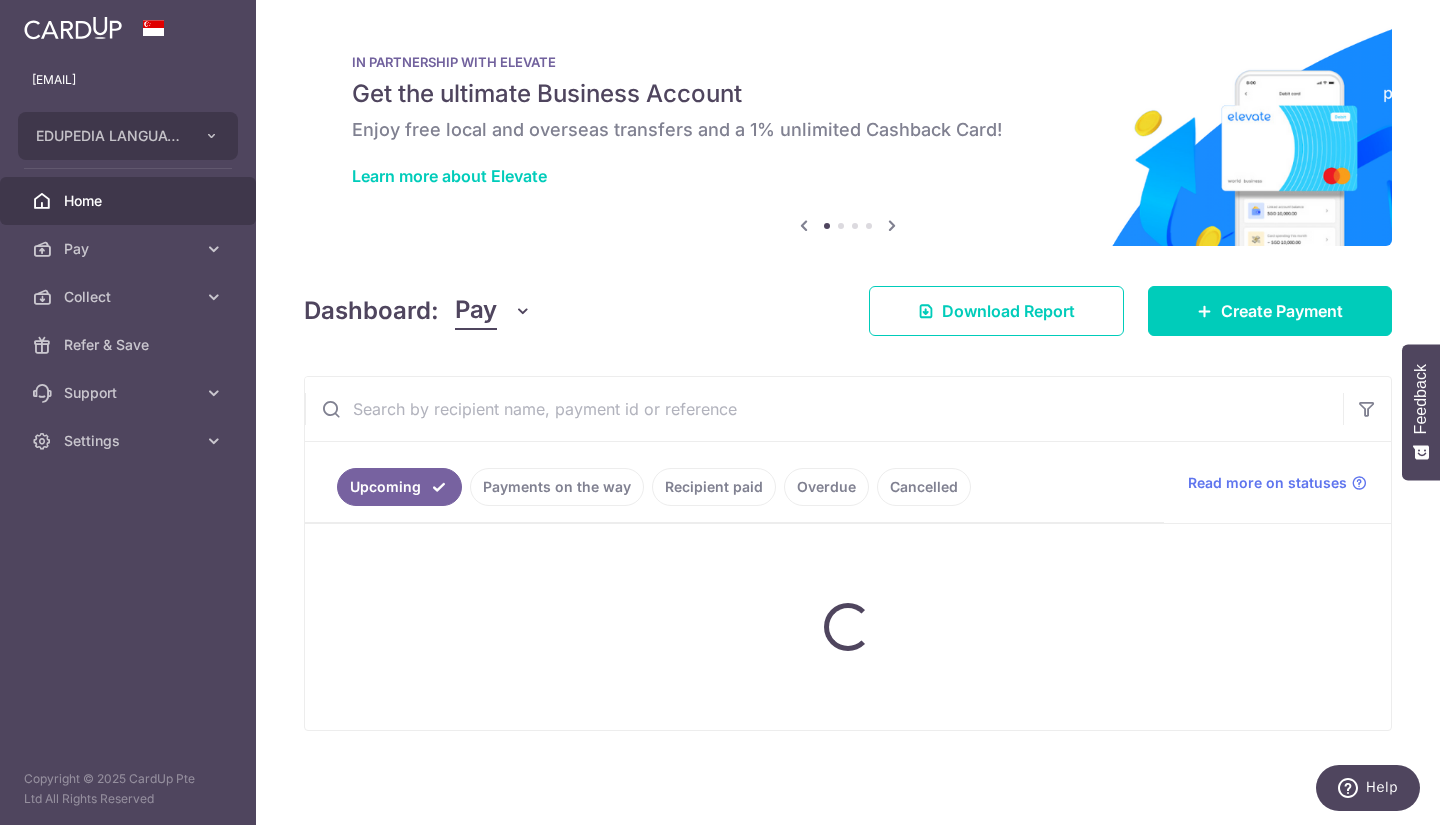 scroll, scrollTop: 26, scrollLeft: 0, axis: vertical 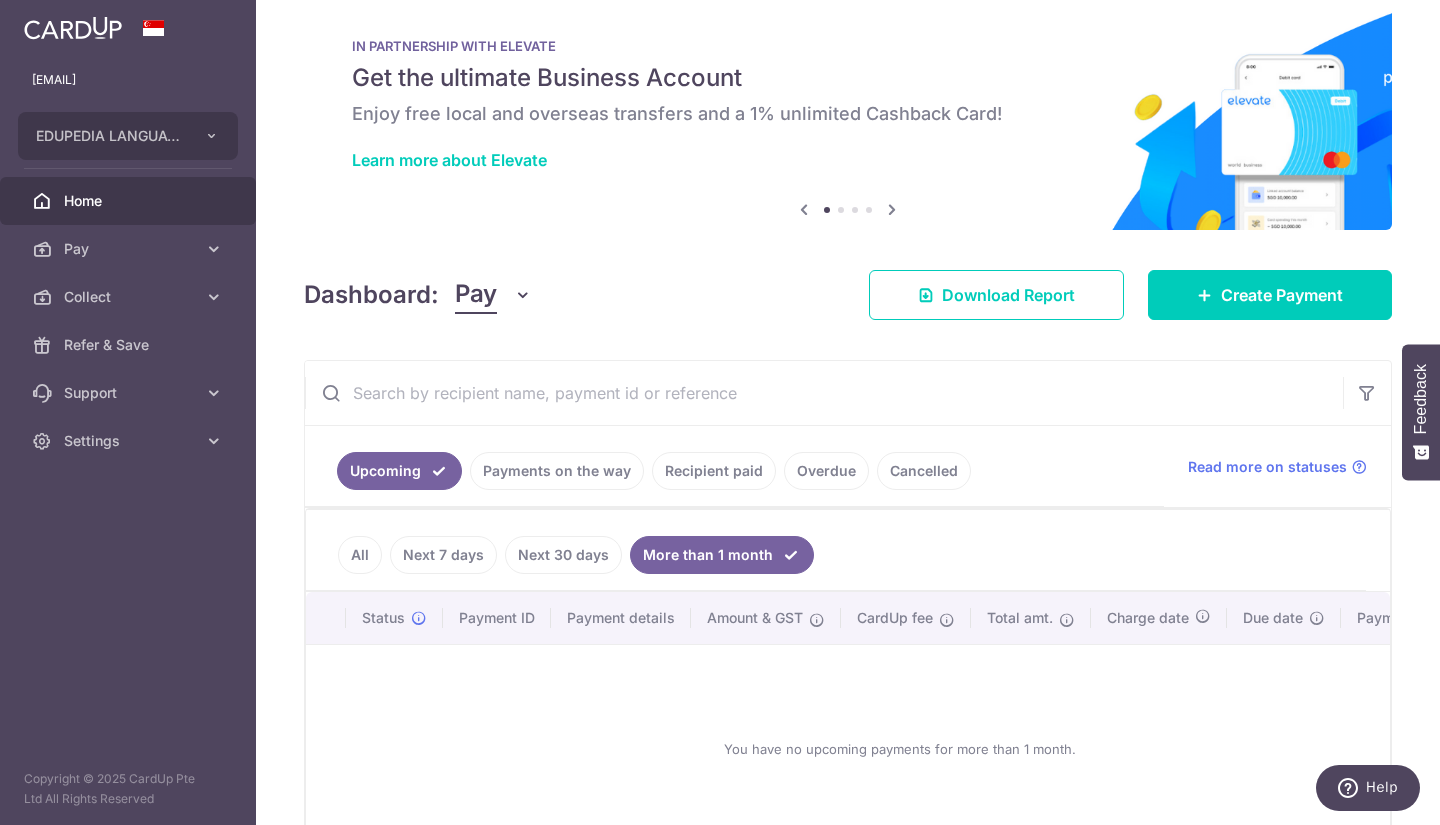 click on "Recipient paid" at bounding box center [714, 471] 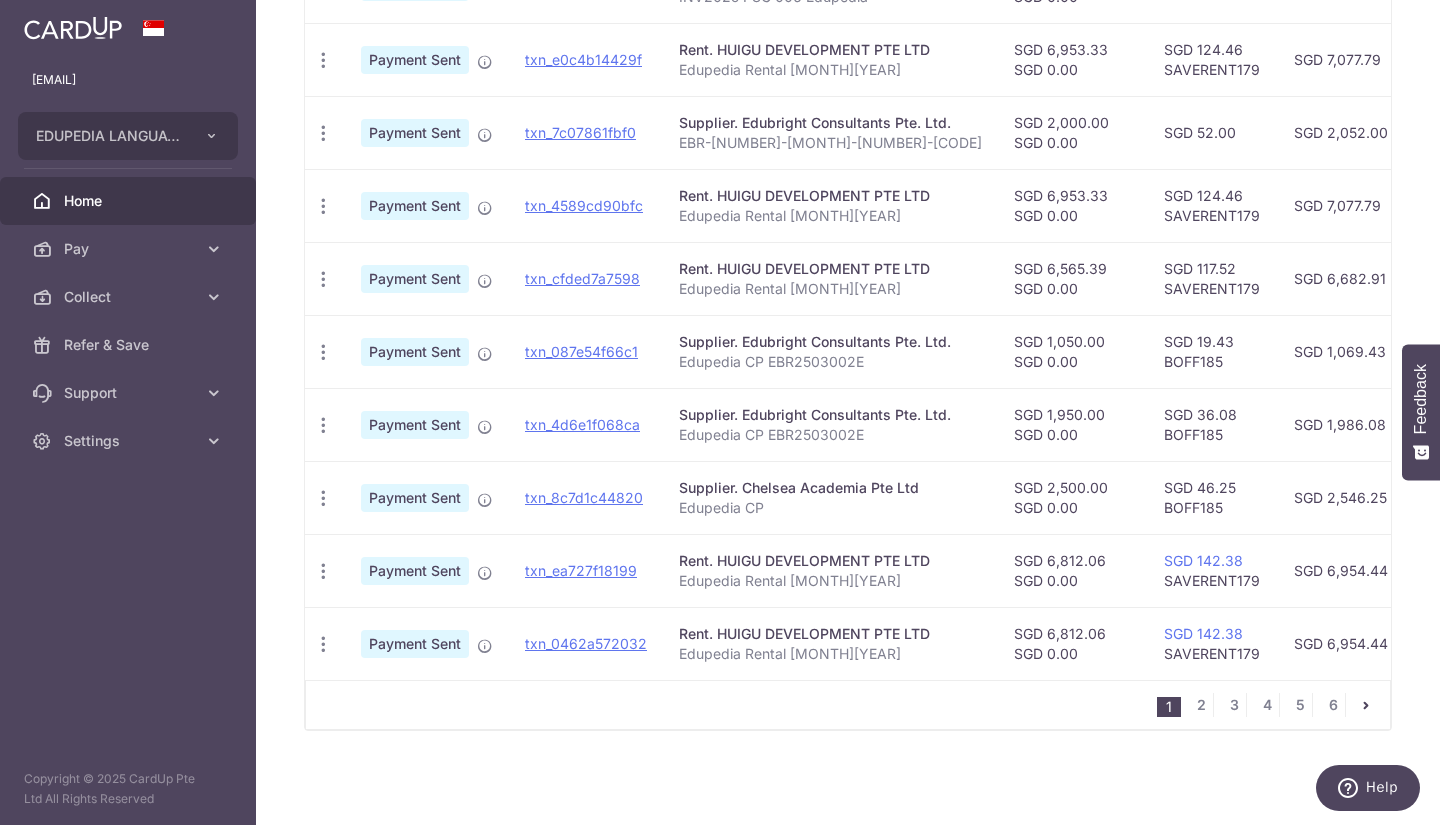 scroll, scrollTop: 646, scrollLeft: 0, axis: vertical 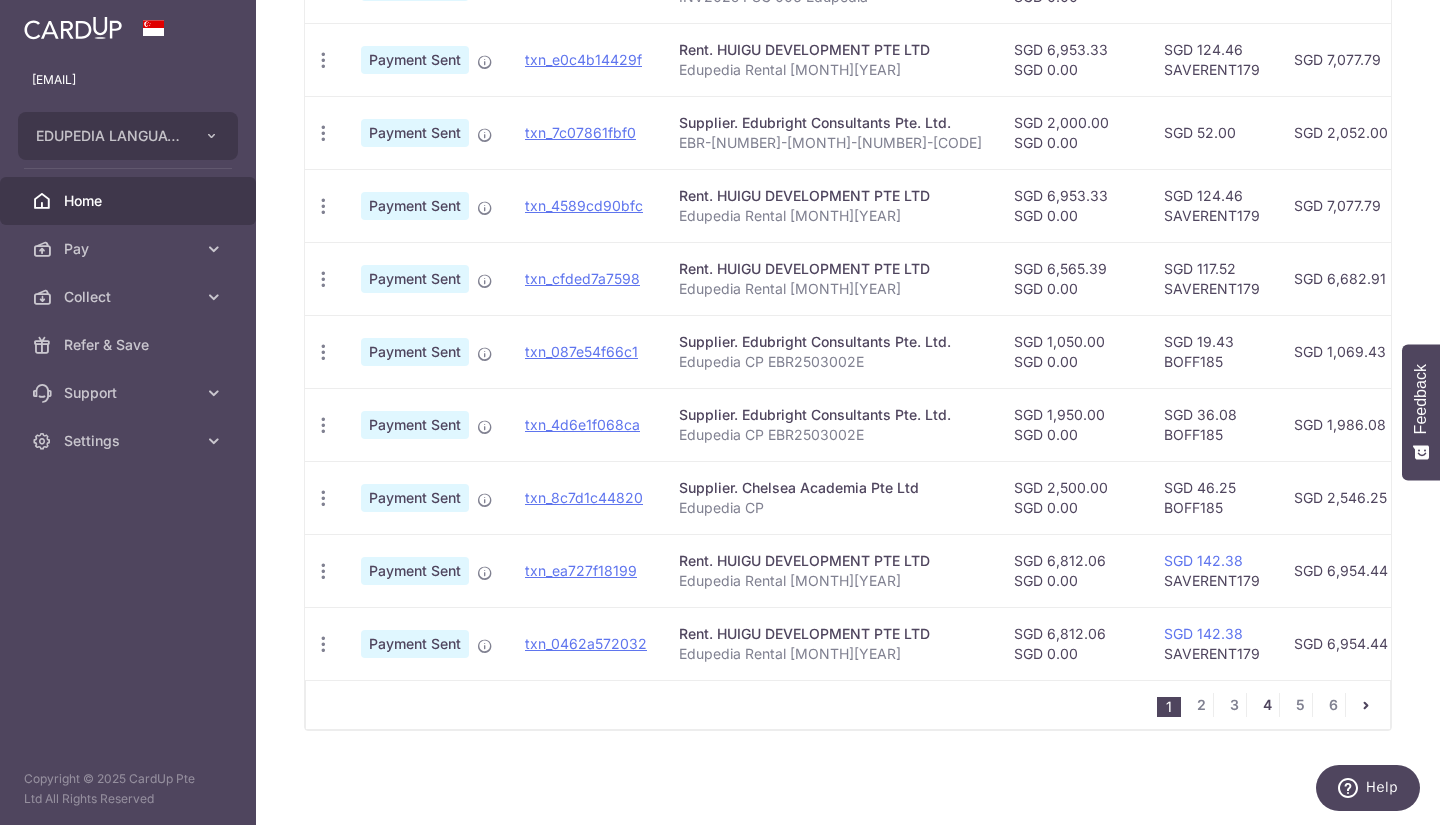 click on "4" at bounding box center (1267, 705) 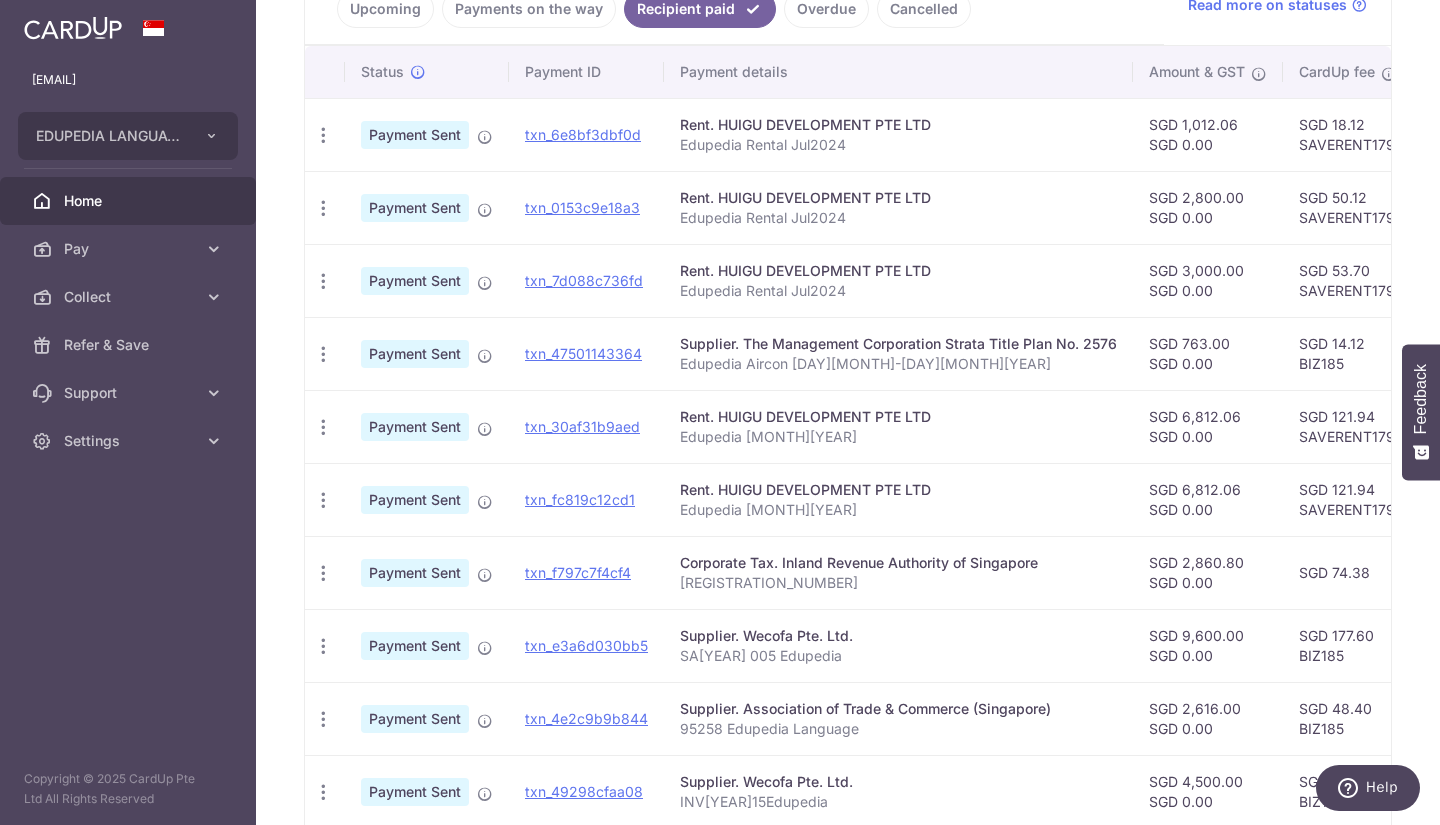 scroll, scrollTop: 610, scrollLeft: 0, axis: vertical 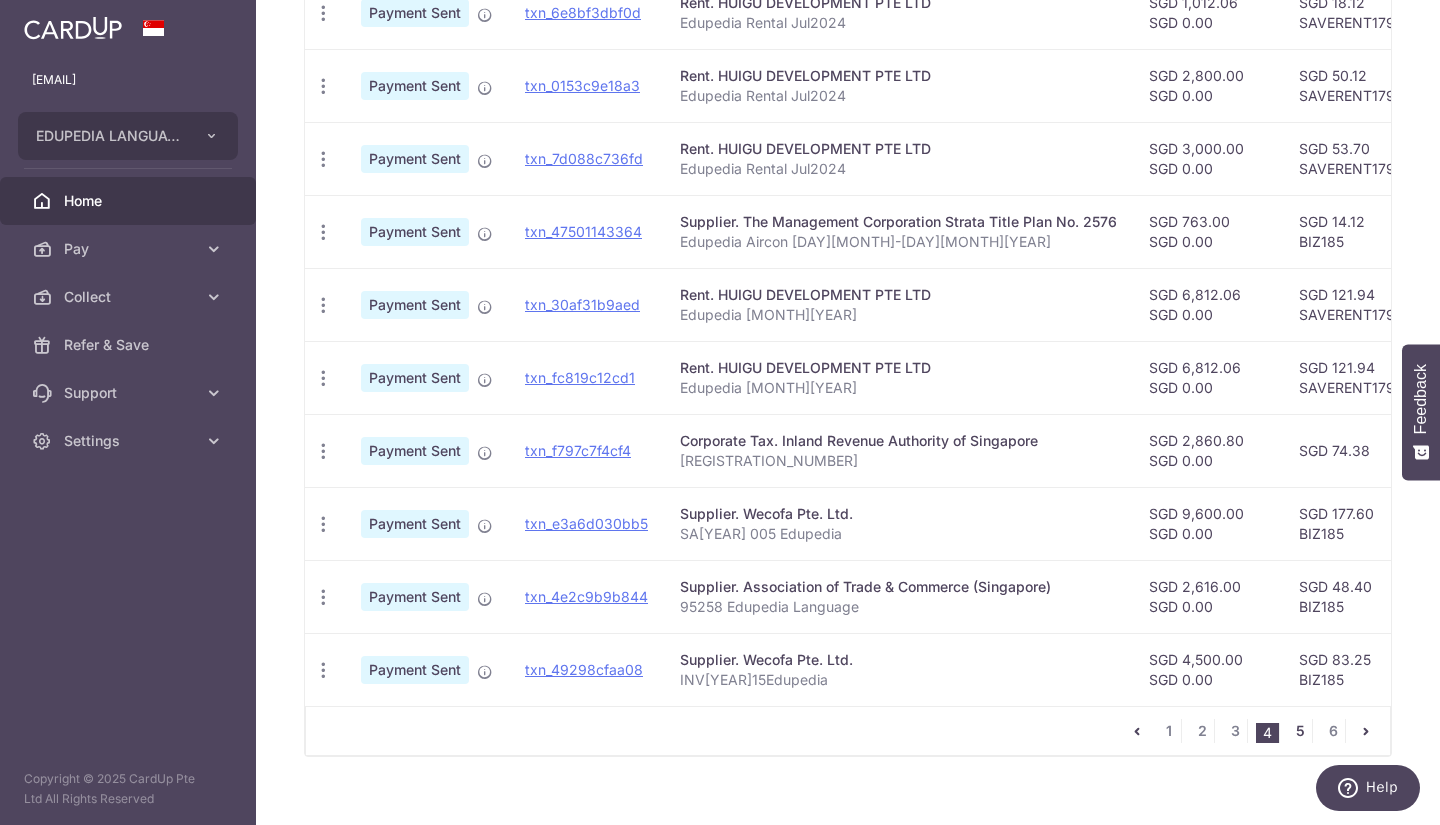 click on "5" at bounding box center (1300, 731) 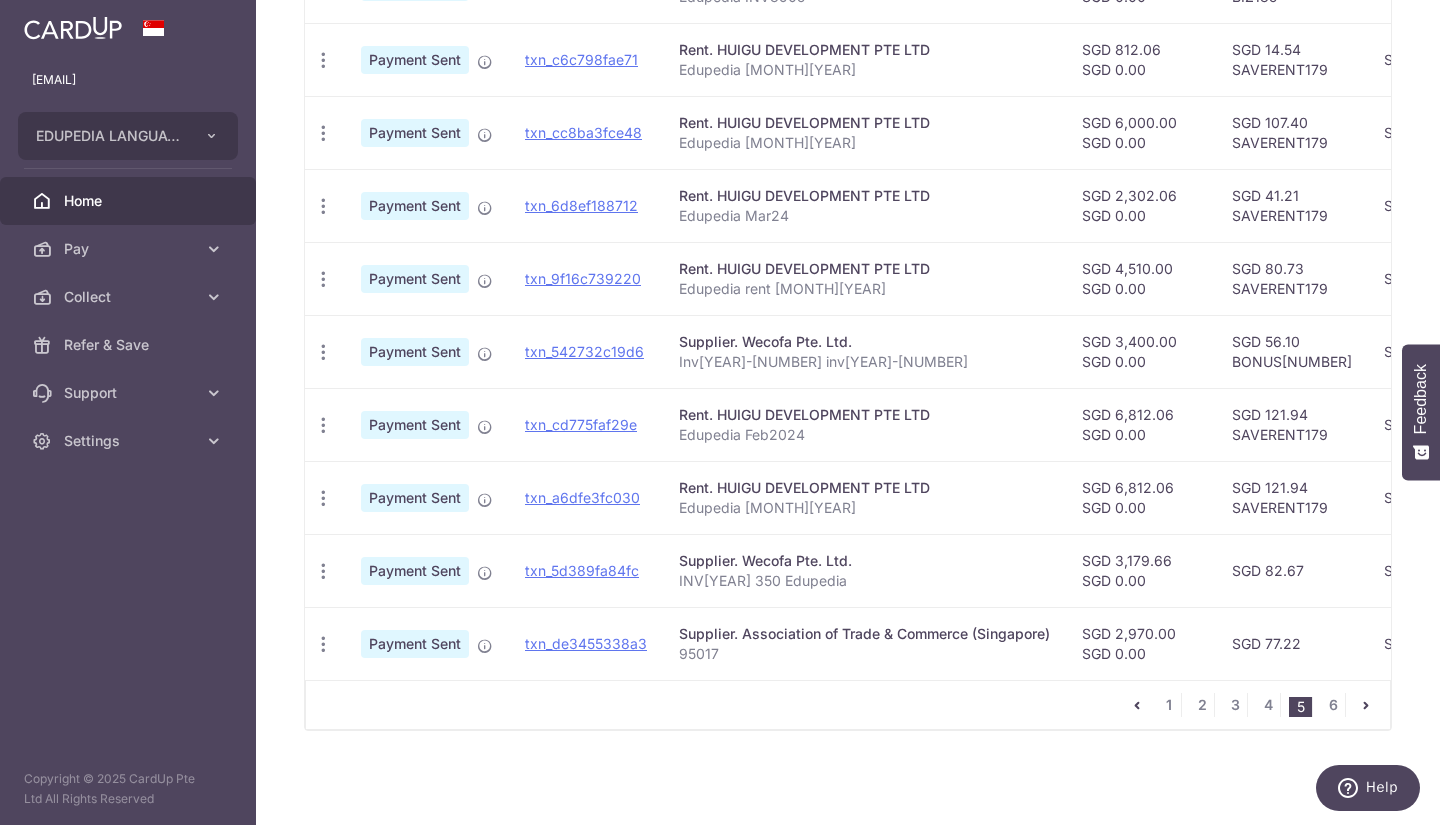 scroll, scrollTop: 646, scrollLeft: 0, axis: vertical 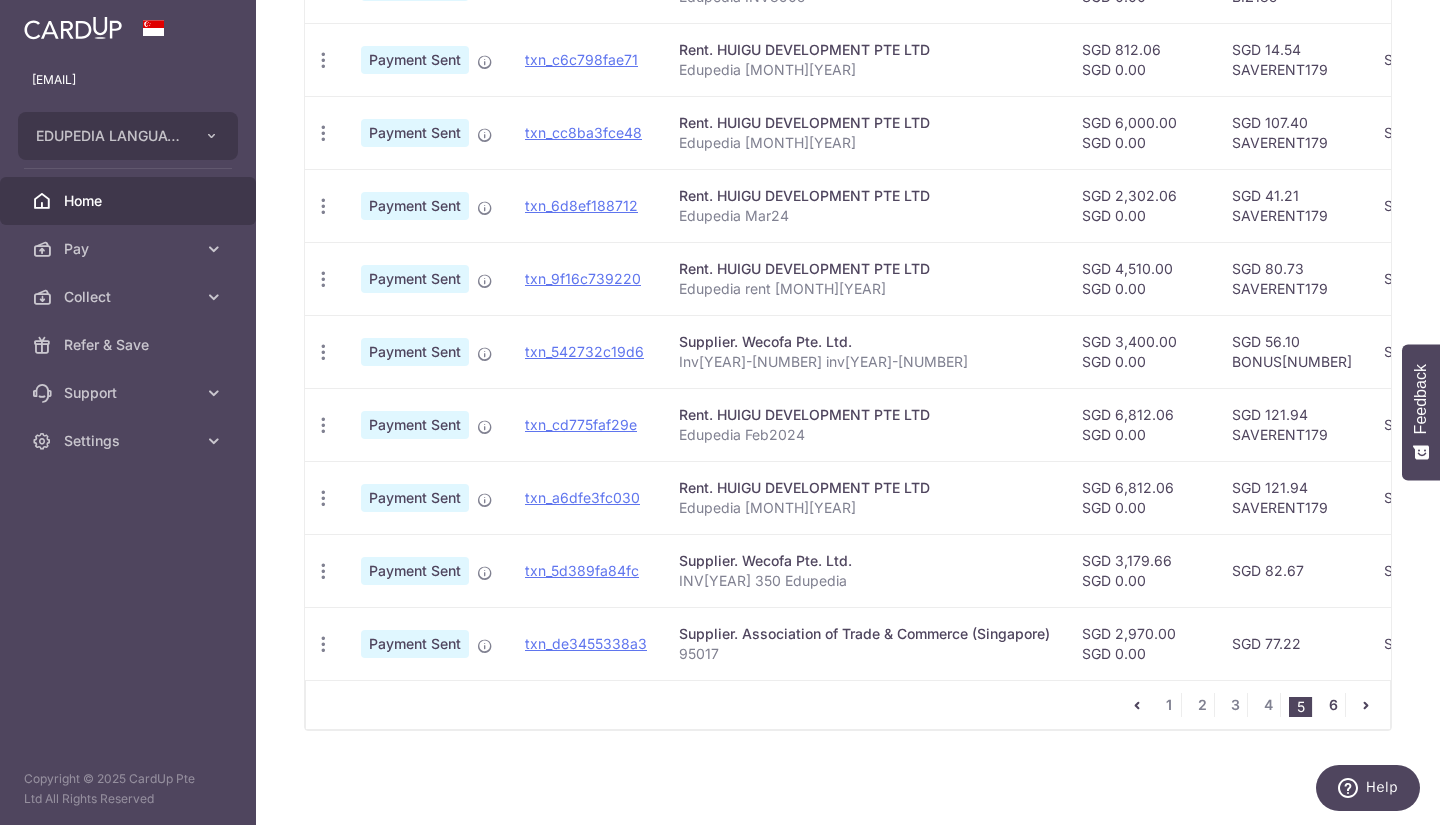 click on "6" at bounding box center [1333, 705] 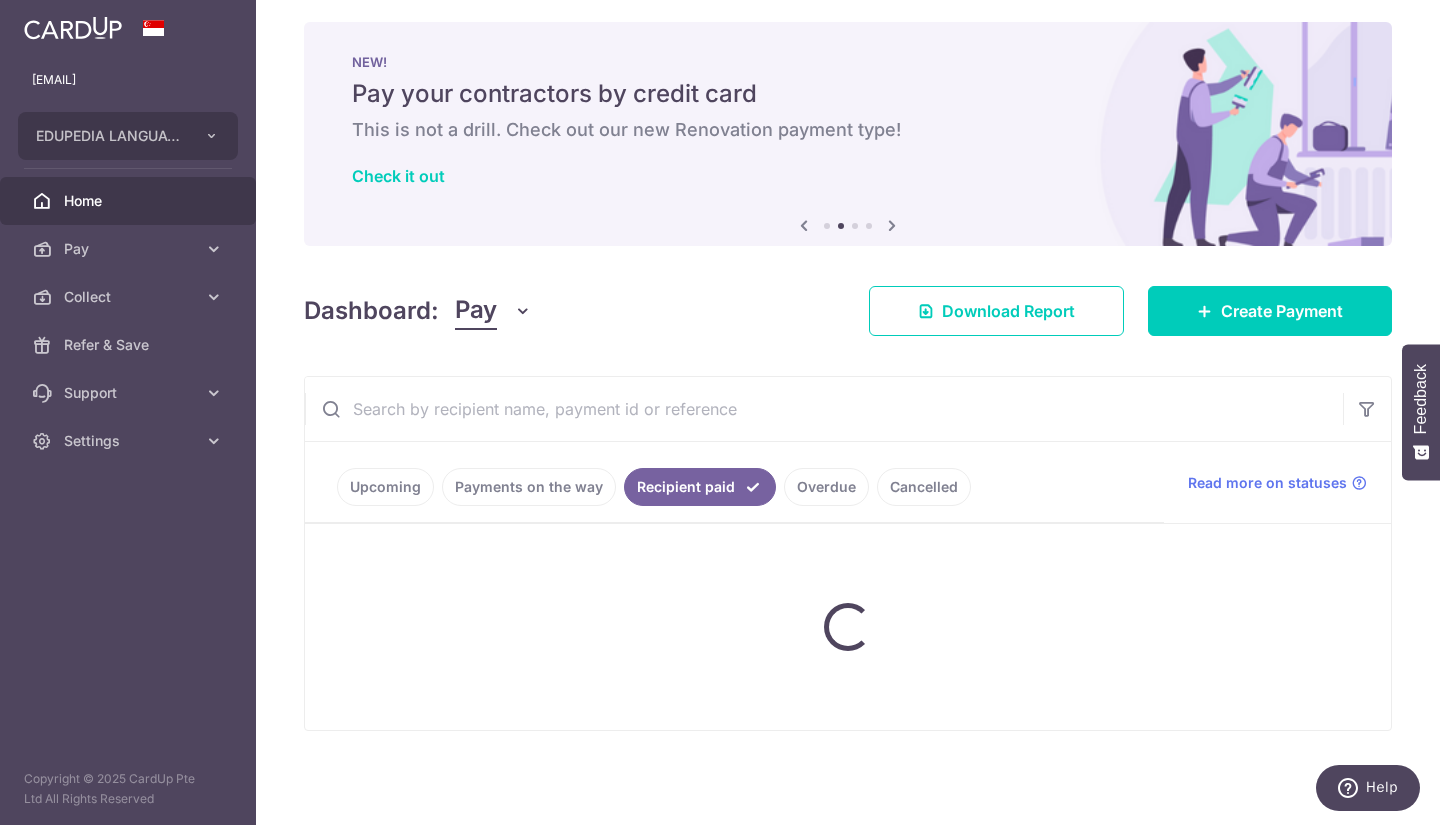 scroll, scrollTop: 0, scrollLeft: 0, axis: both 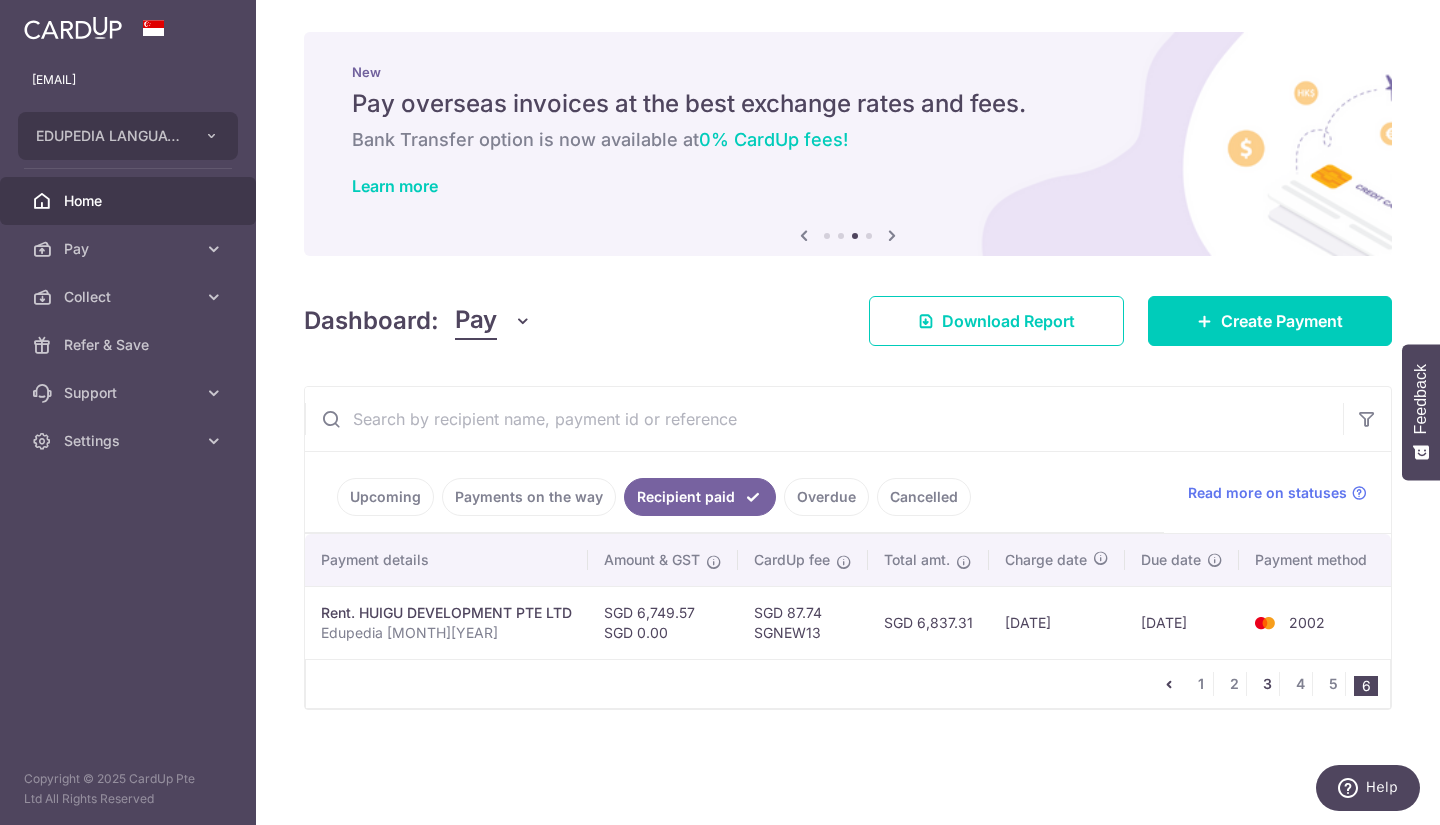 click on "3" at bounding box center (1267, 684) 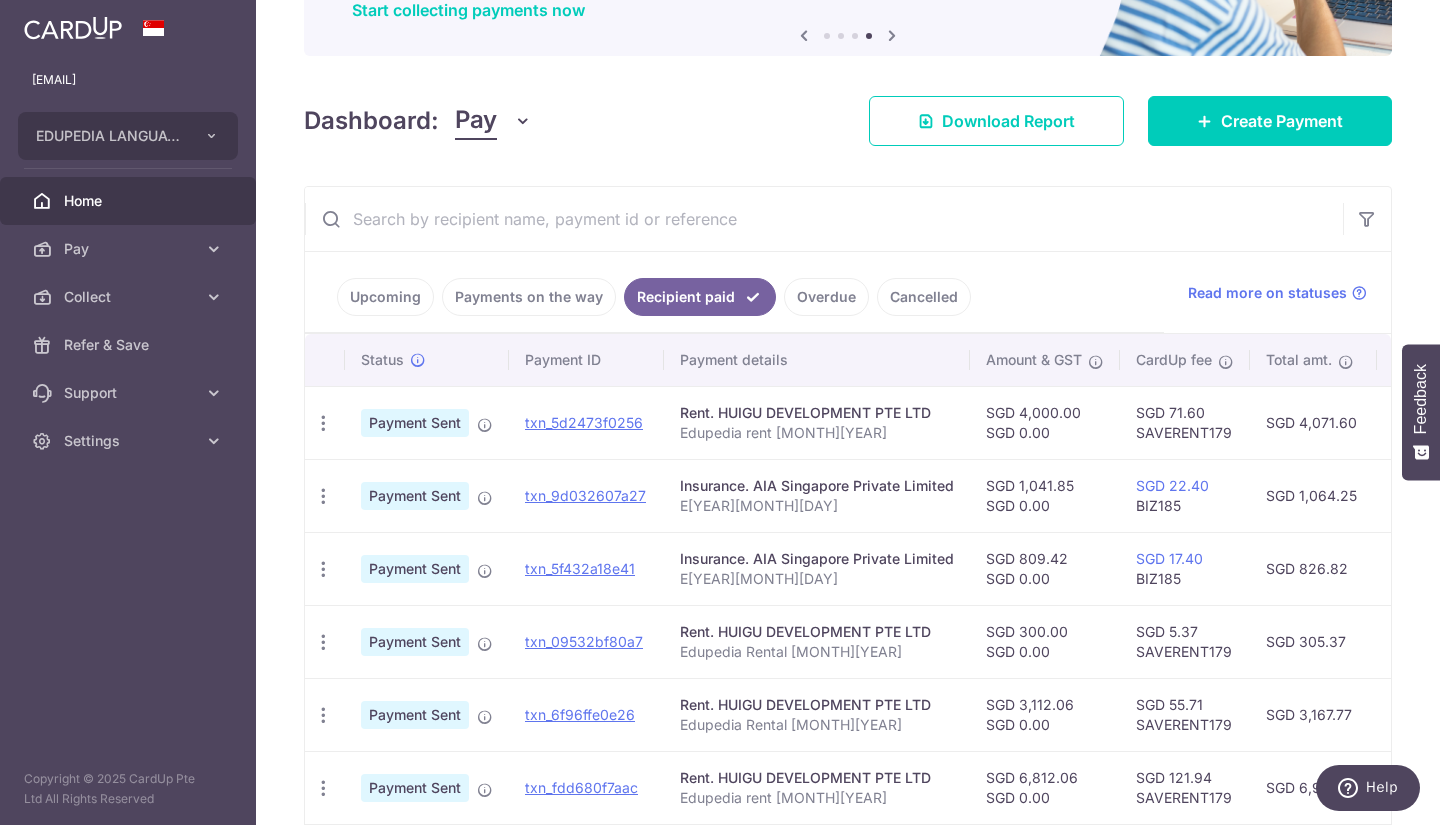 scroll, scrollTop: 0, scrollLeft: 0, axis: both 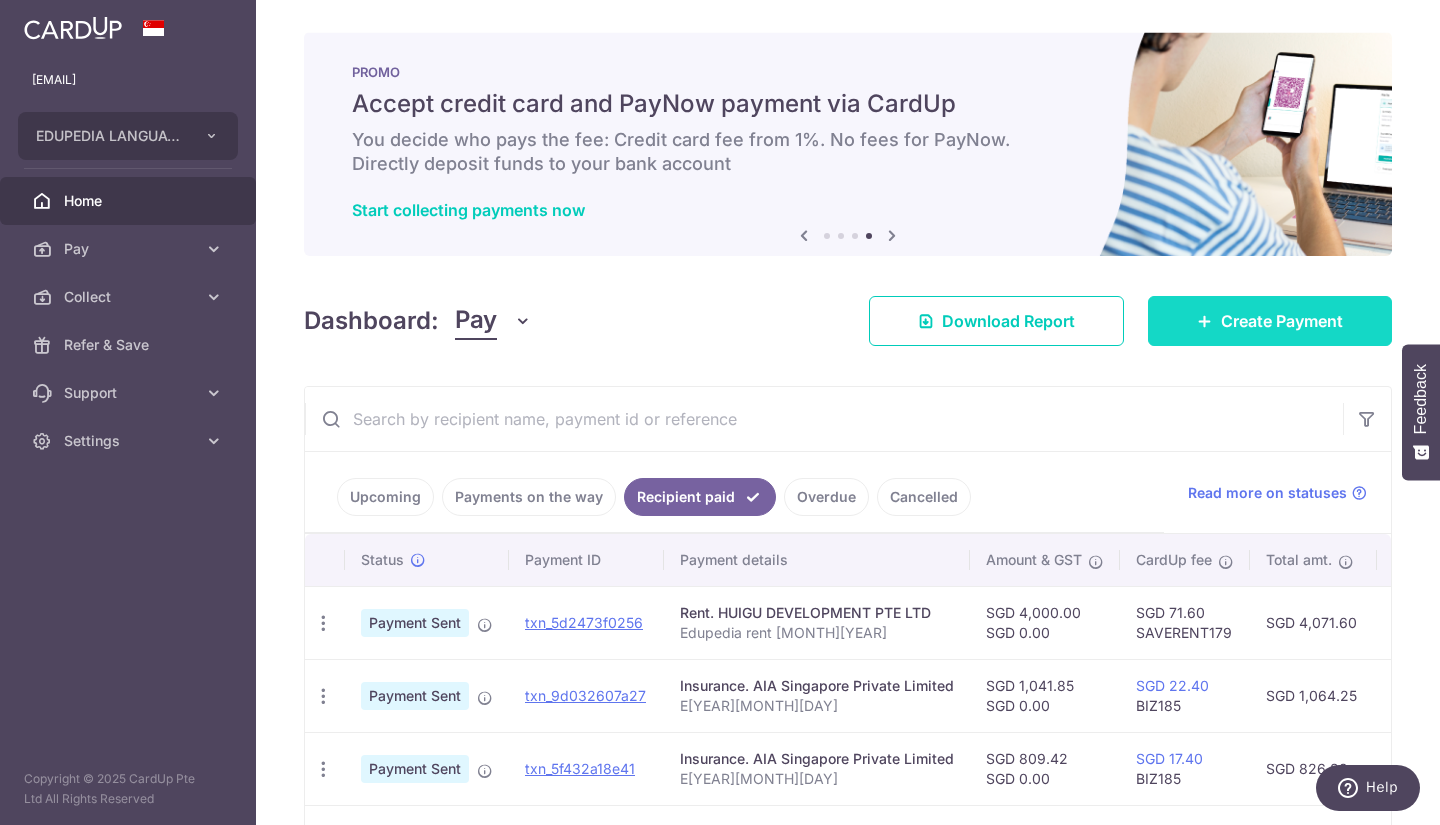 click on "Create Payment" at bounding box center [1282, 321] 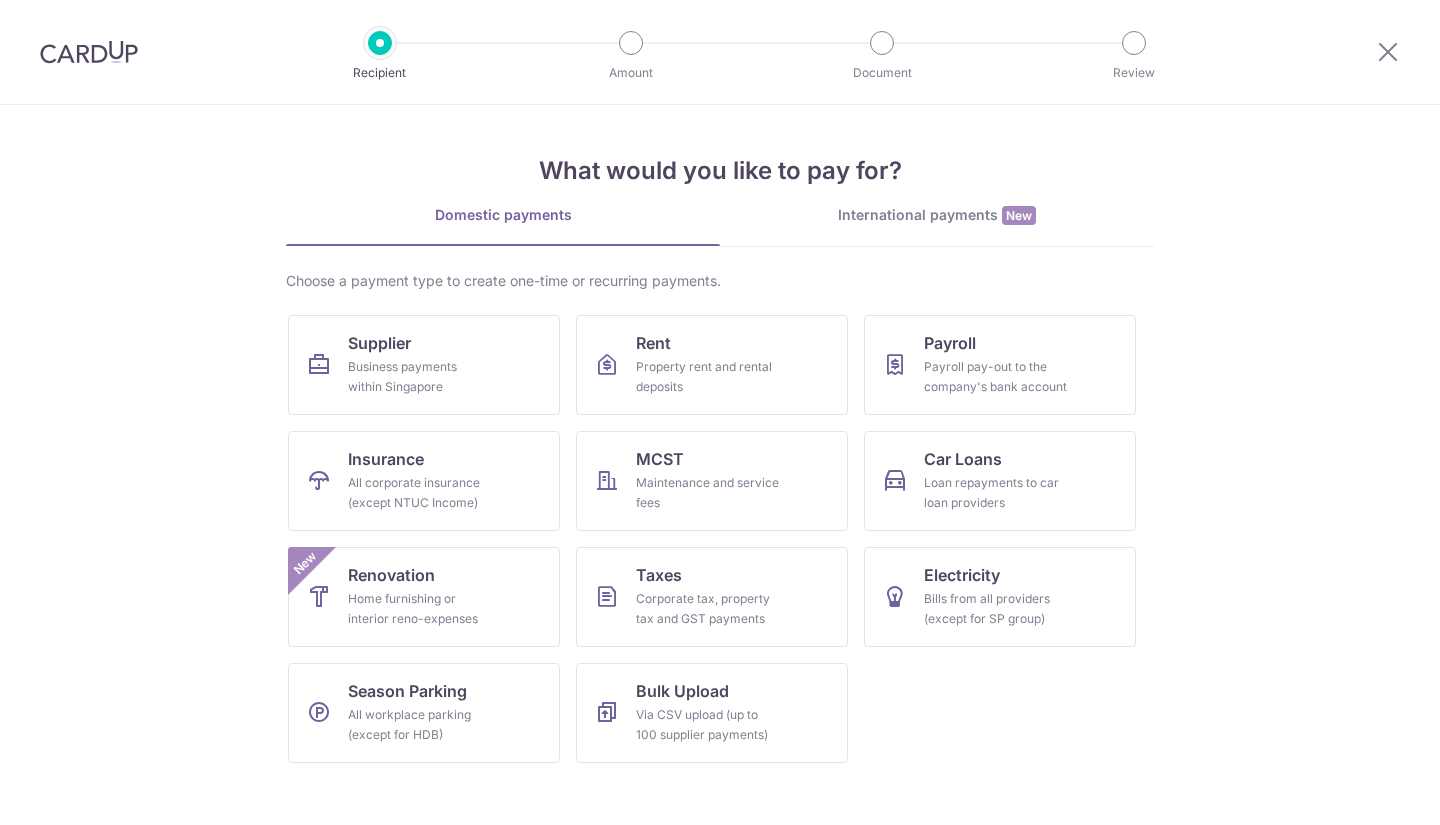 scroll, scrollTop: 0, scrollLeft: 0, axis: both 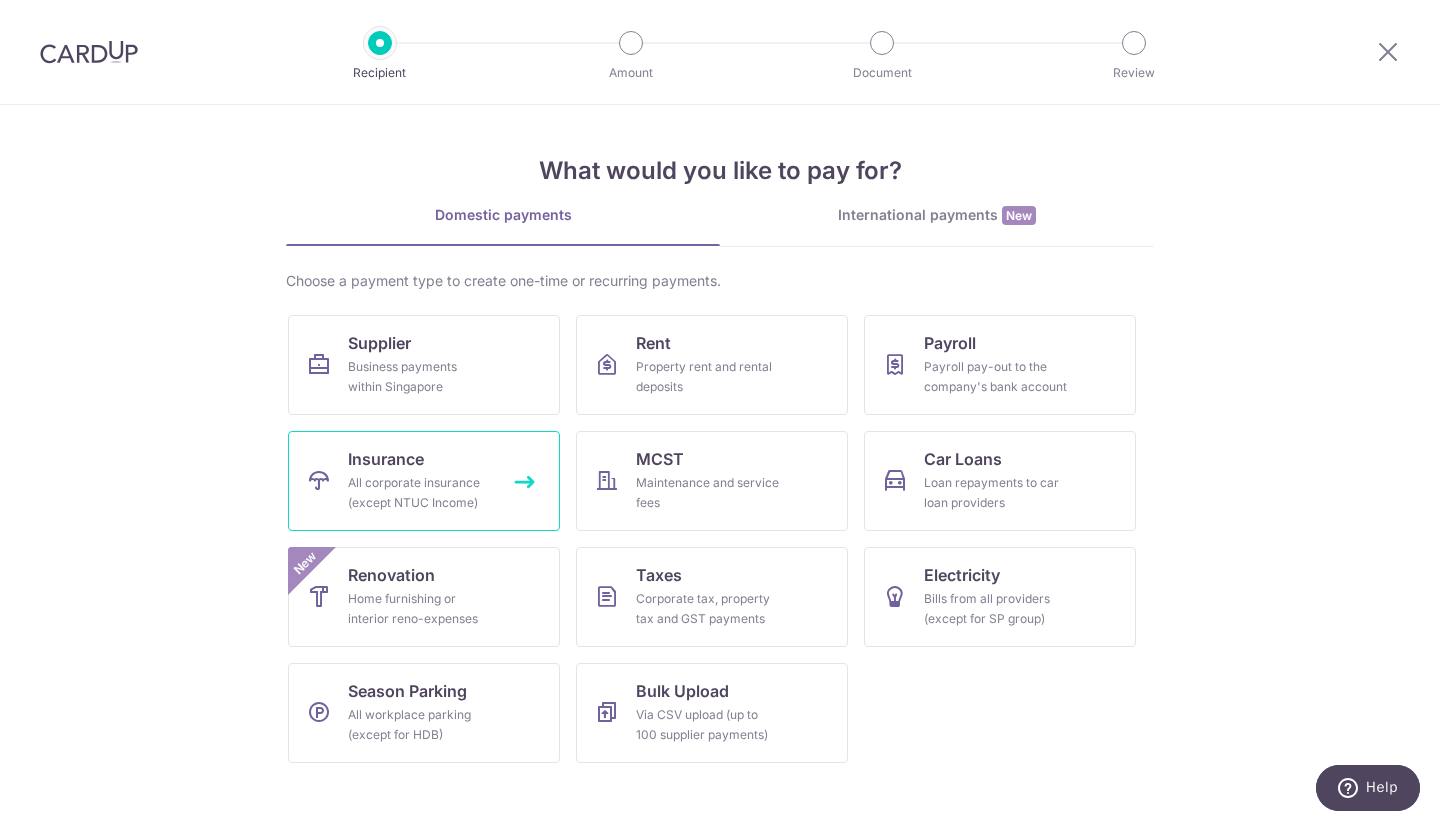 click on "All corporate insurance (except NTUC Income)" at bounding box center (420, 493) 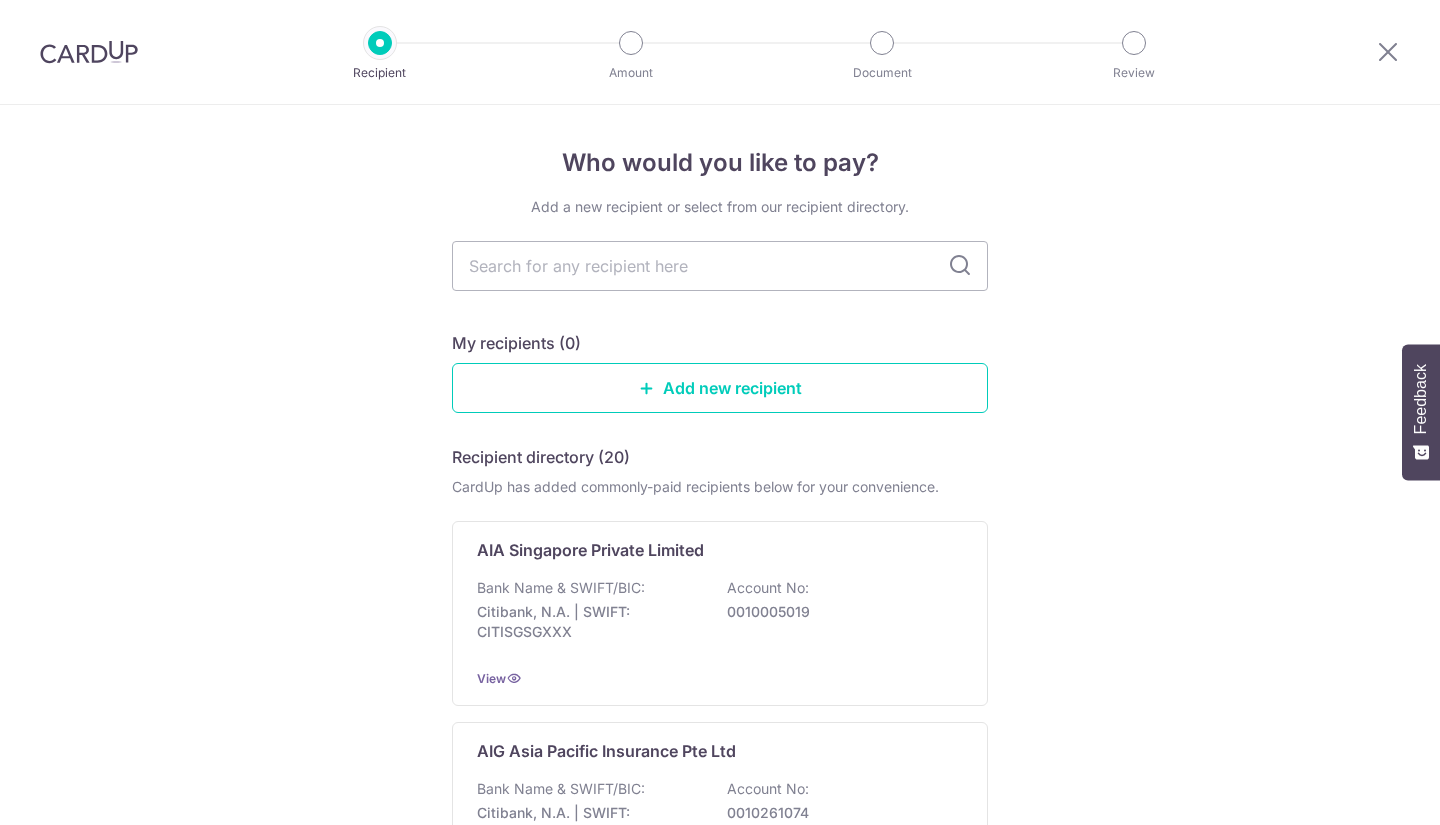 scroll, scrollTop: 0, scrollLeft: 0, axis: both 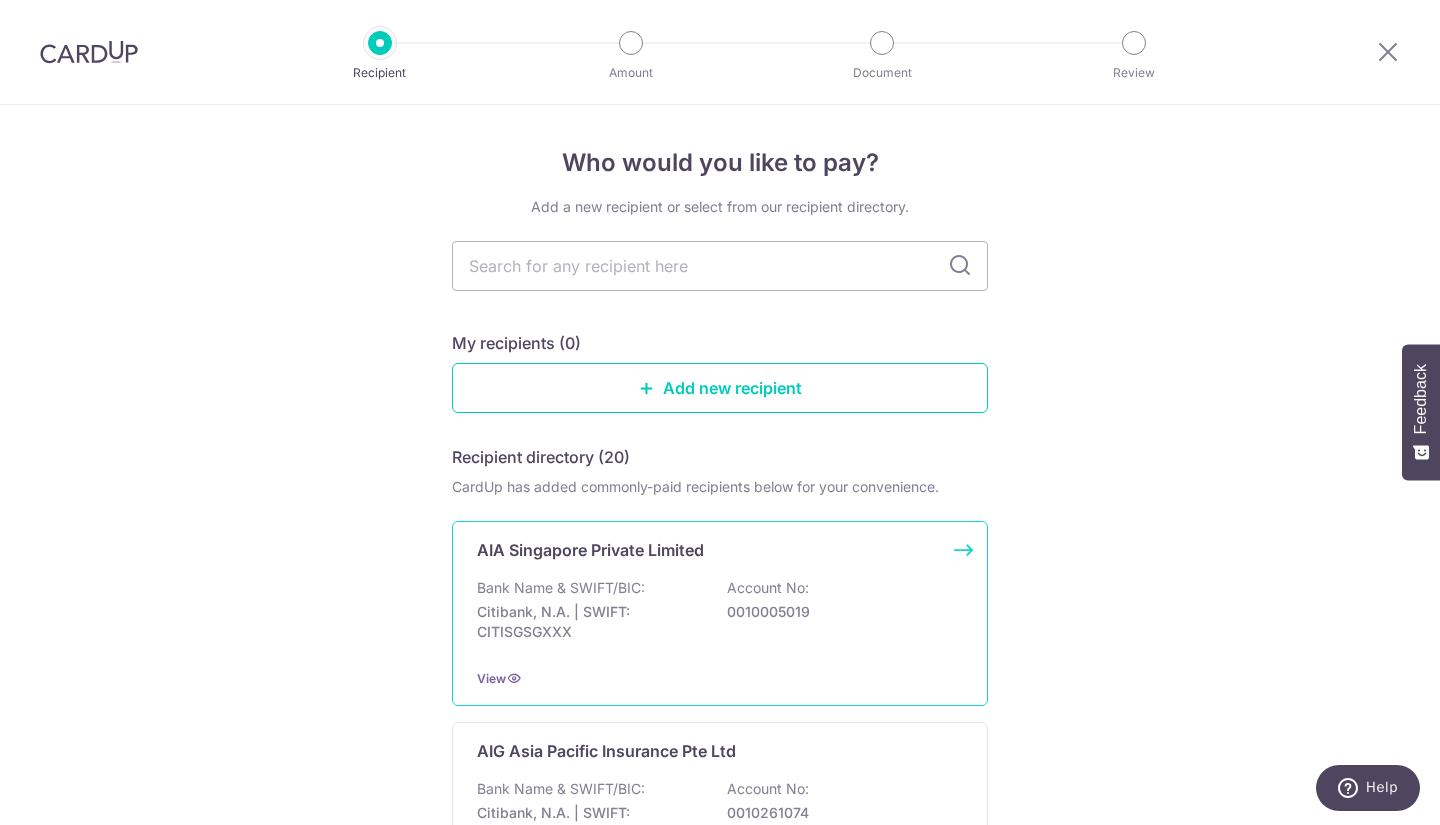 click on "Bank Name & SWIFT/BIC:
Citibank, N.A. | SWIFT: CITISGSGXXX
Account No:
0010005019" at bounding box center [720, 615] 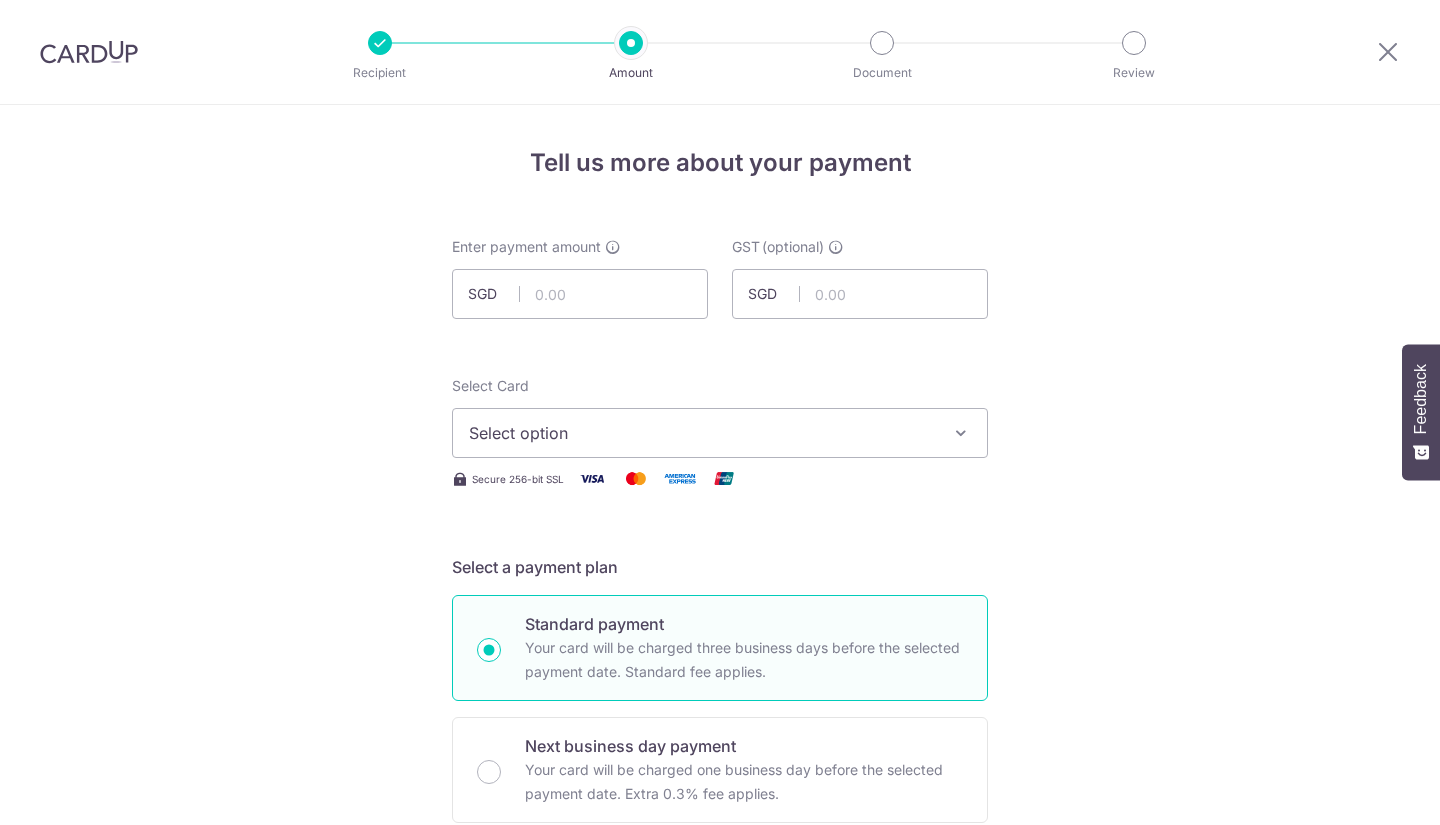 scroll, scrollTop: 0, scrollLeft: 0, axis: both 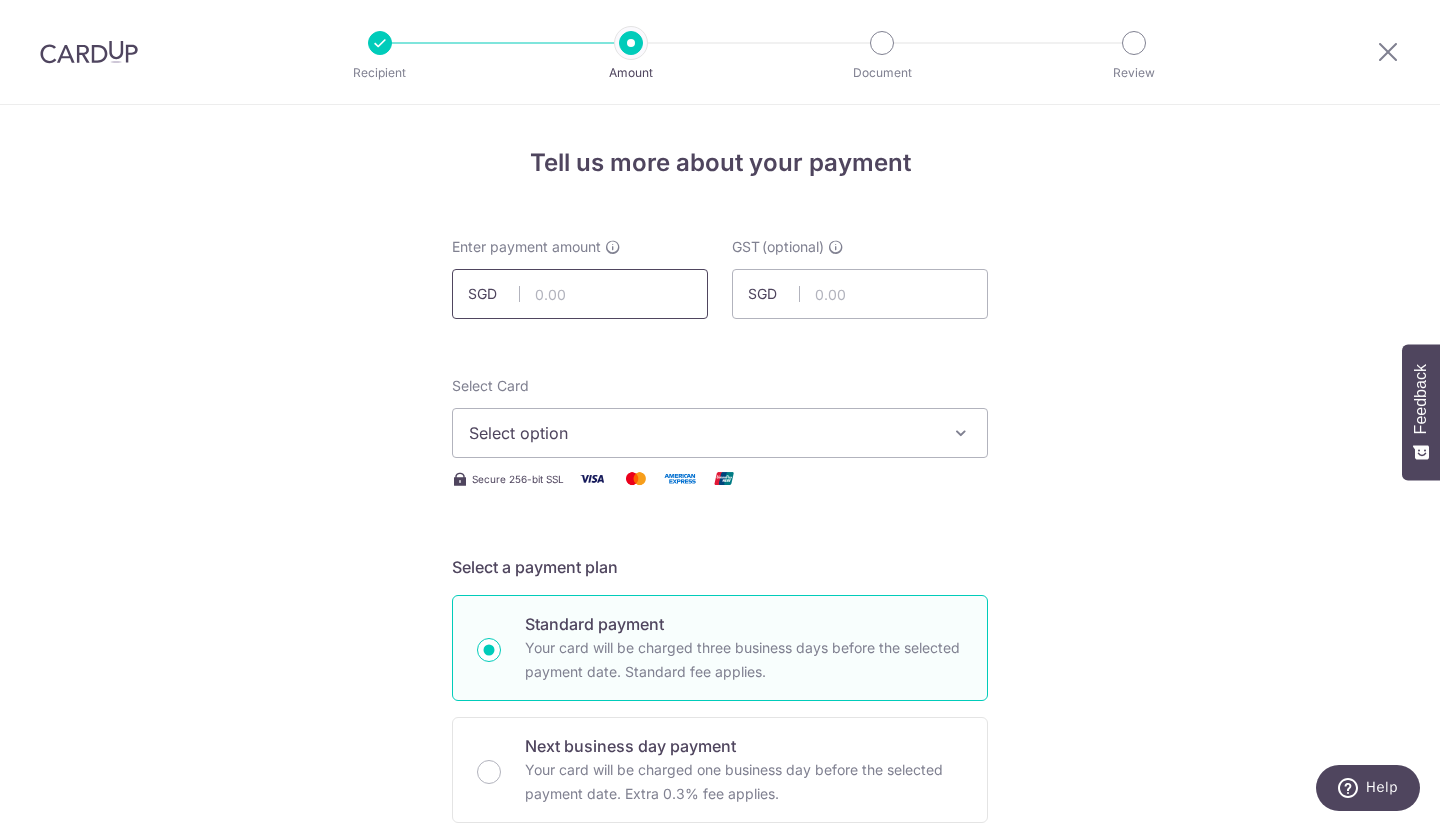 click at bounding box center (580, 294) 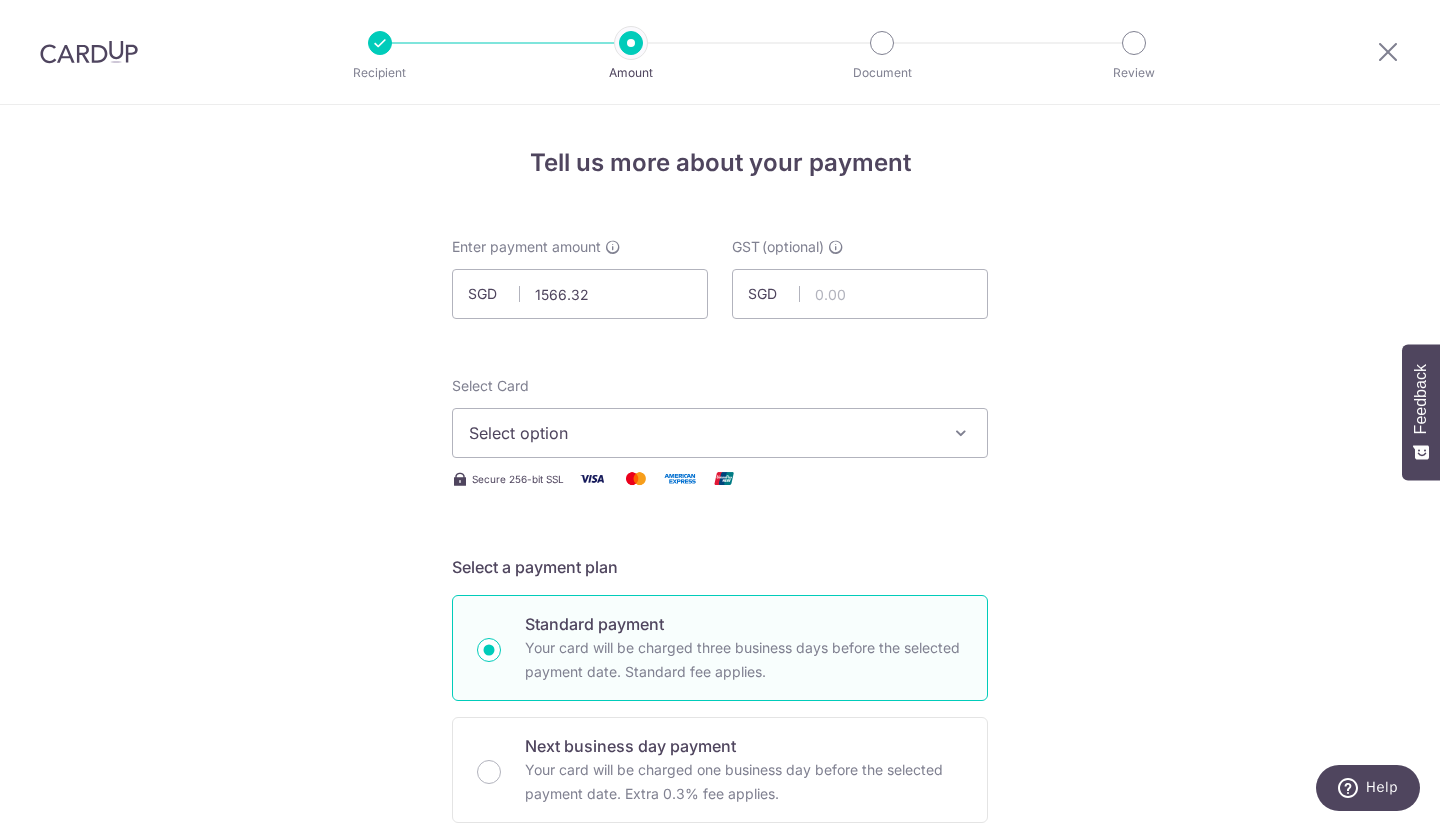 type on "1,566.32" 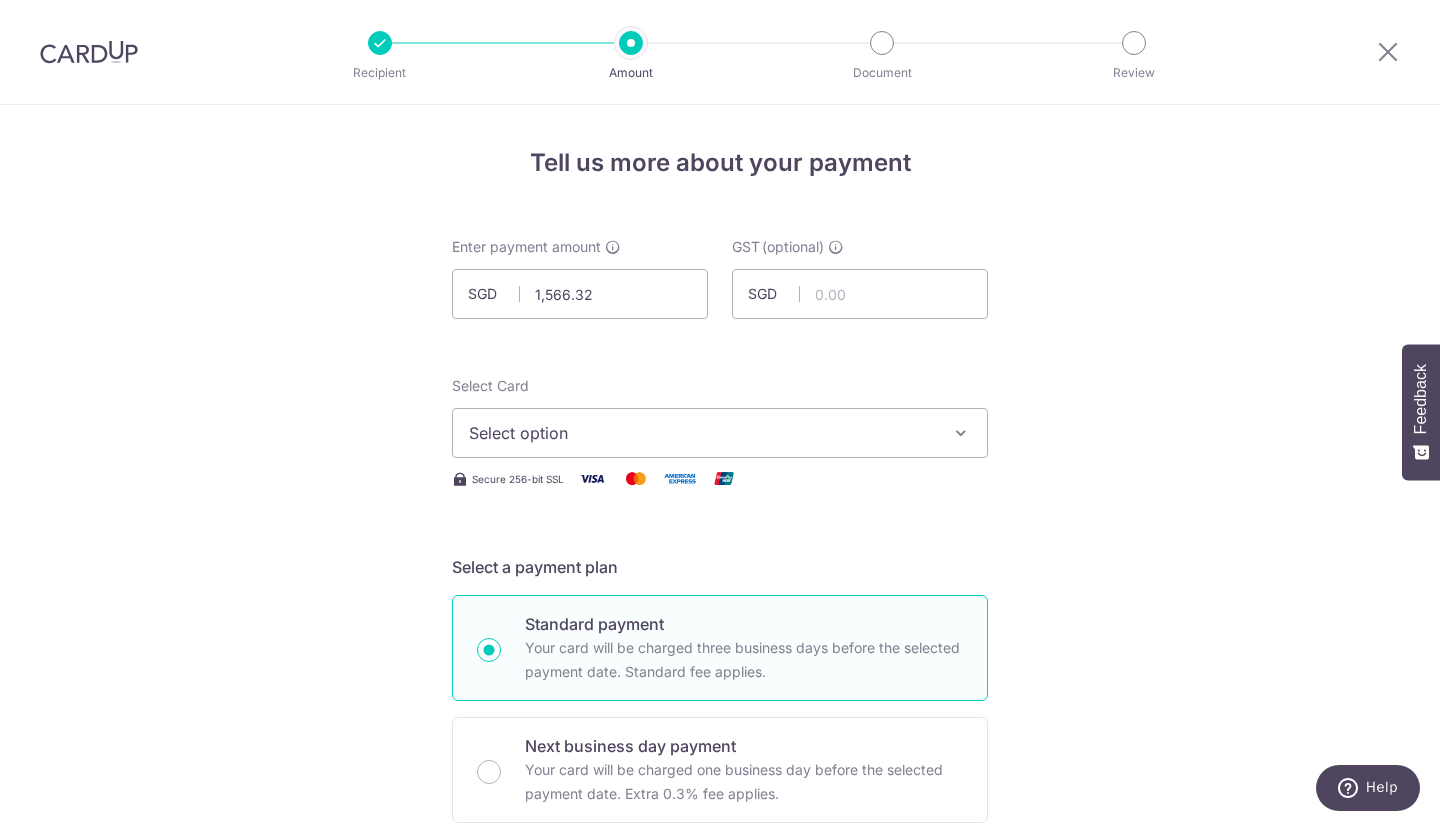 click on "Tell us more about your payment
Enter payment amount
SGD
1,566.32
1566.32
GST
(optional)
SGD
Select Card
Select option
Add credit card
Your Cards
**** 2002
**** 7006
**** 8426
**** 0399
**** 6328" at bounding box center (720, 1076) 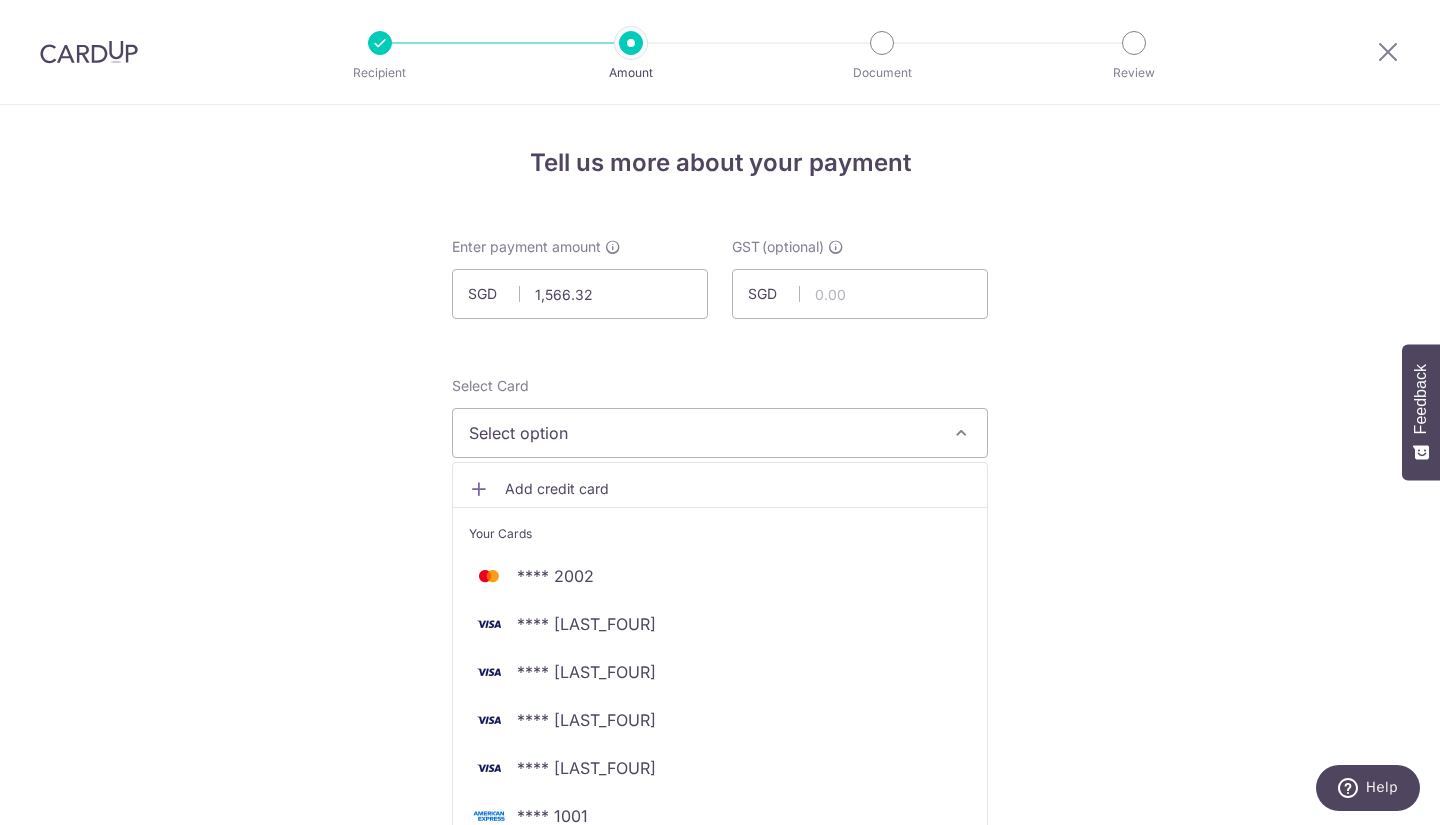 scroll, scrollTop: 200, scrollLeft: 0, axis: vertical 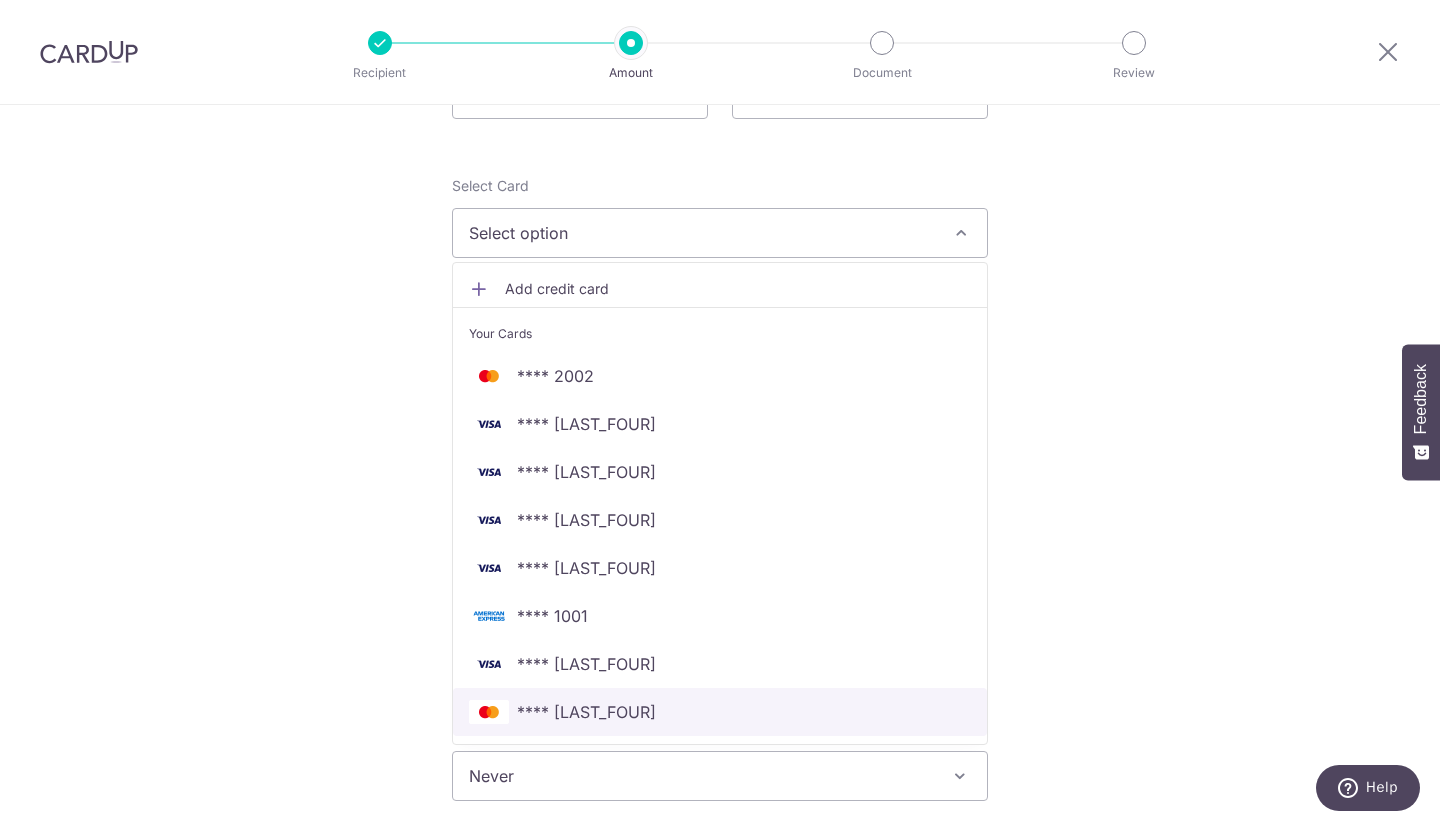drag, startPoint x: 563, startPoint y: 710, endPoint x: 881, endPoint y: 493, distance: 384.9844 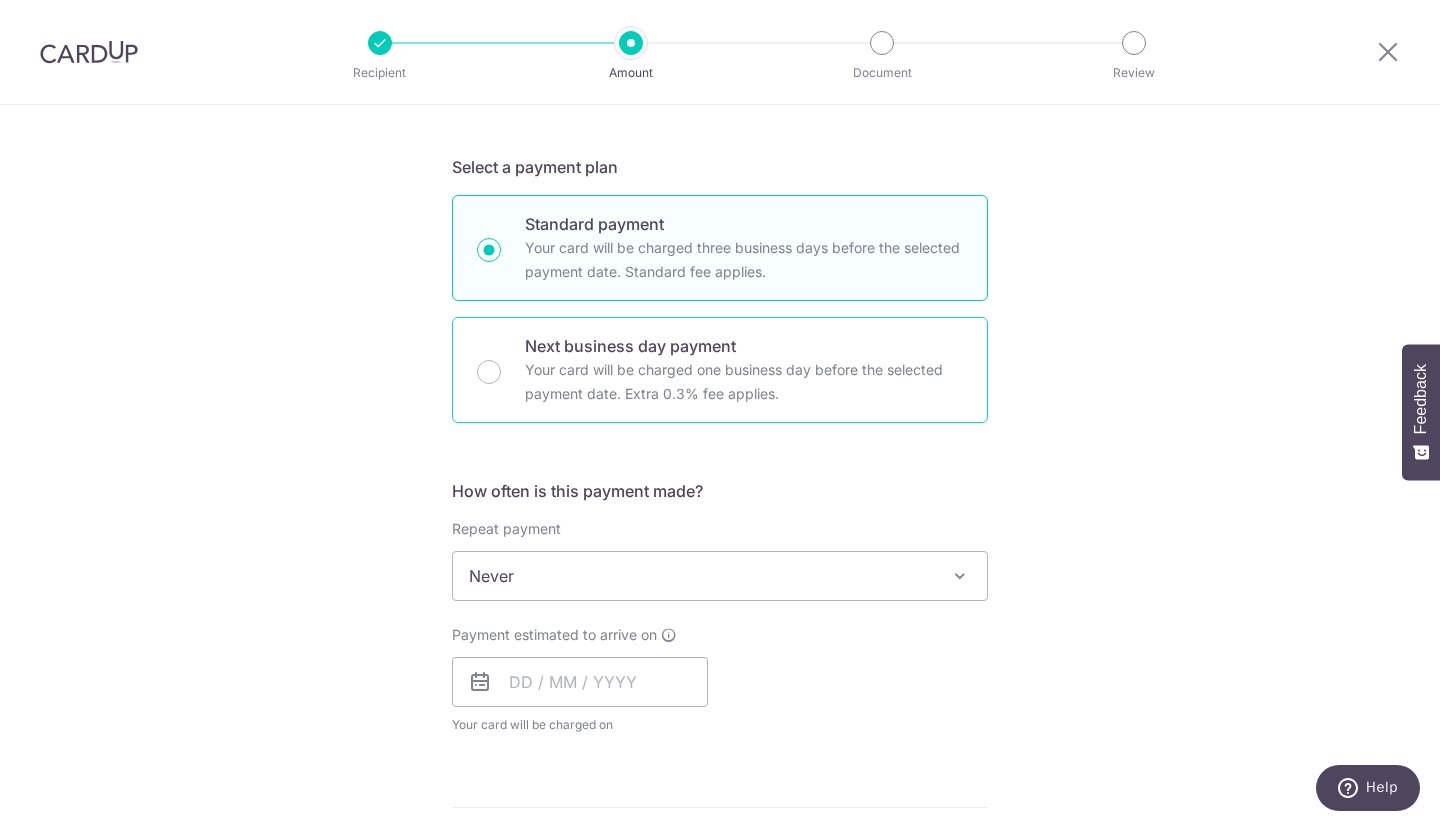 scroll, scrollTop: 600, scrollLeft: 0, axis: vertical 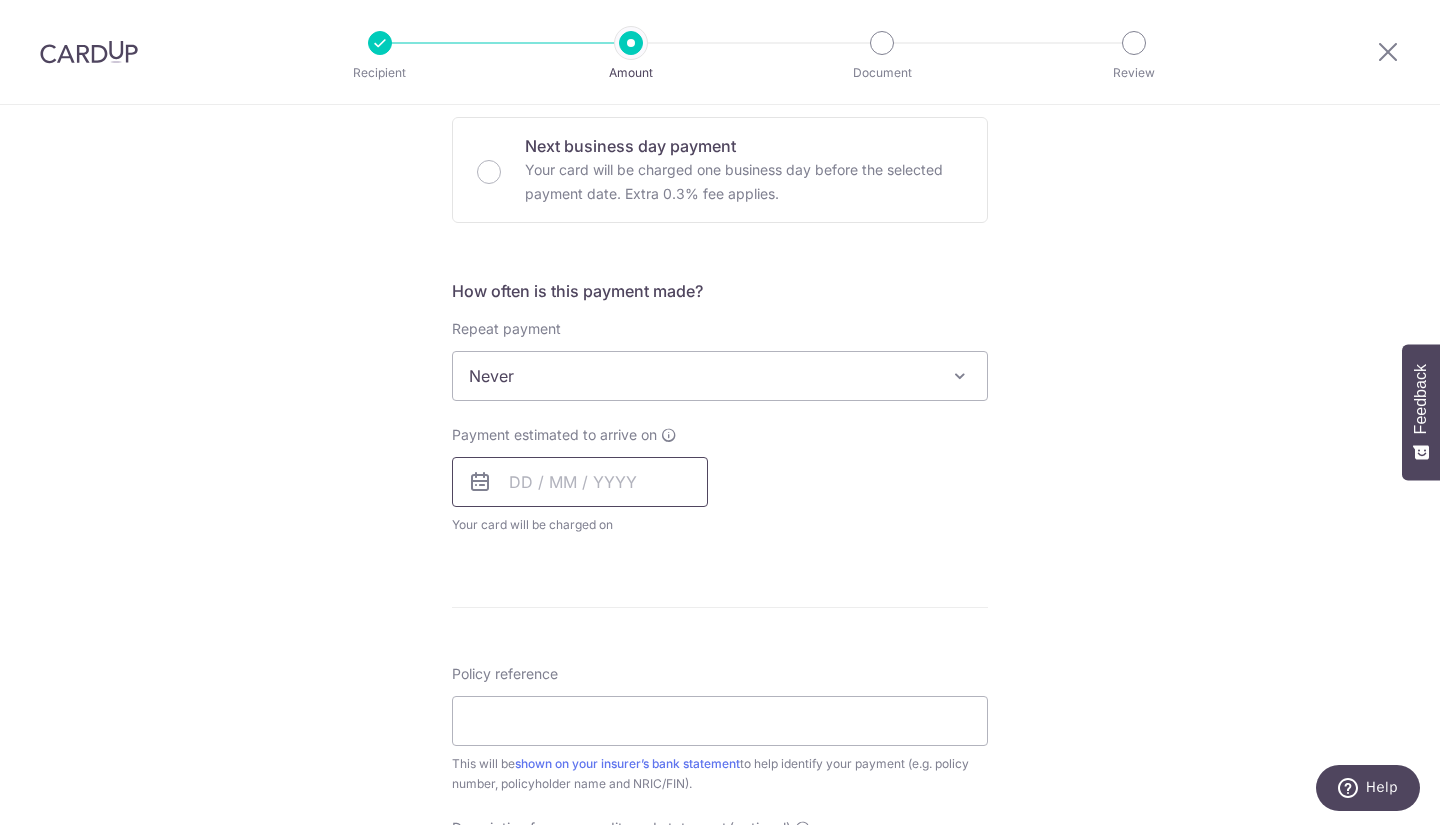 click at bounding box center [580, 482] 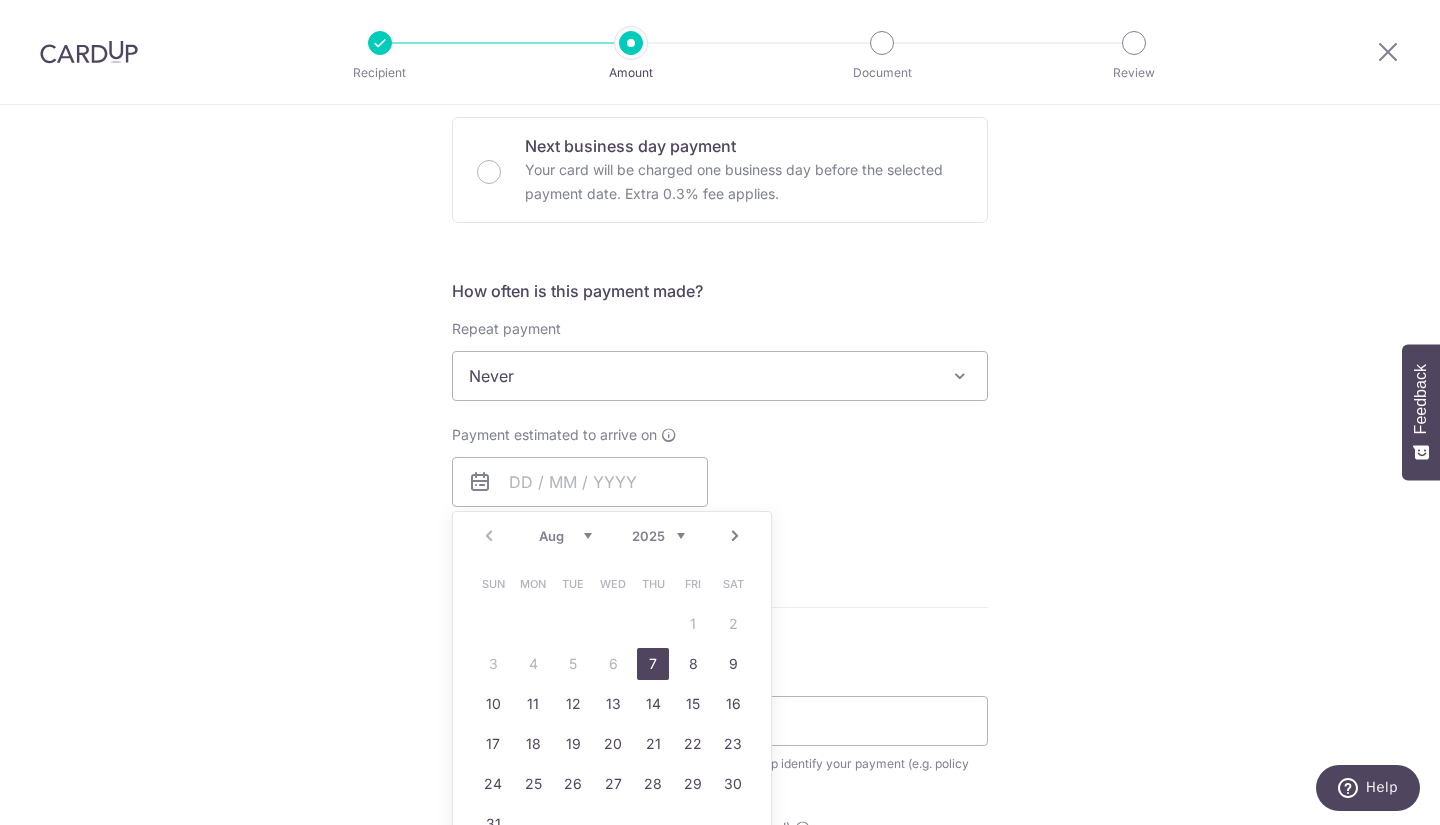 click on "7" at bounding box center [653, 664] 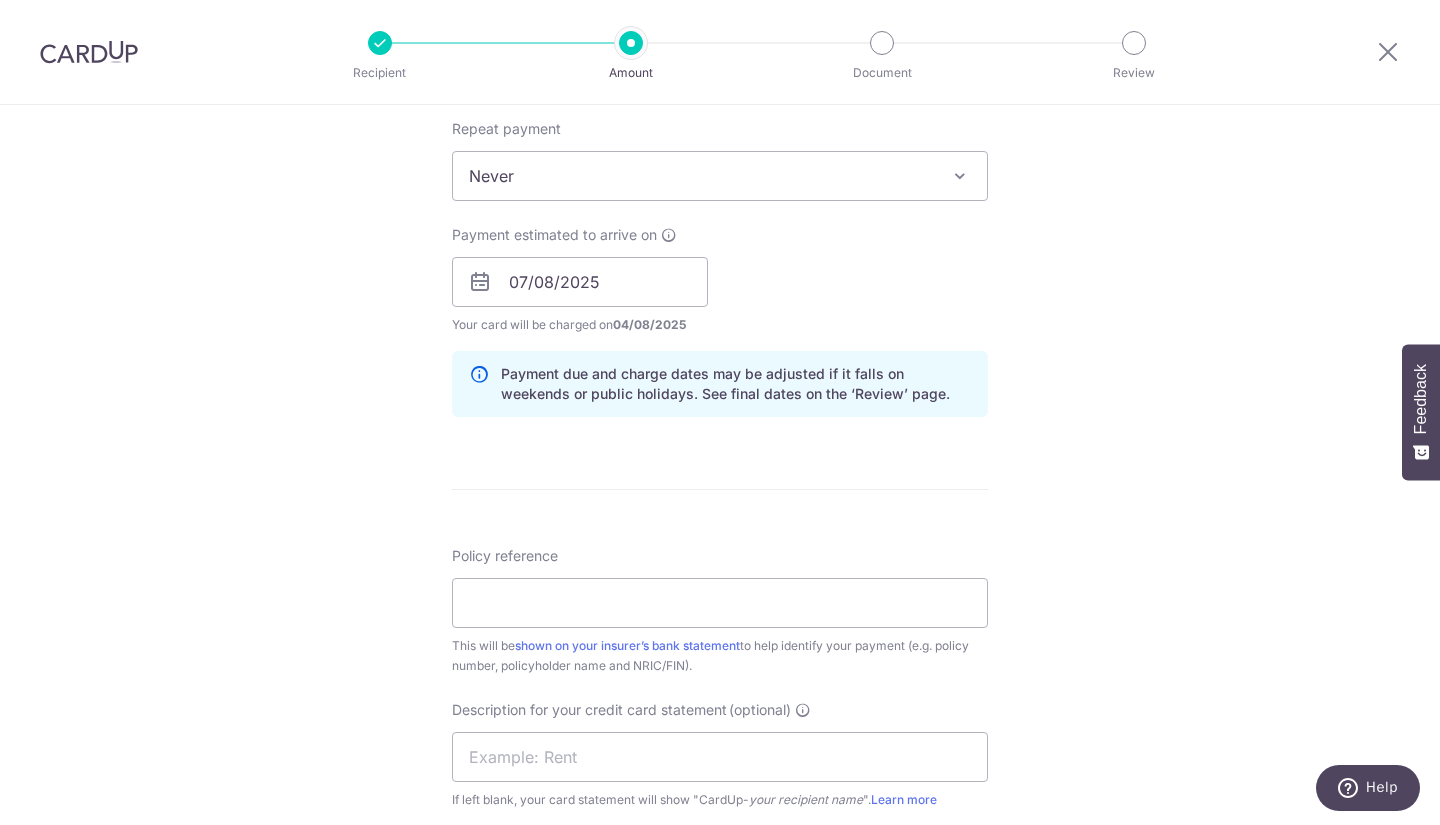scroll, scrollTop: 1000, scrollLeft: 0, axis: vertical 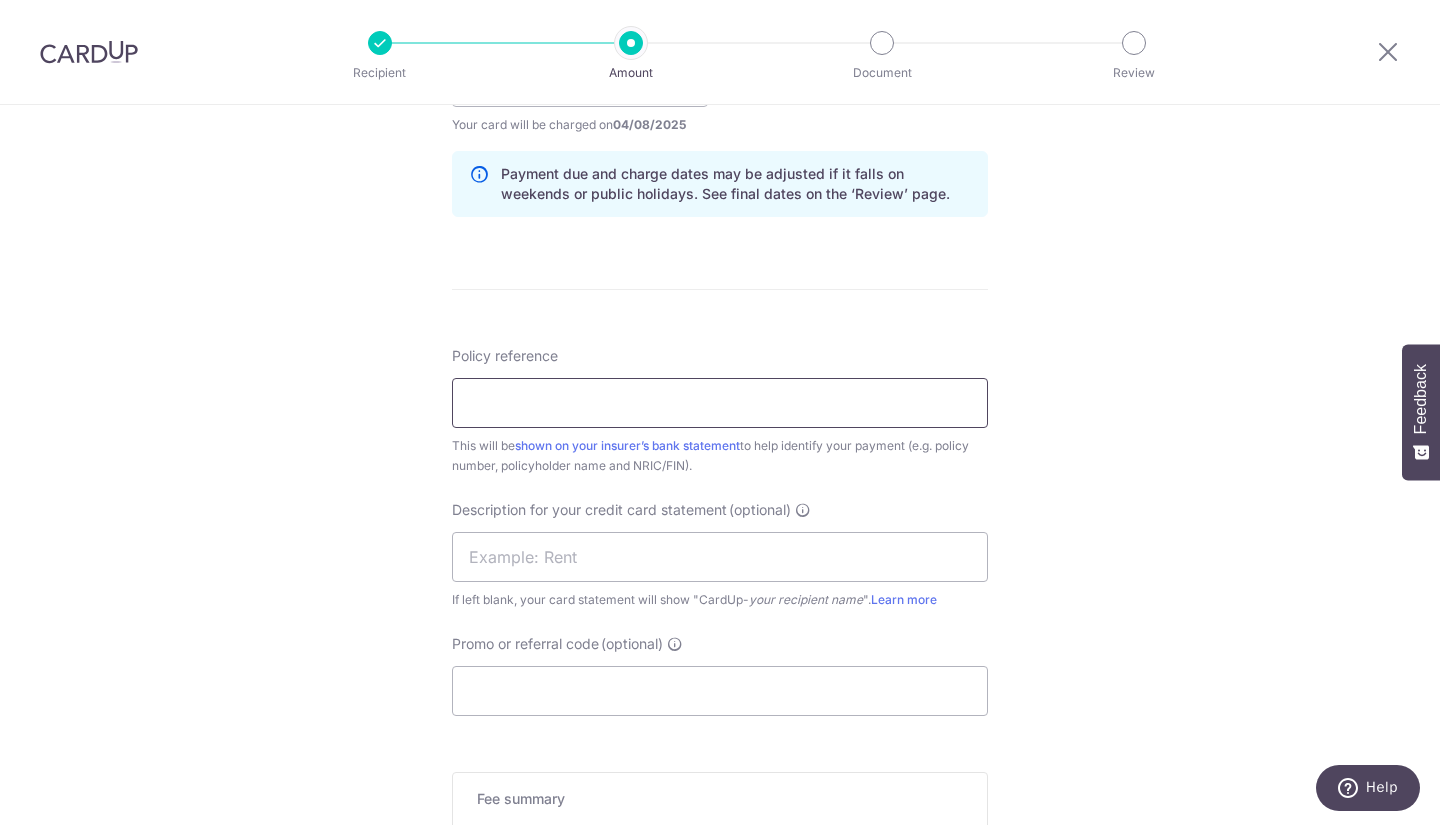 click on "Policy reference" at bounding box center (720, 403) 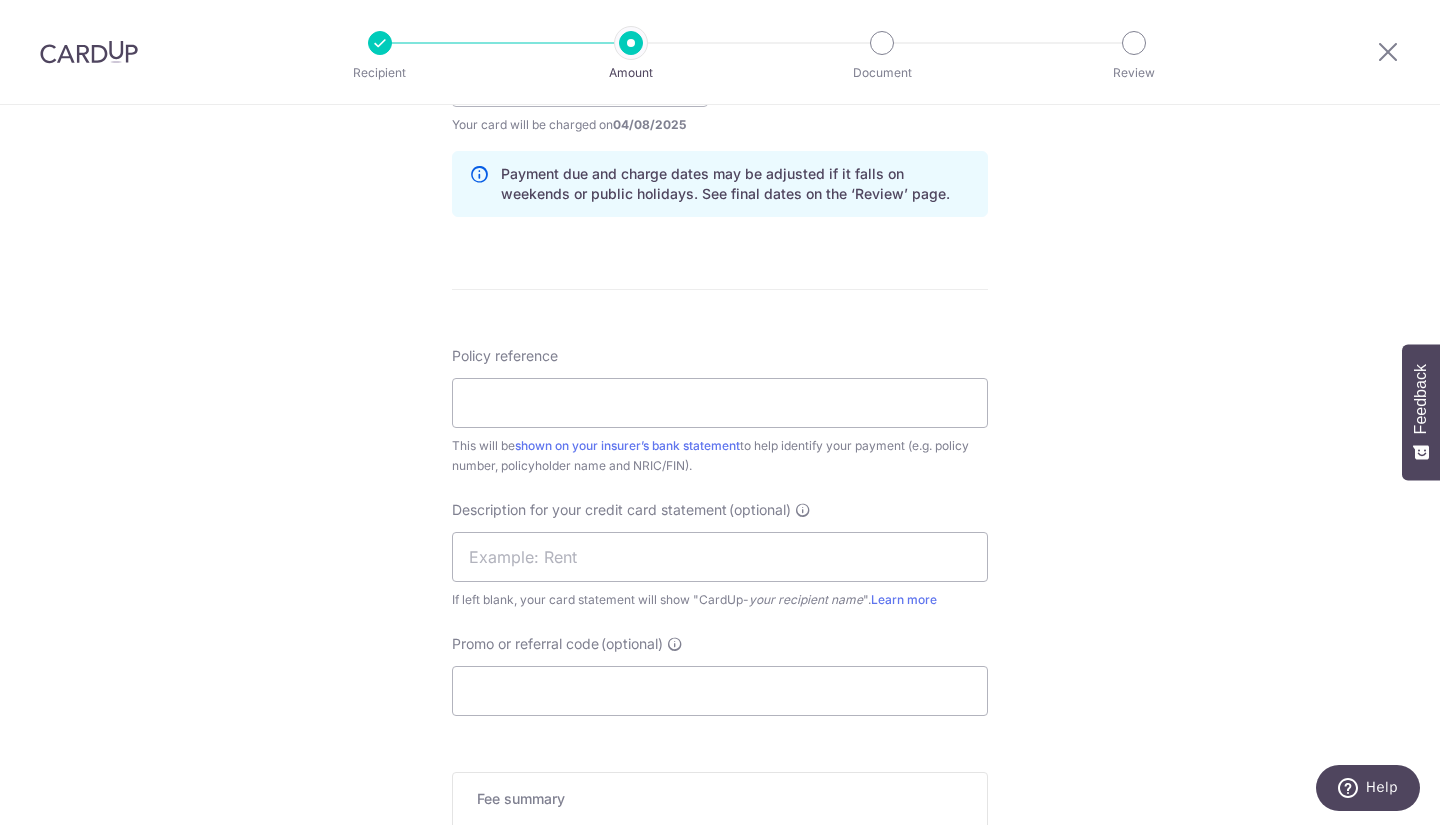 click on "Policy reference
This will be  shown on your insurer’s bank statement  to help identify your payment (e.g. policy number, policyholder name and NRIC/FIN)." at bounding box center [720, 411] 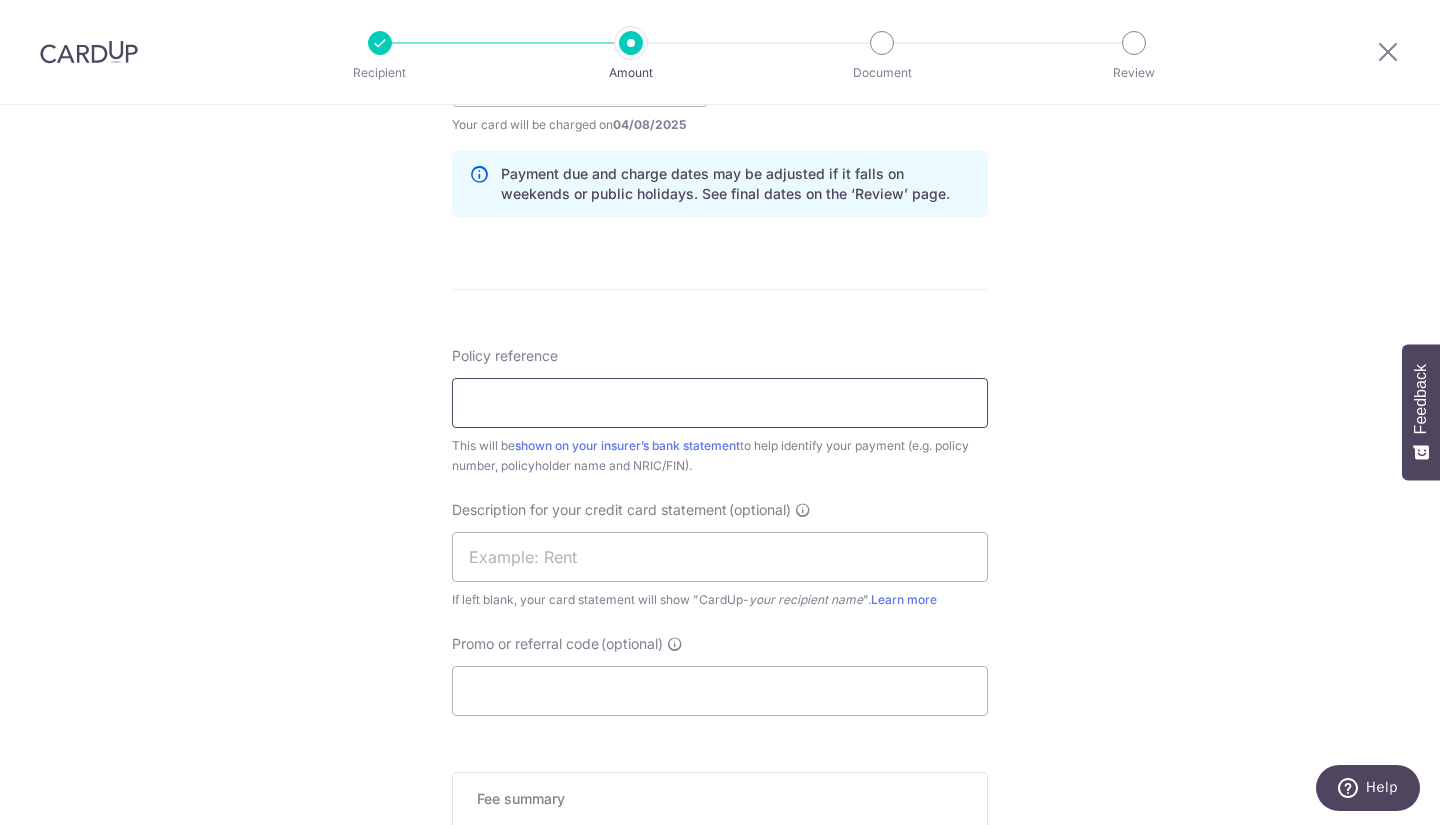 click on "Policy reference" at bounding box center (720, 403) 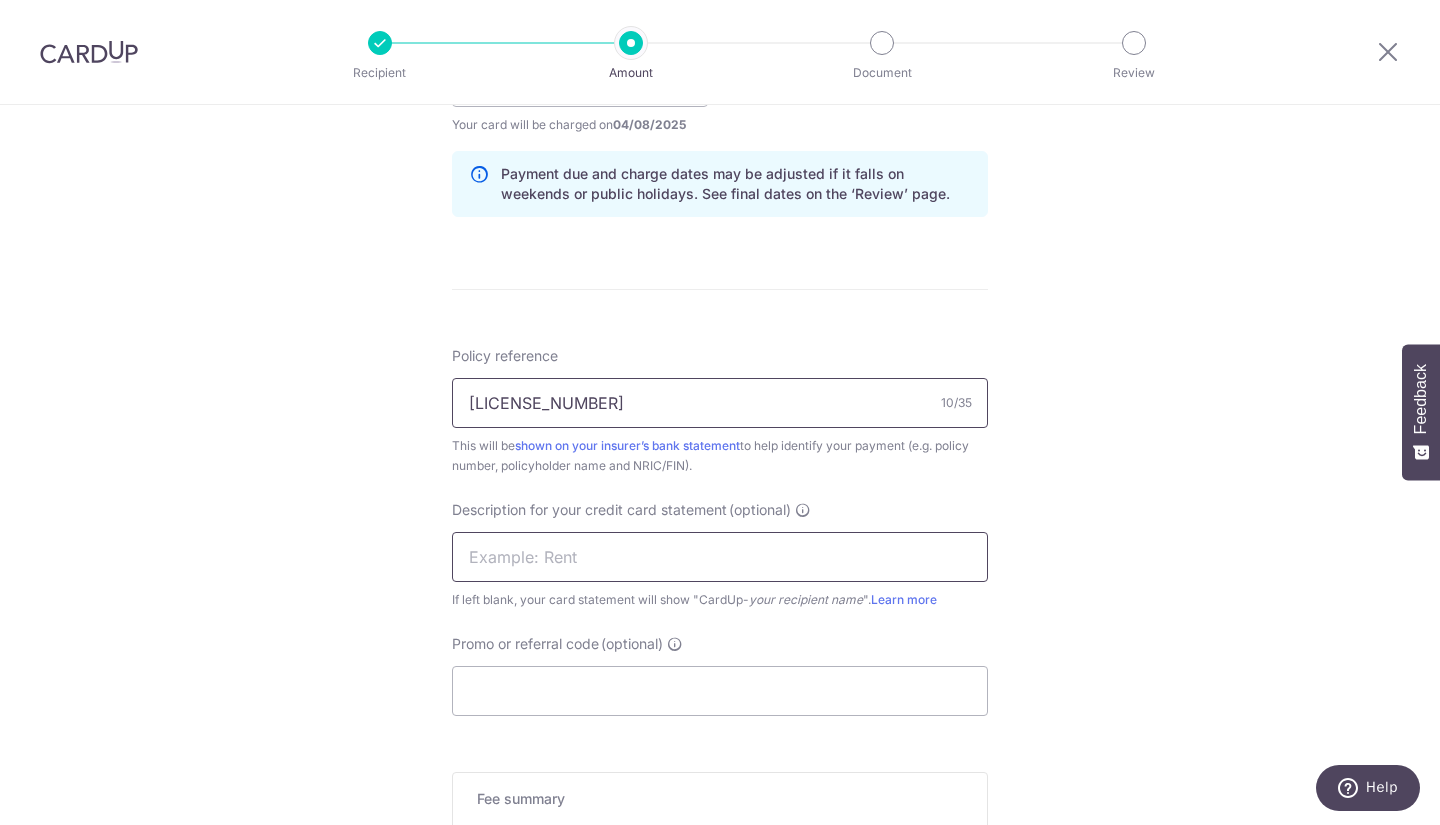 type on "[ID]" 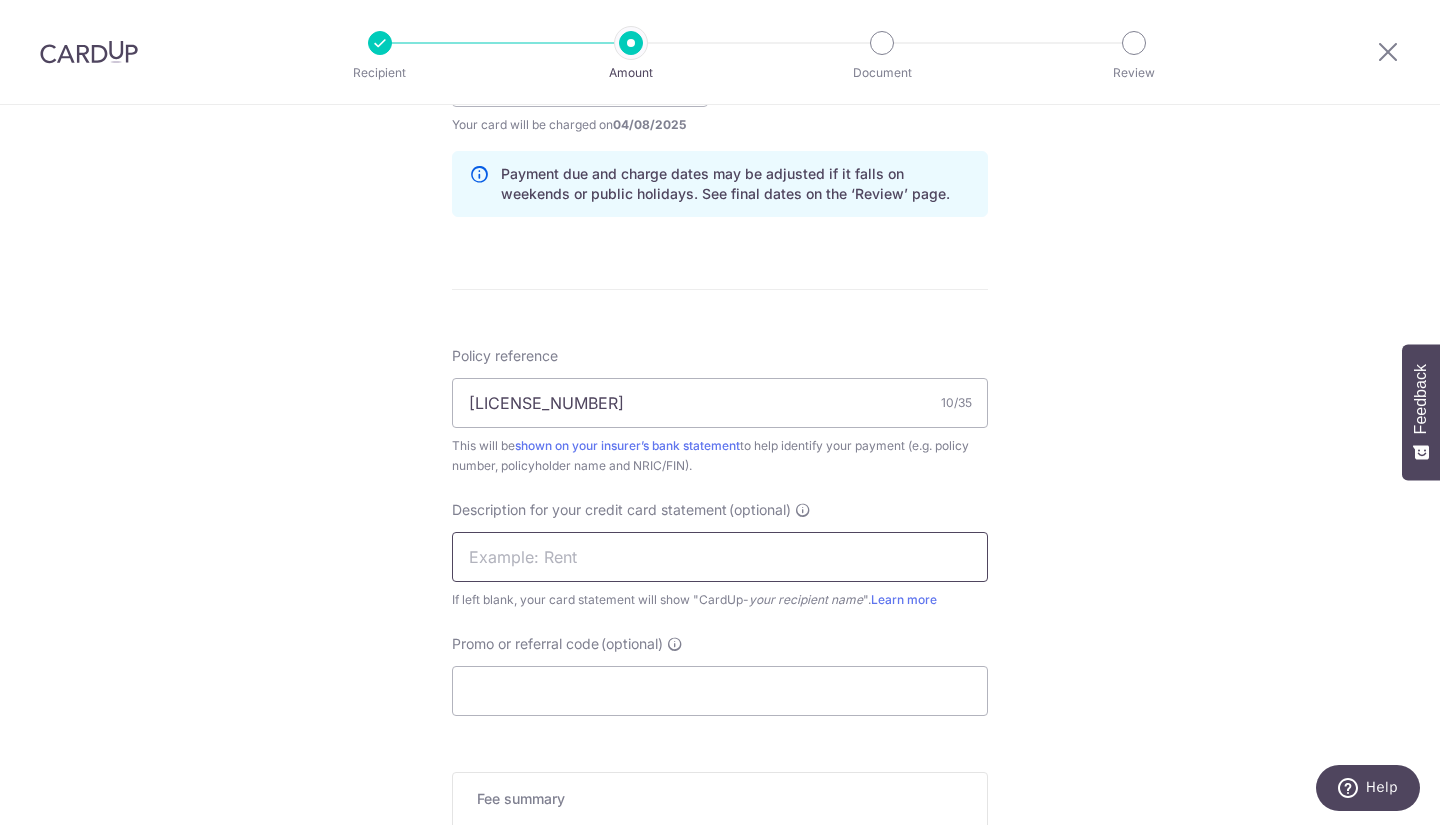 click at bounding box center (720, 557) 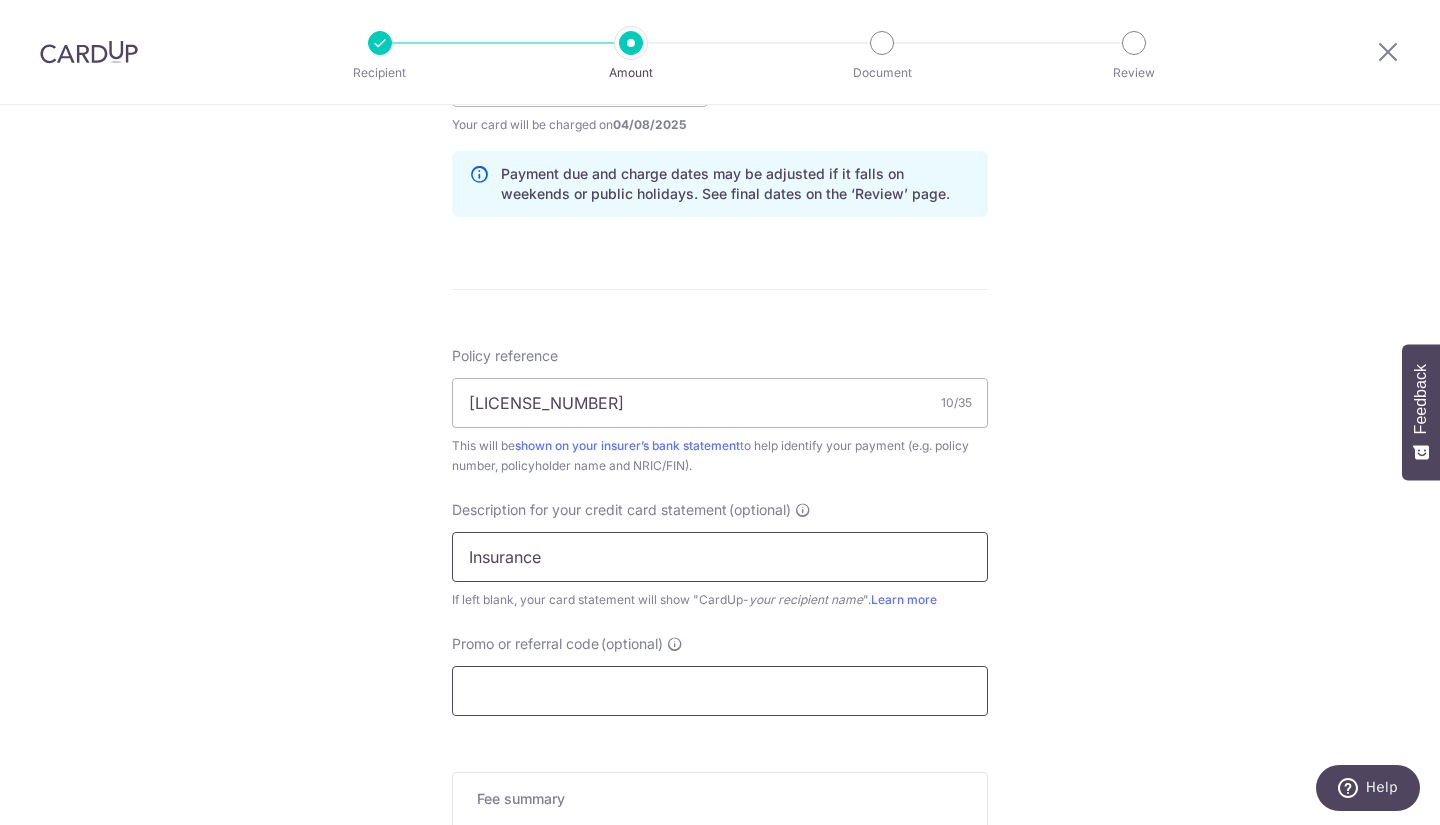 type on "Insurance" 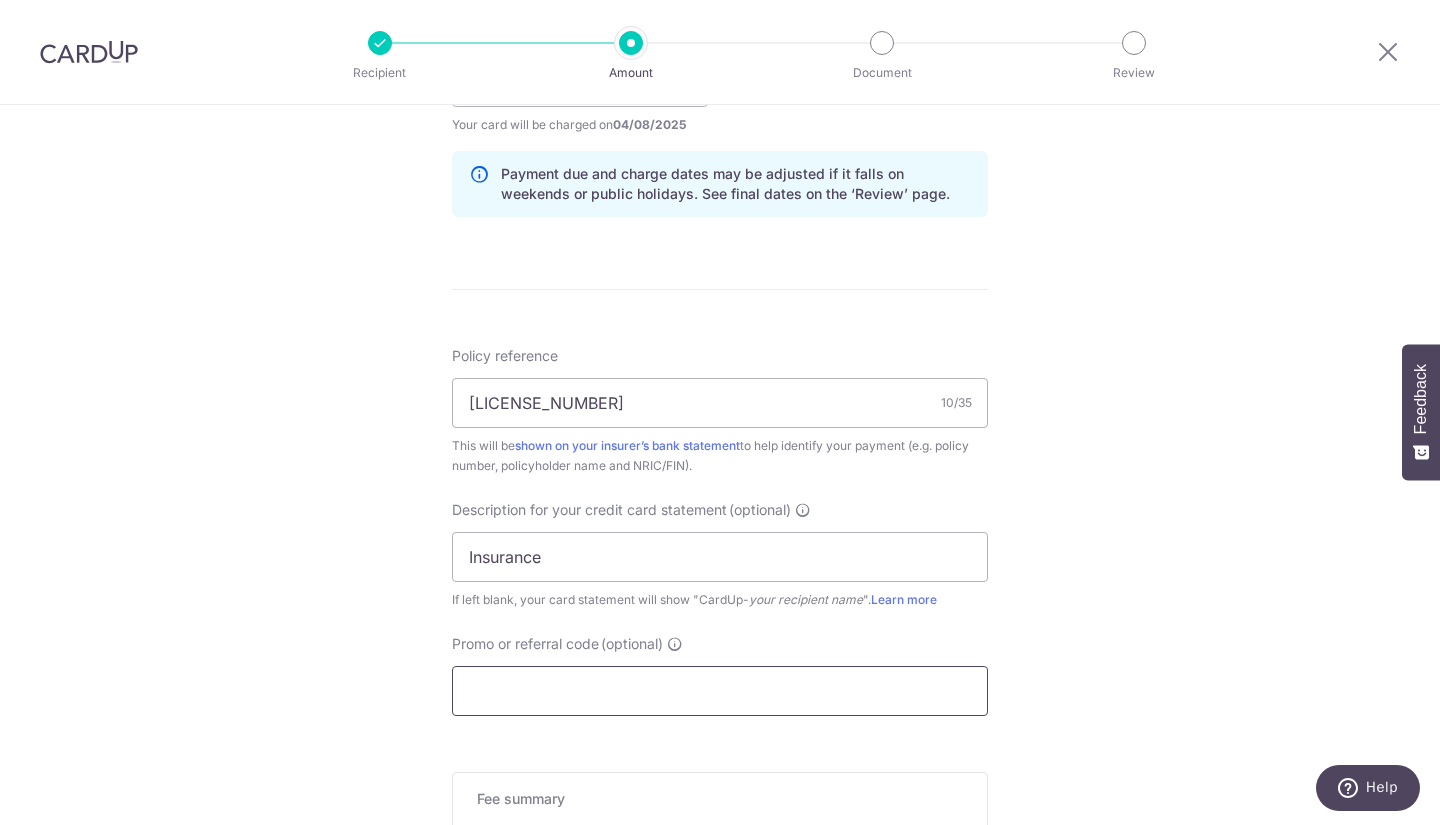 click on "Promo or referral code
(optional)" at bounding box center (720, 691) 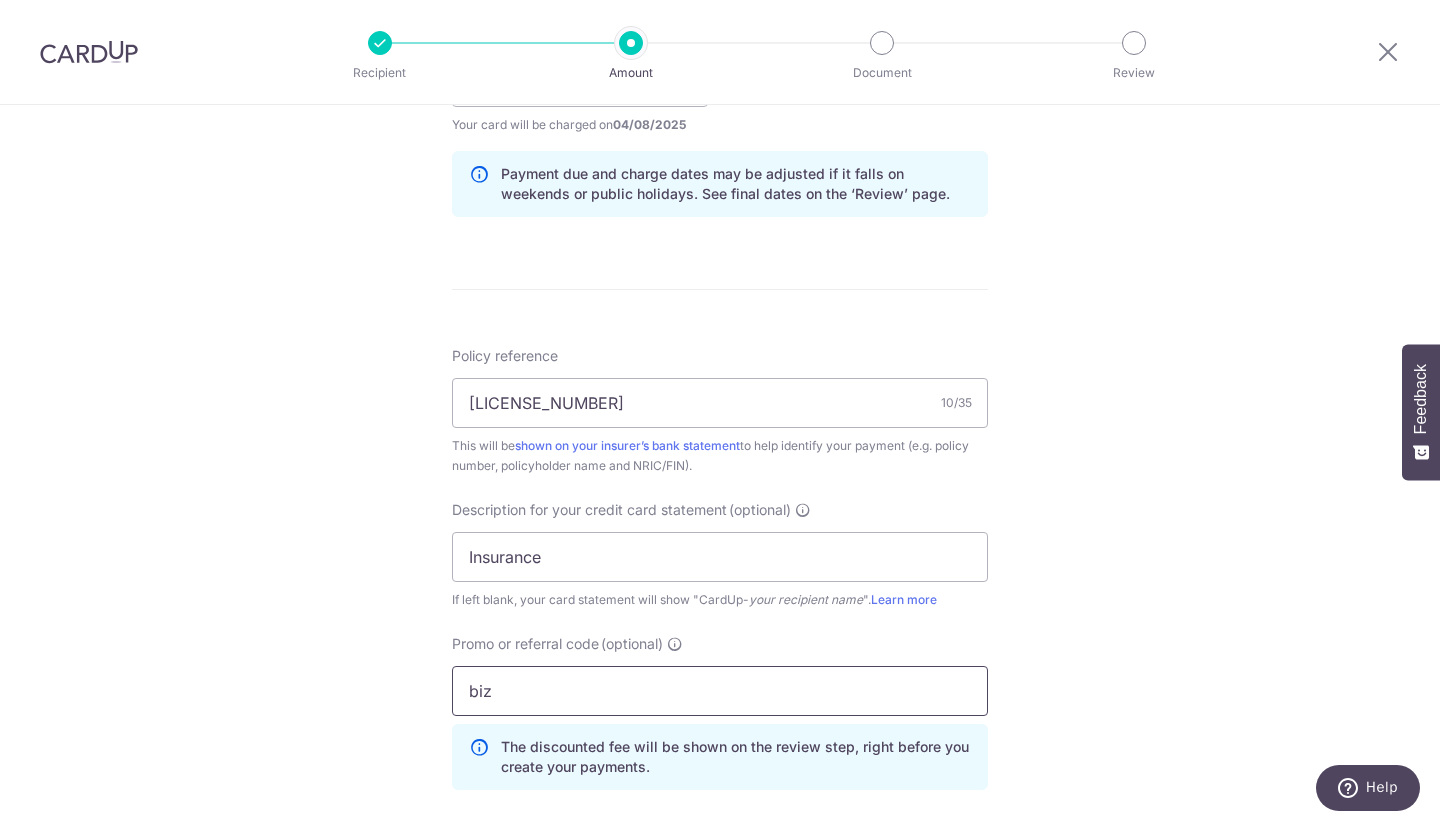 click on "biz" at bounding box center (720, 691) 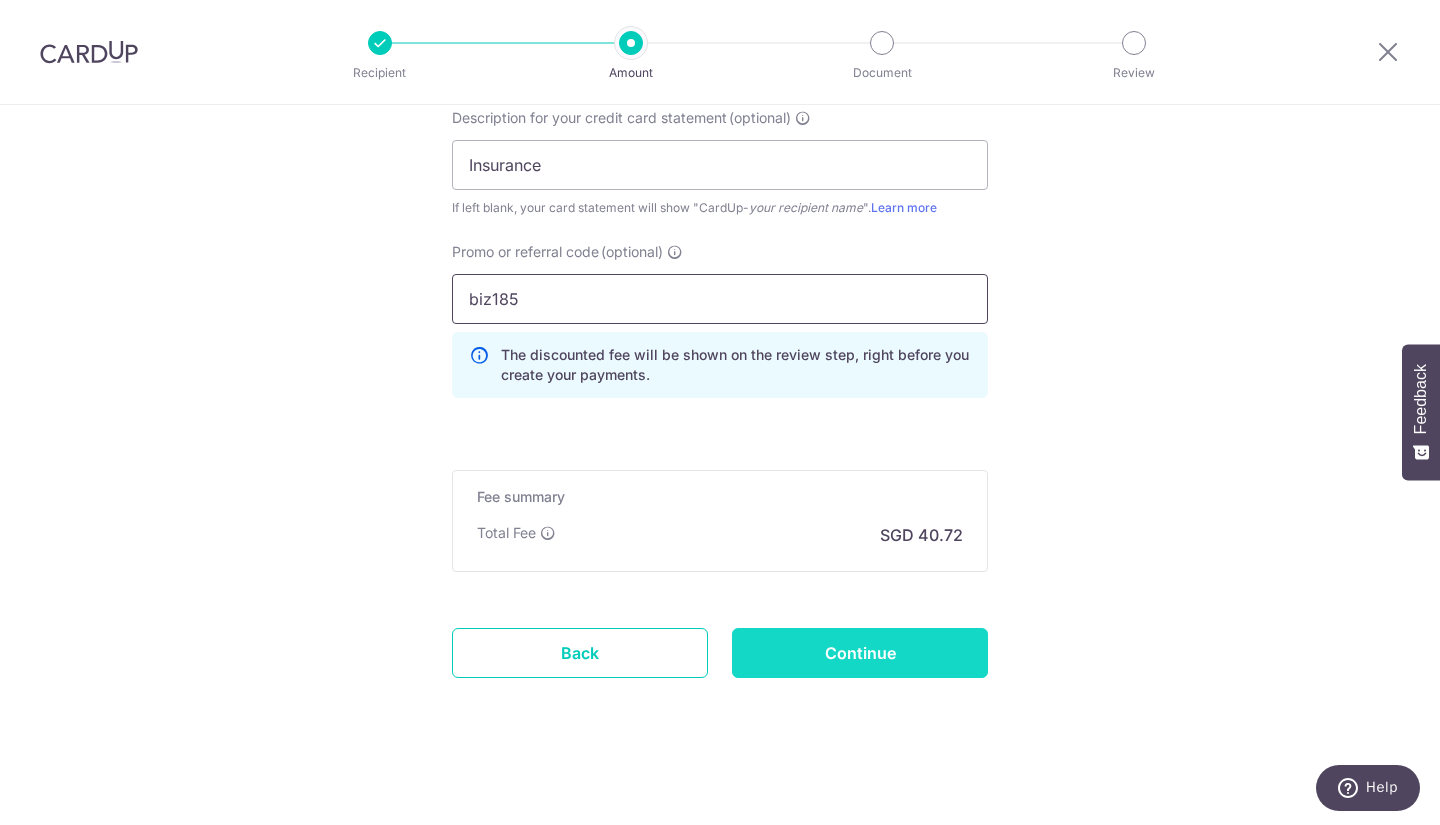 scroll, scrollTop: 1395, scrollLeft: 0, axis: vertical 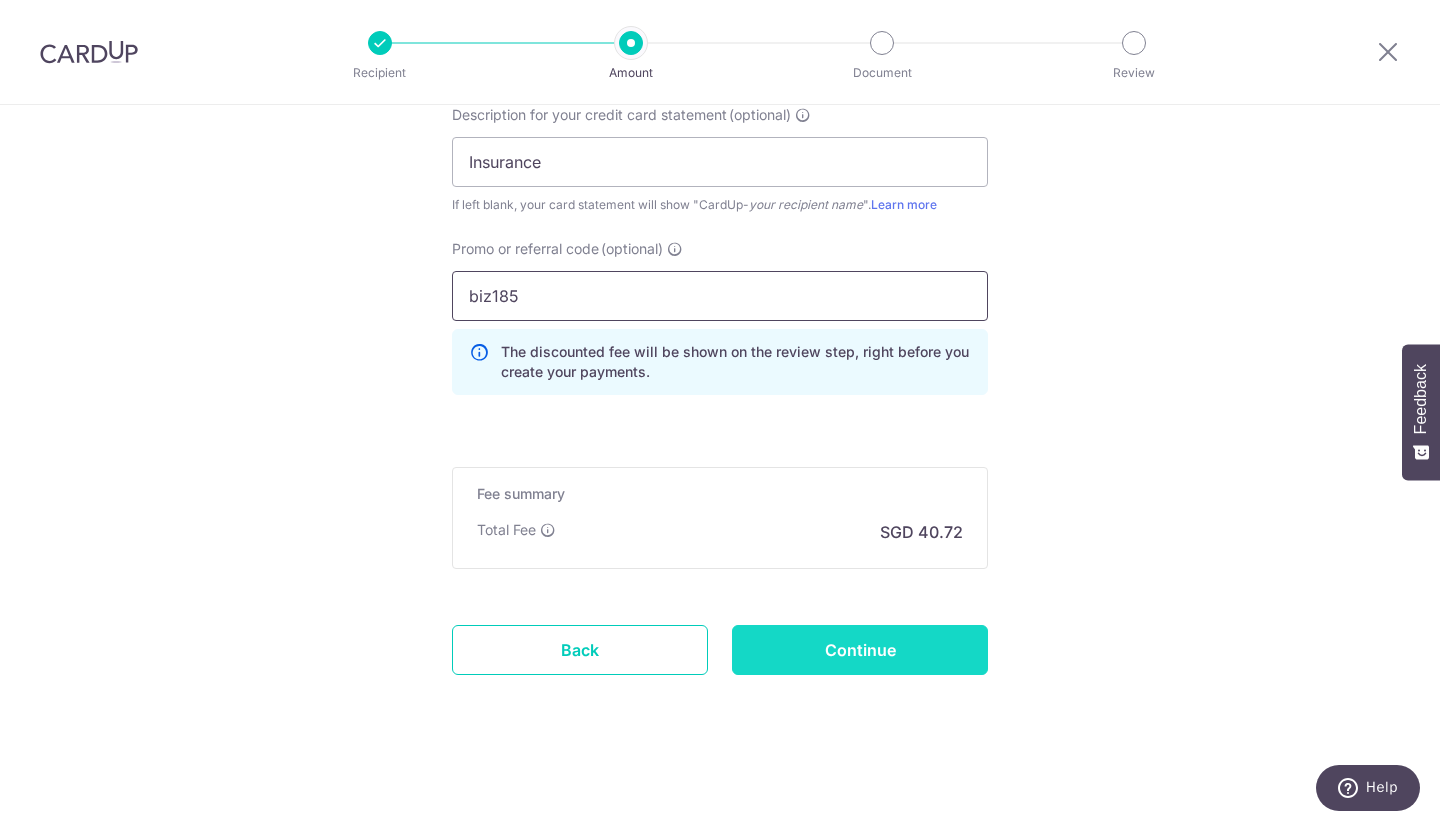type on "biz185" 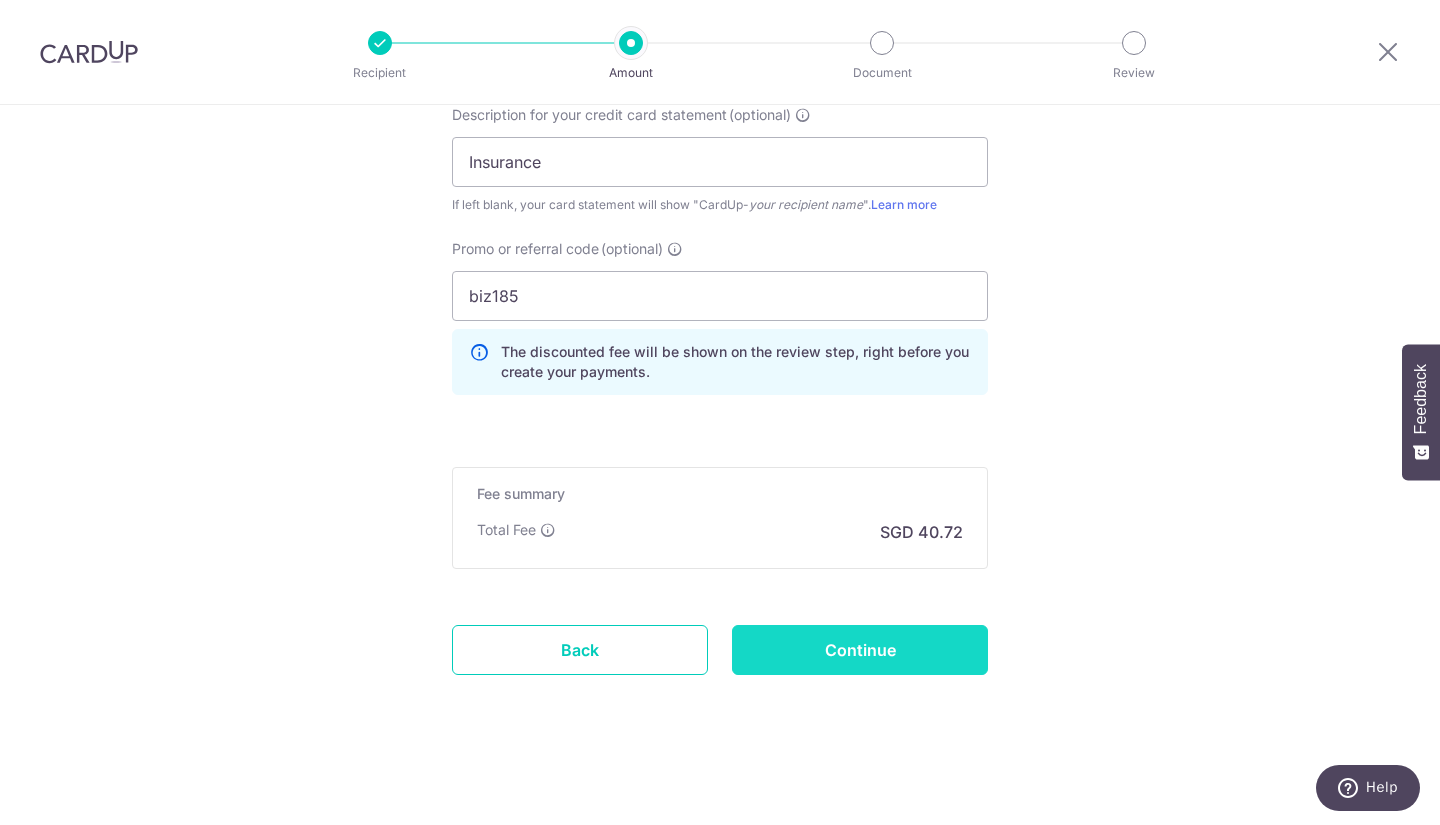 click on "Continue" at bounding box center (860, 650) 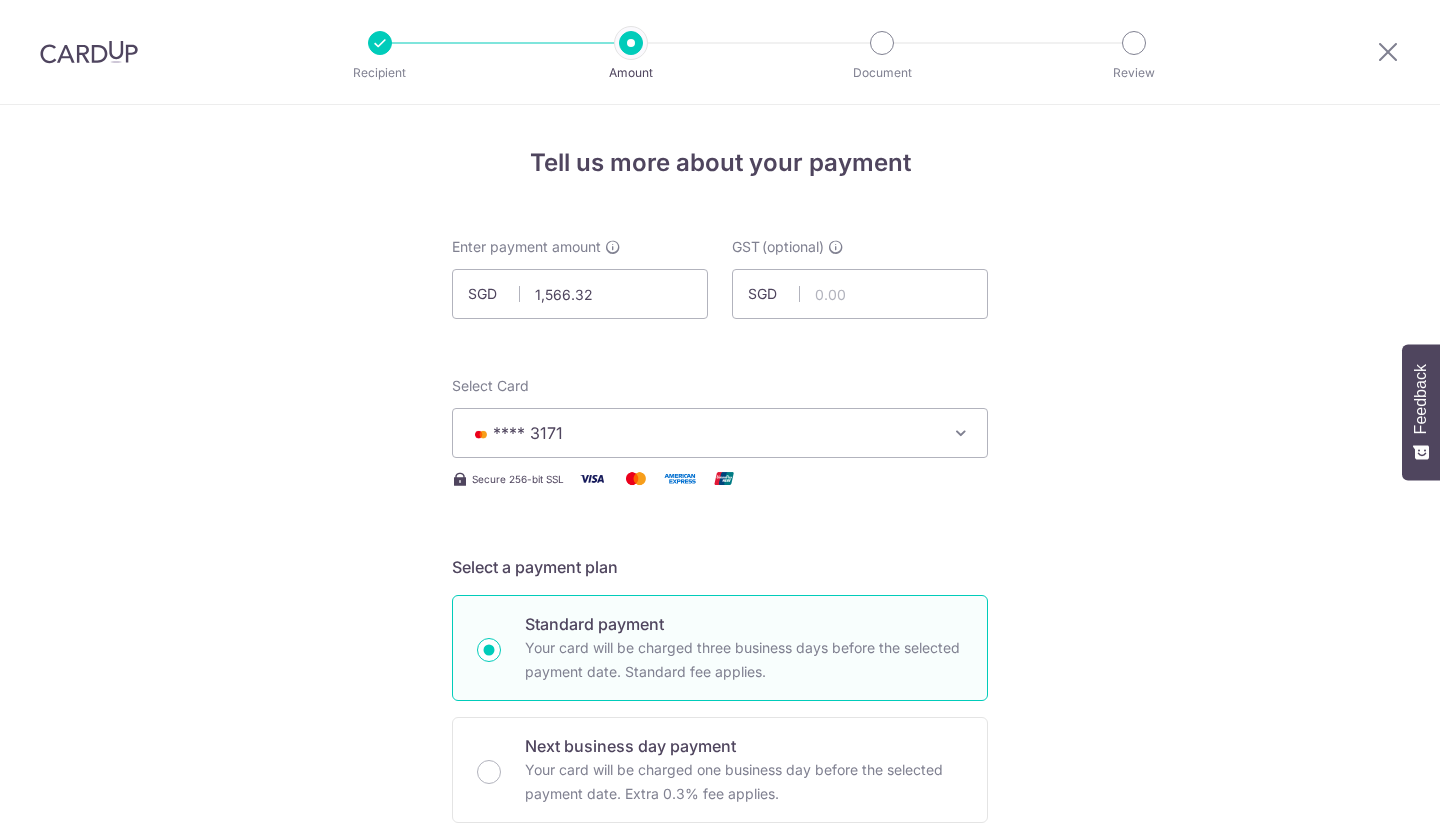 scroll, scrollTop: 0, scrollLeft: 0, axis: both 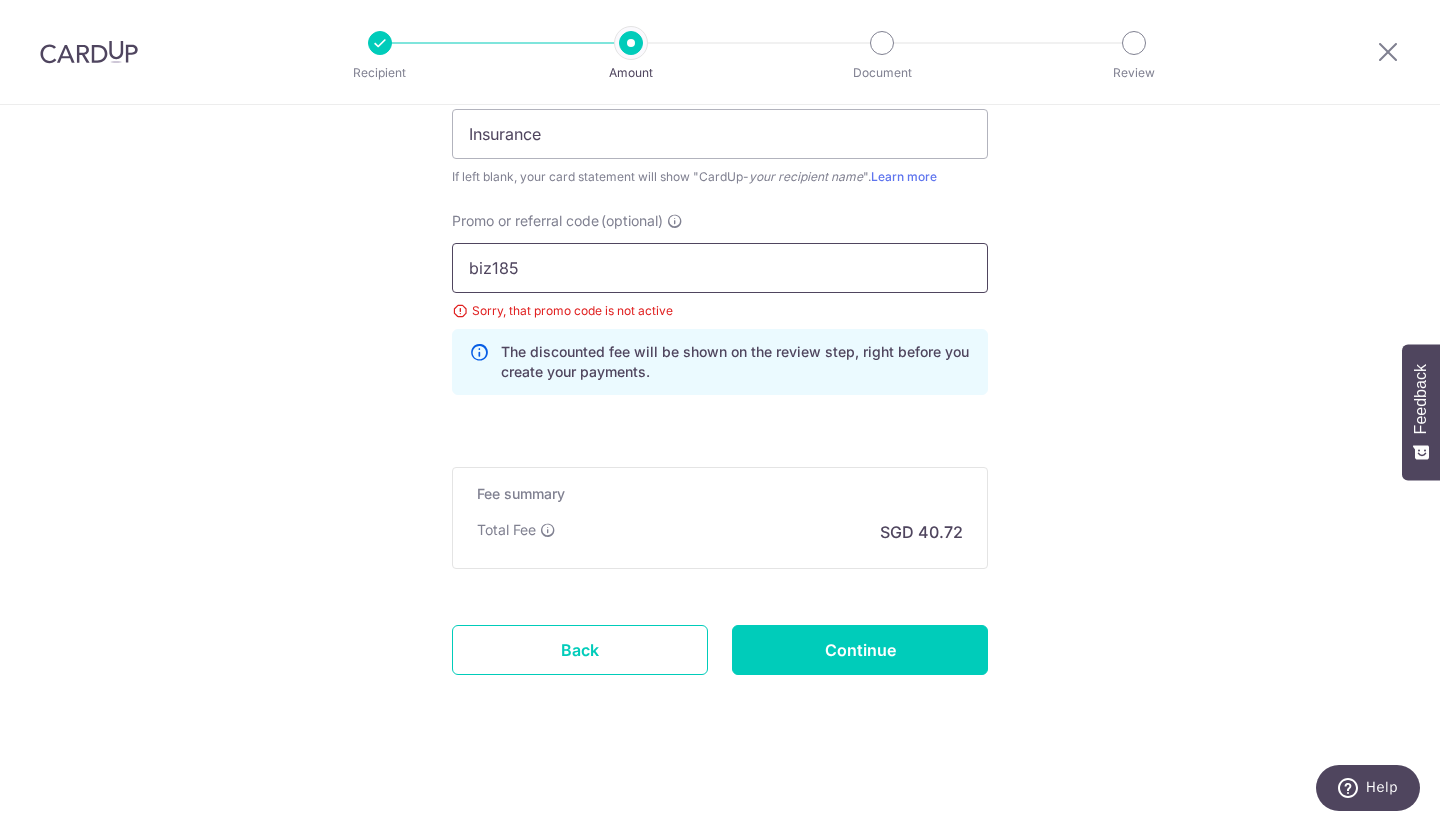 drag, startPoint x: 573, startPoint y: 264, endPoint x: 464, endPoint y: 258, distance: 109.165016 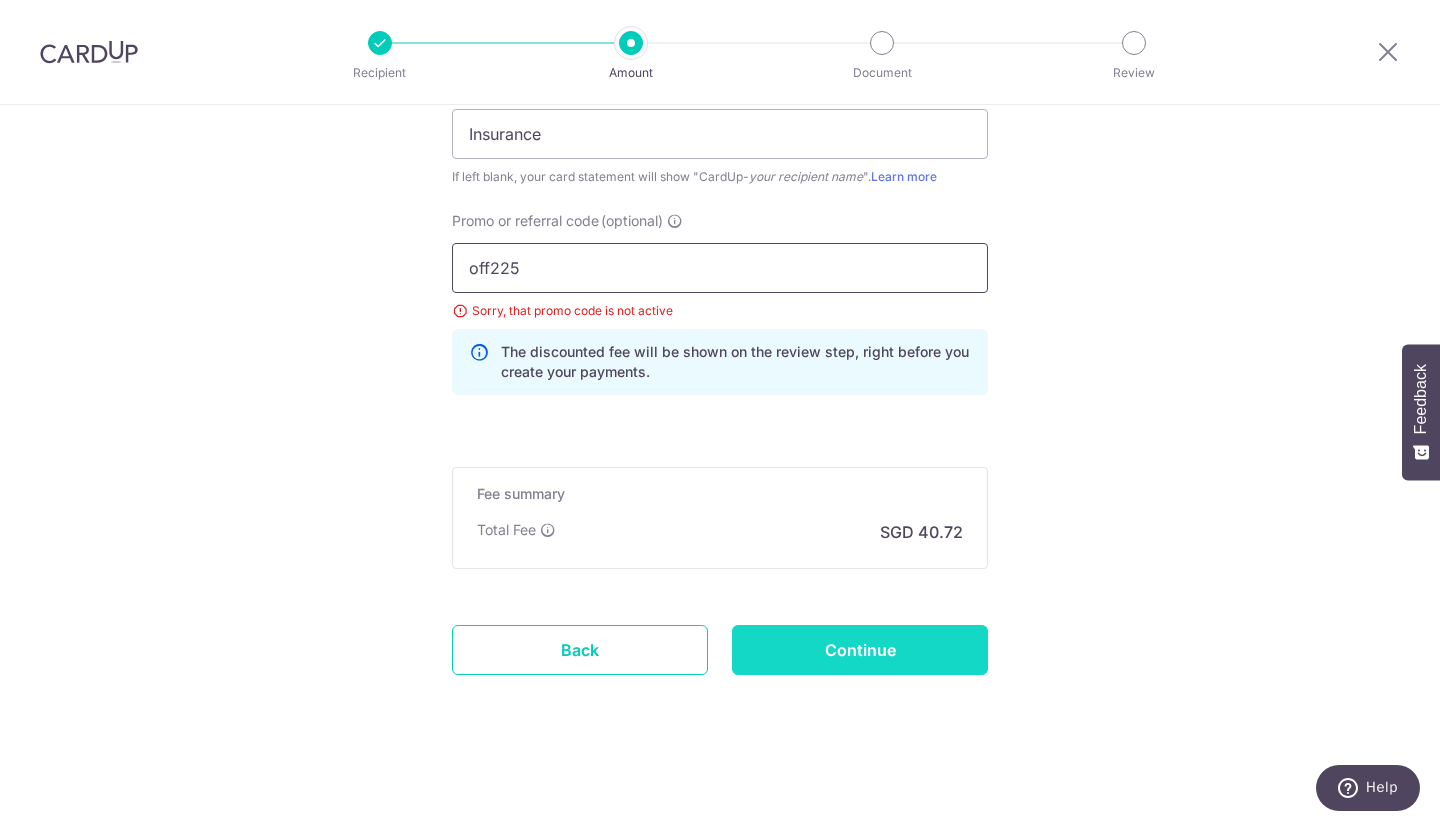 type on "off225" 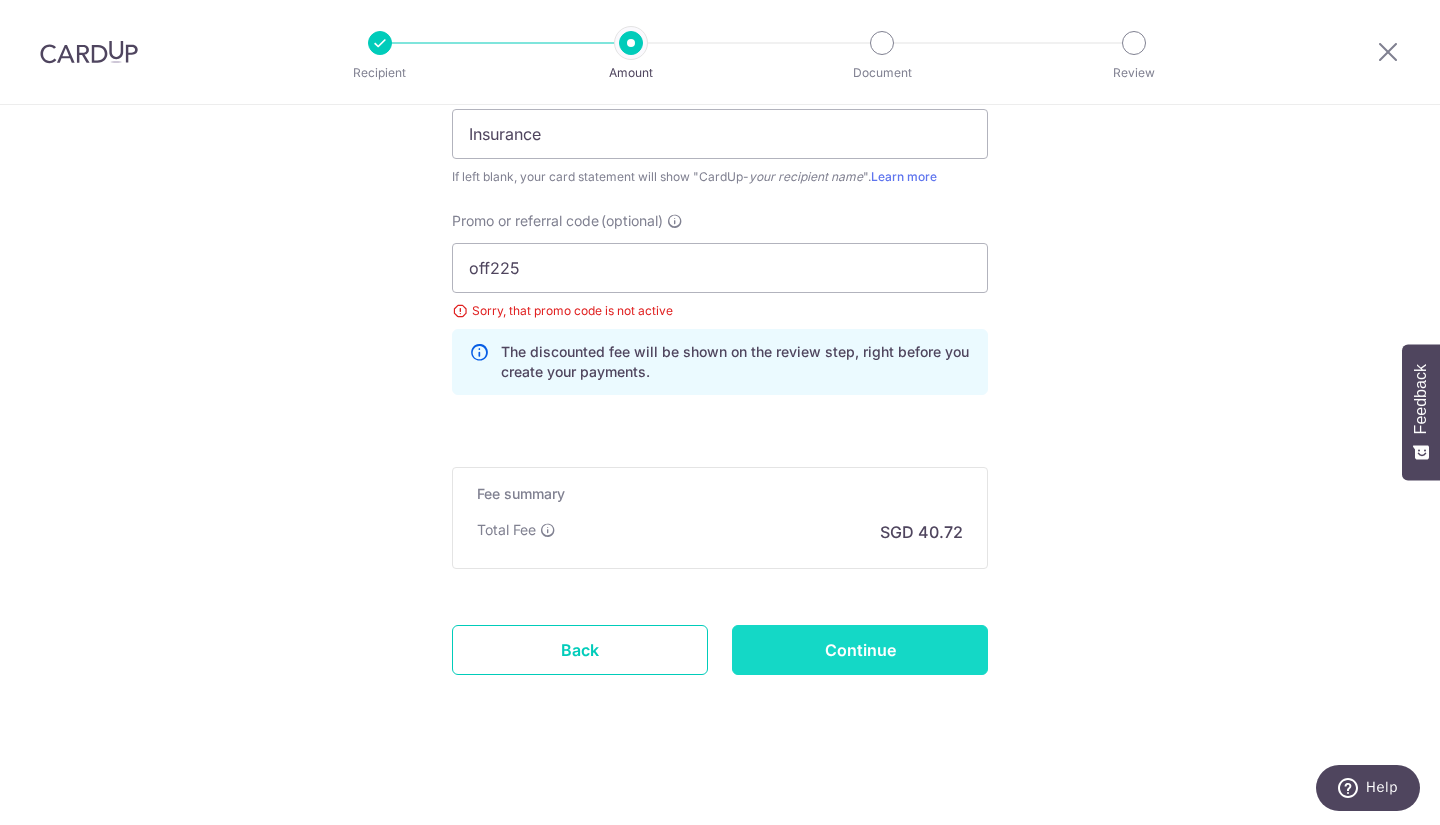click on "Continue" at bounding box center [860, 650] 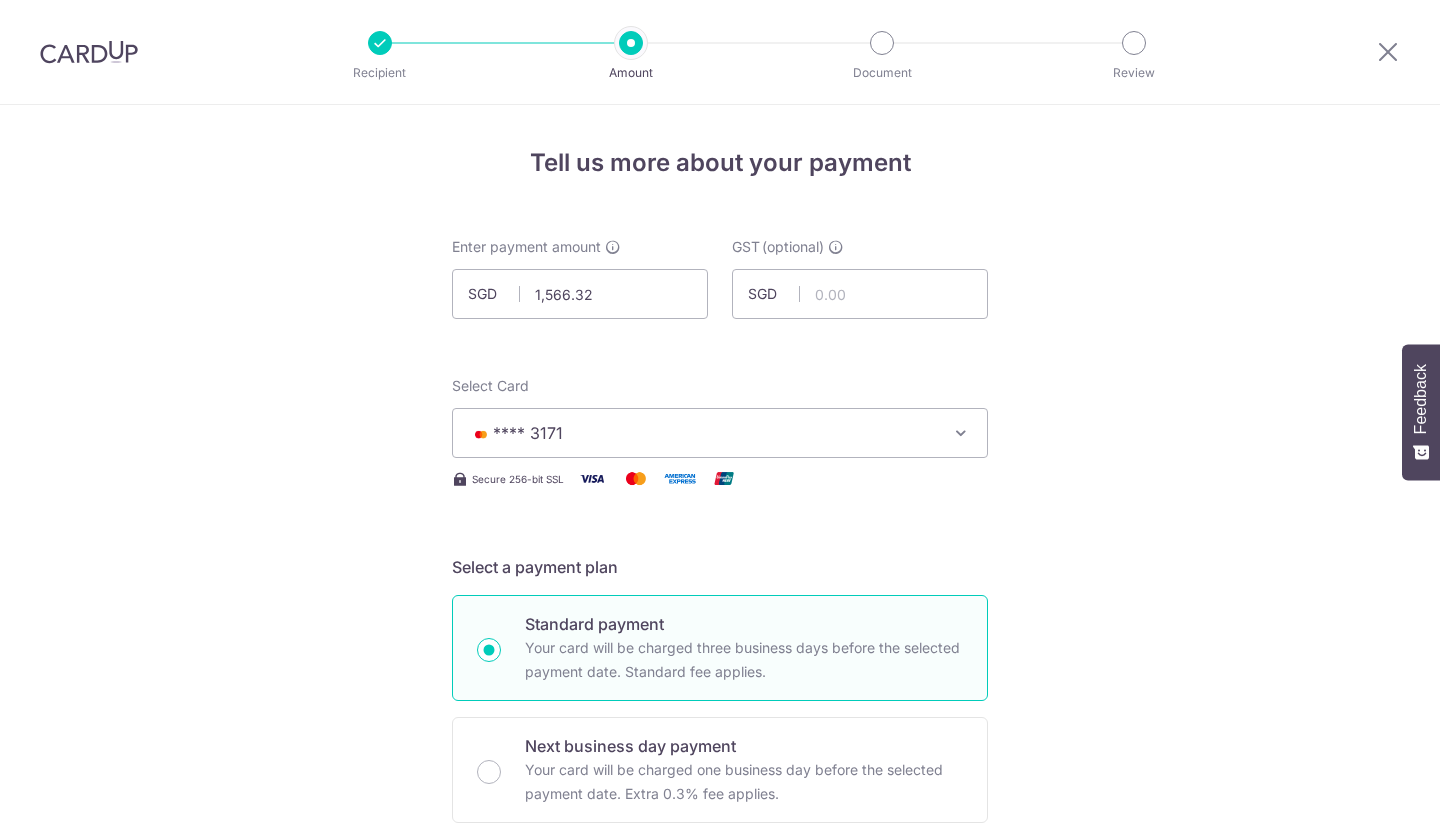scroll, scrollTop: 0, scrollLeft: 0, axis: both 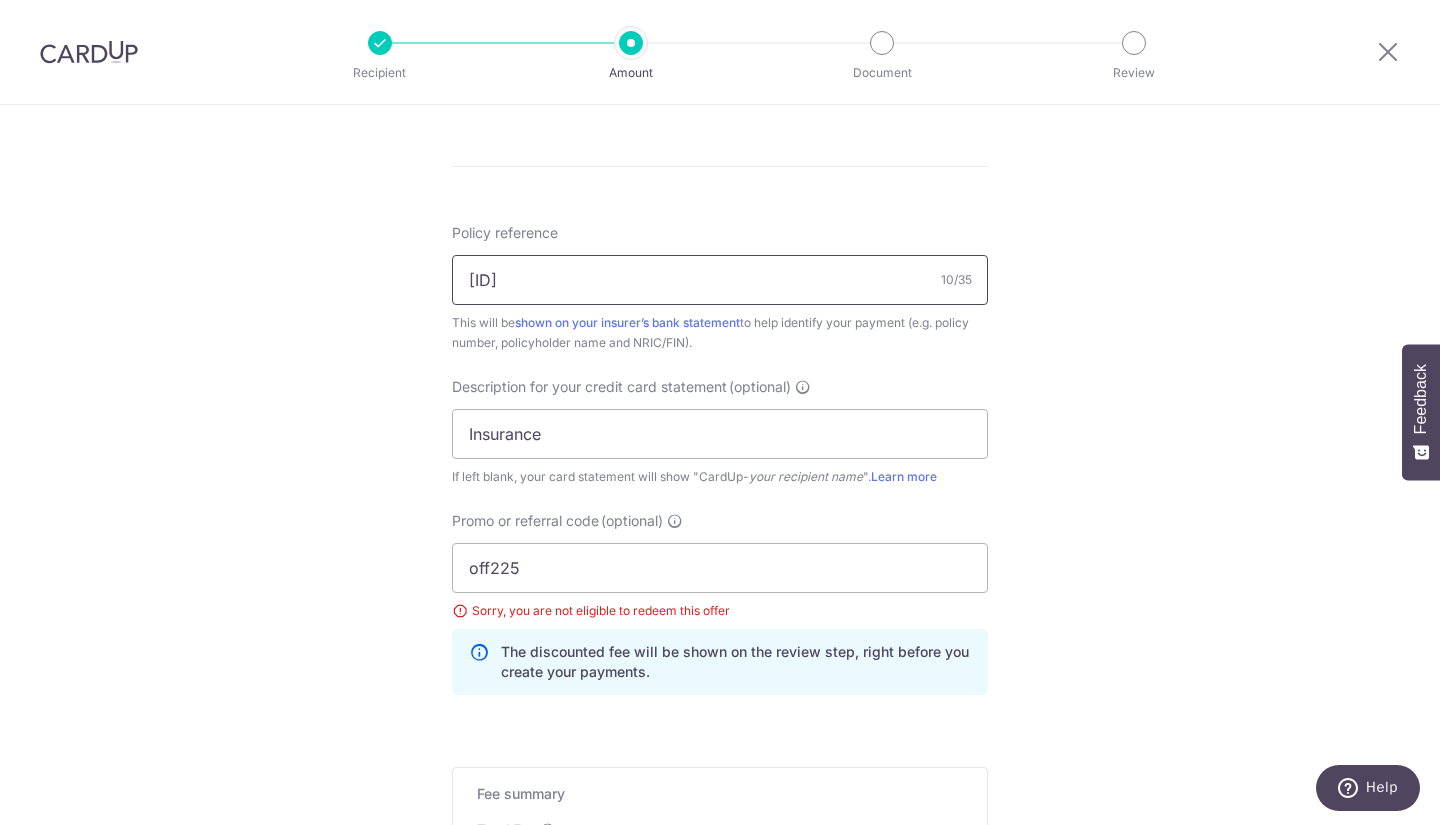 click on "[ID]" at bounding box center [720, 280] 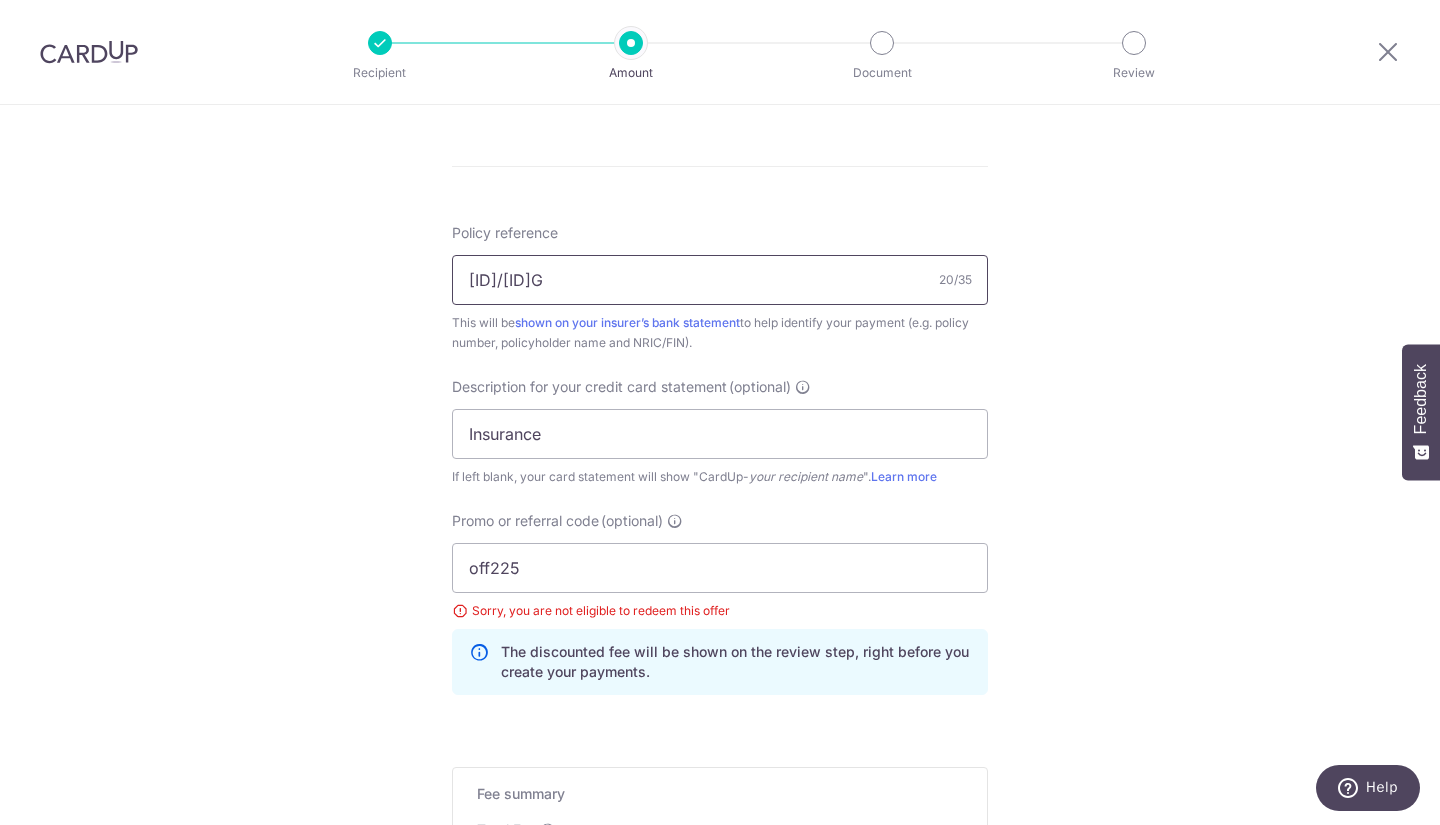 type on "[ID]/[ID]G" 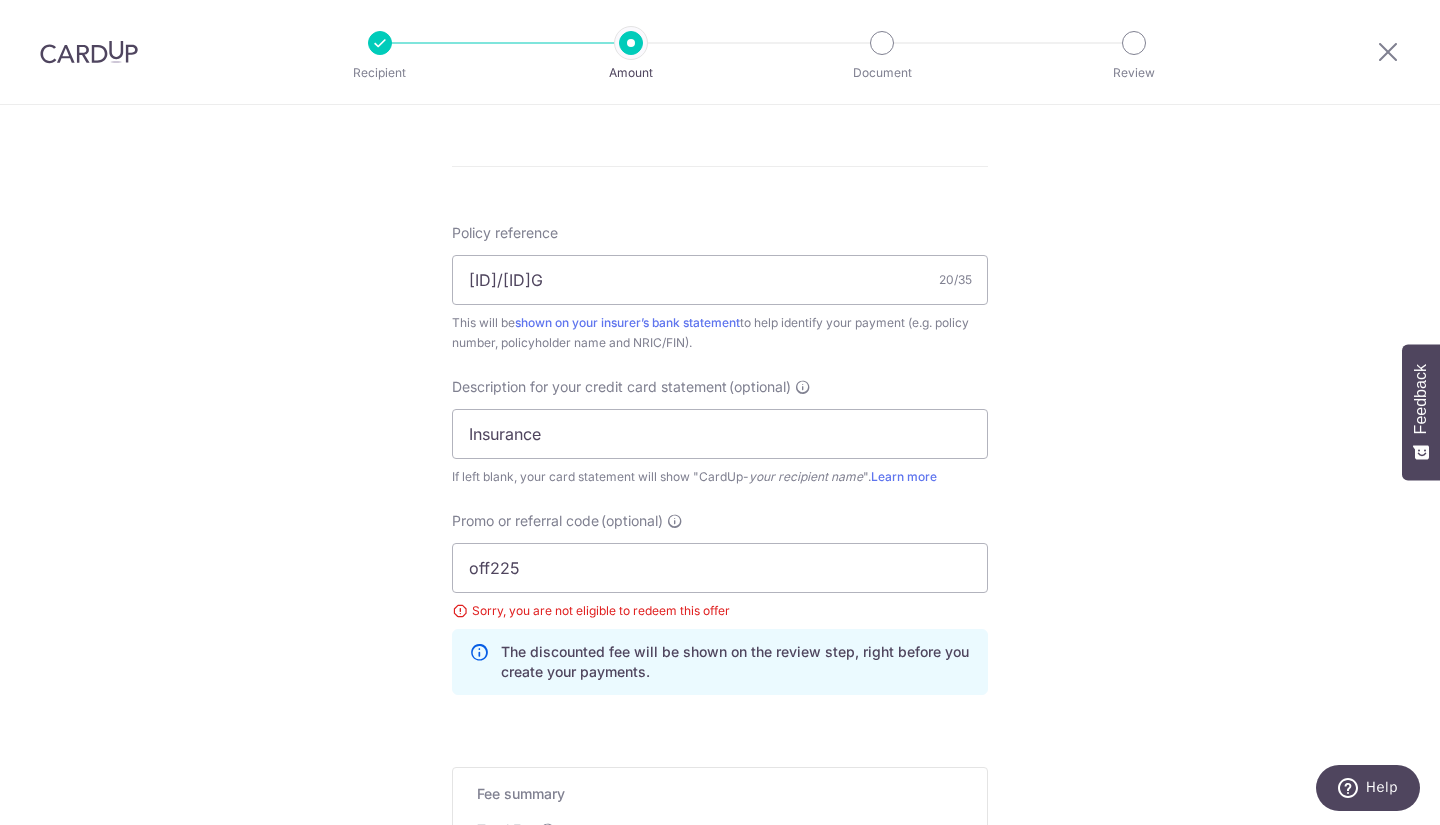 drag, startPoint x: 1439, startPoint y: 446, endPoint x: 1424, endPoint y: 330, distance: 116.965805 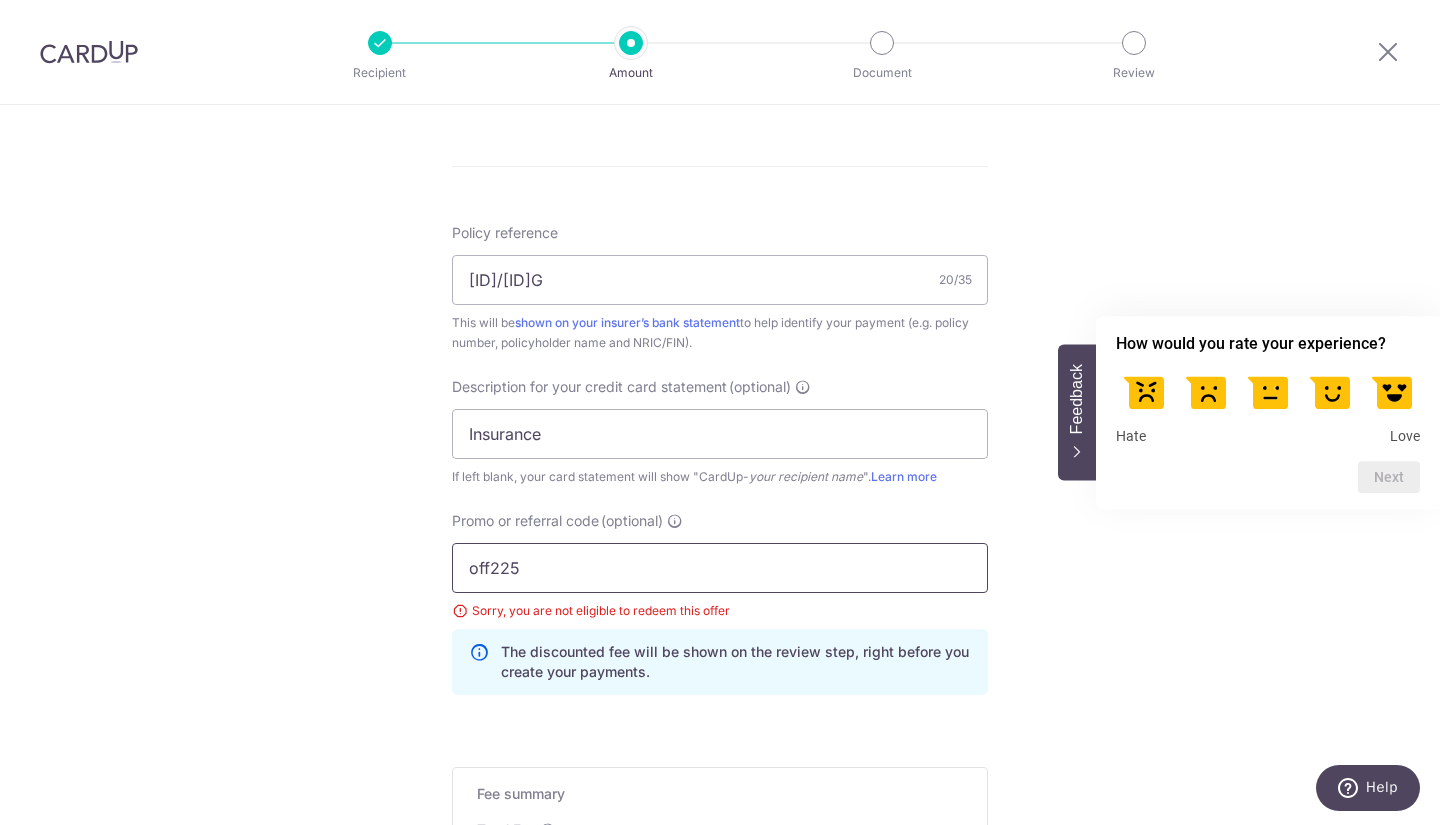 drag, startPoint x: 556, startPoint y: 564, endPoint x: 433, endPoint y: 556, distance: 123.25989 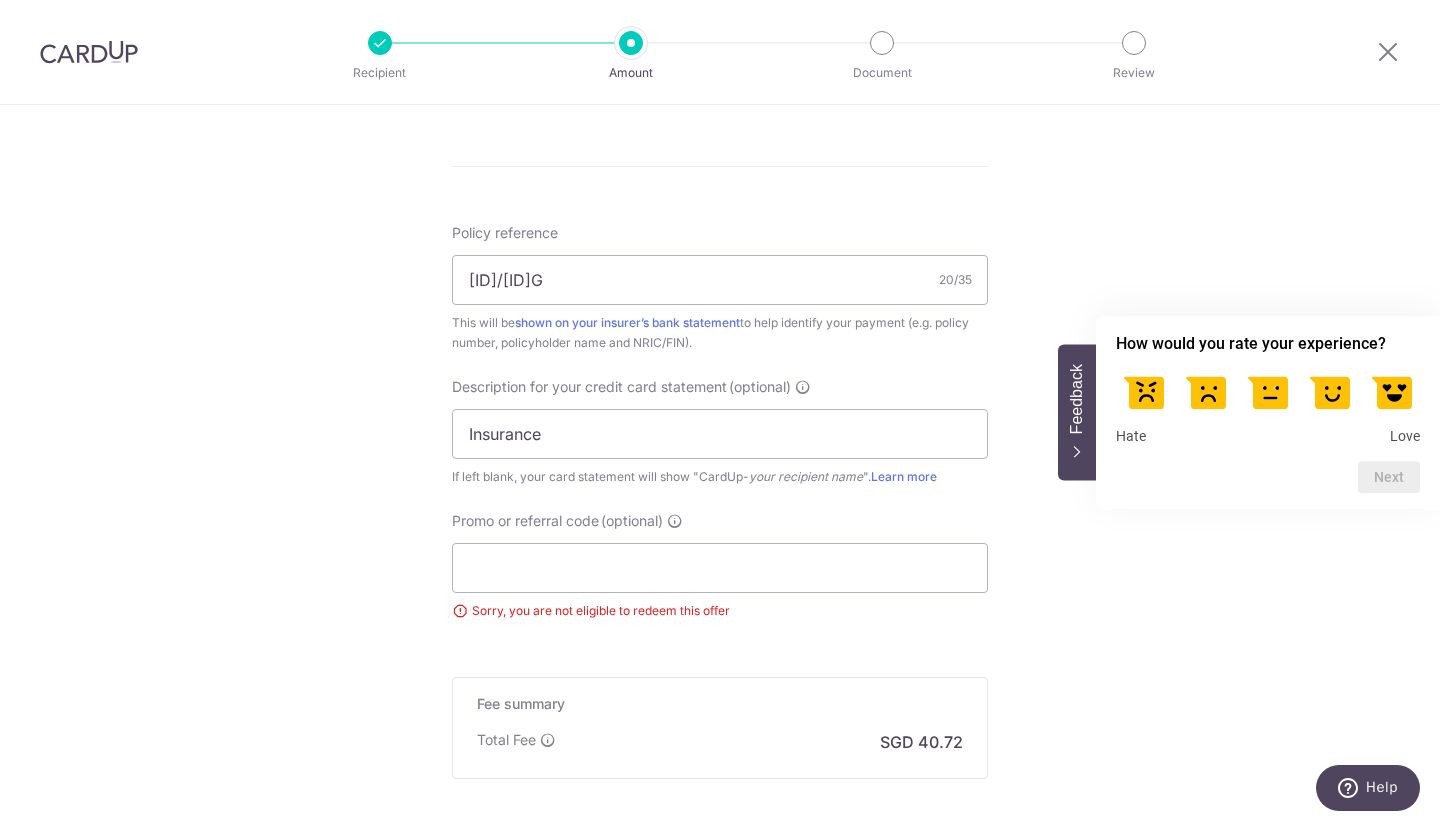 click on "Tell us more about your payment
Enter payment amount
SGD
1,566.32
1566.32
GST
(optional)
SGD
Select Card
**** [LAST_FOUR_DIGITS]
Add credit card
Your Cards
**** [LAST_FOUR_DIGITS]
**** [LAST_FOUR_DIGITS]
**** [LAST_FOUR_DIGITS]
**** [LAST_FOUR_DIGITS]
**** [LAST_FOUR_DIGITS]" at bounding box center [720, 8] 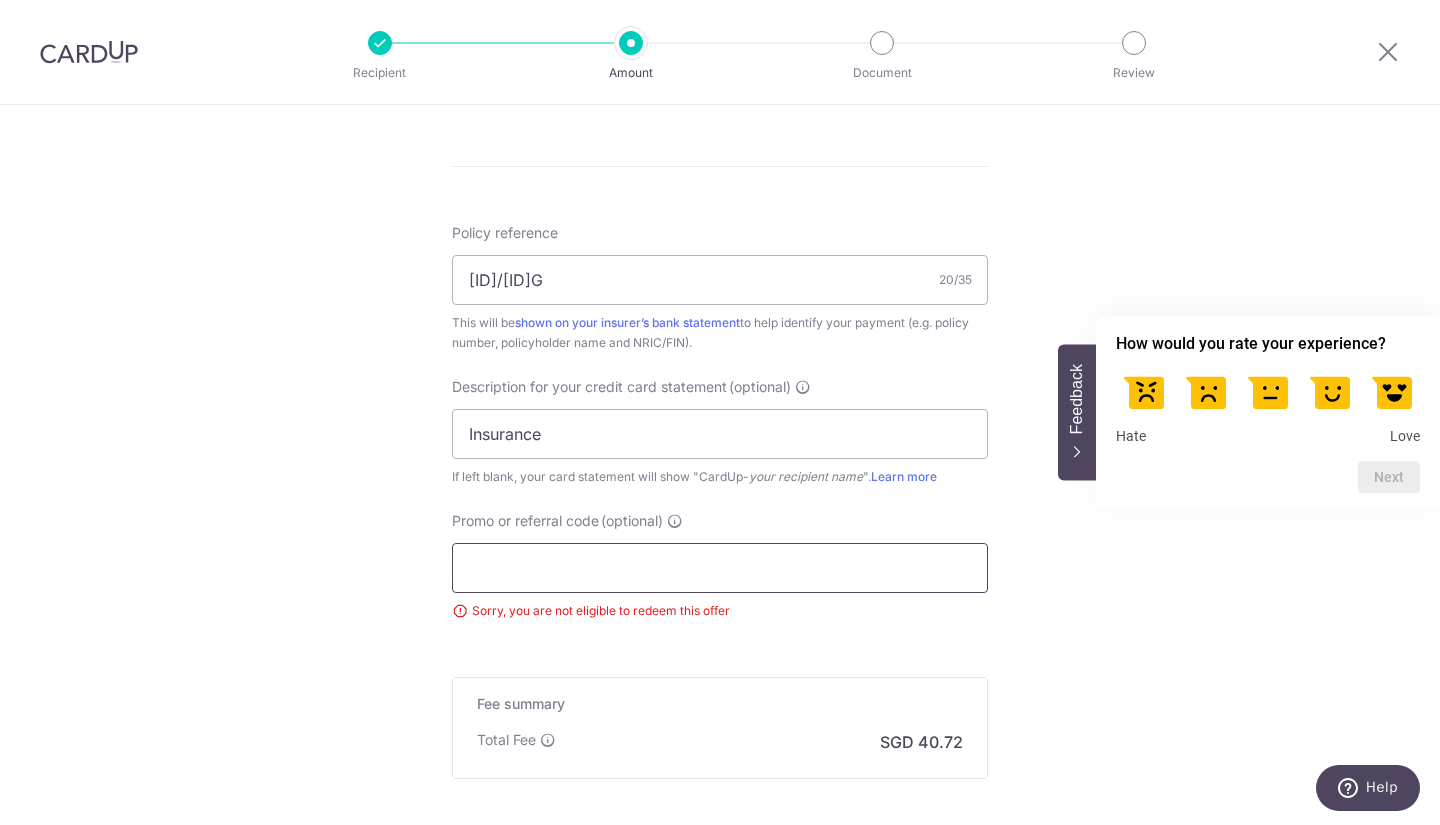 click on "Promo or referral code
(optional)" at bounding box center [720, 568] 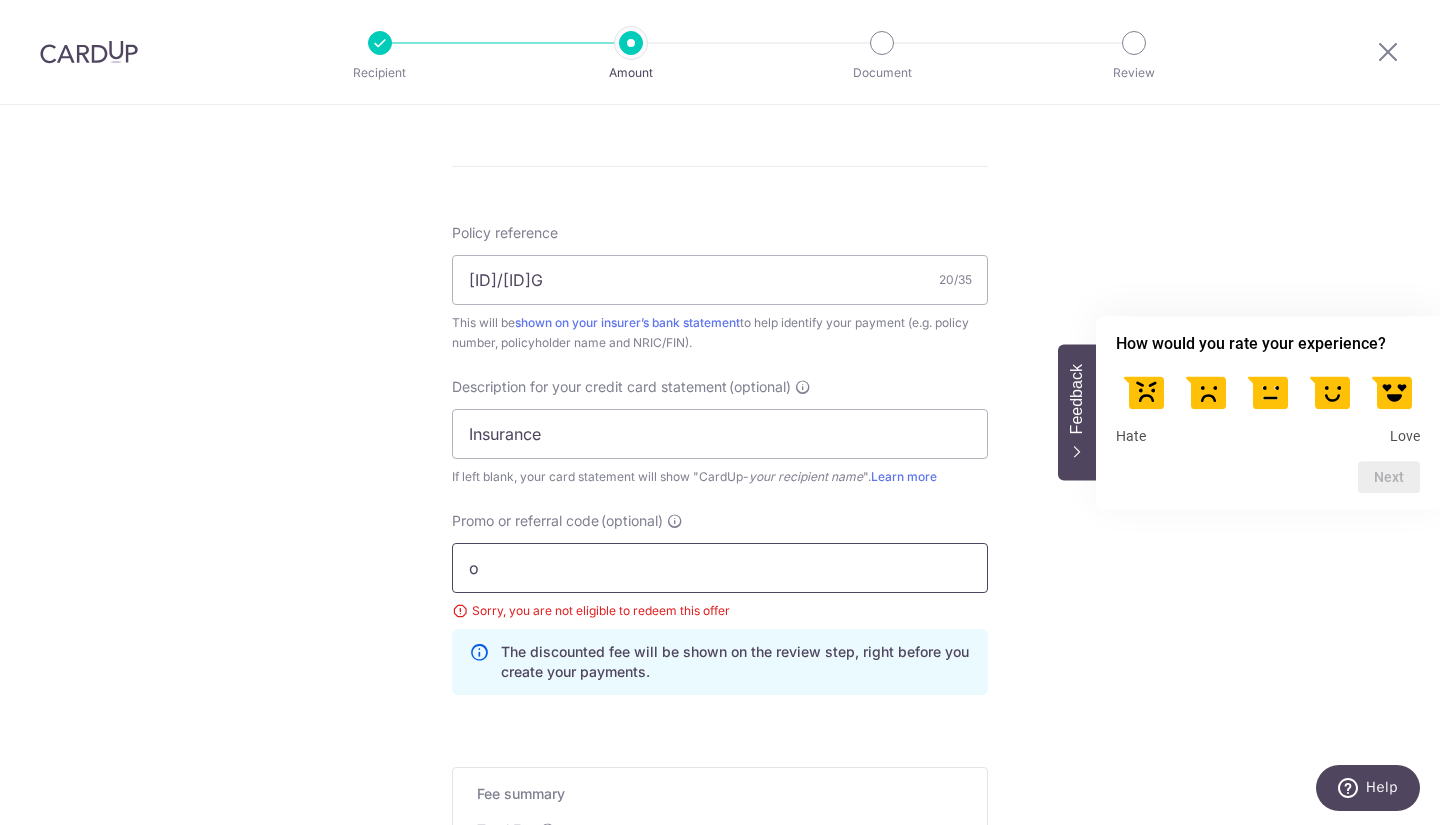 click on "o" at bounding box center (720, 568) 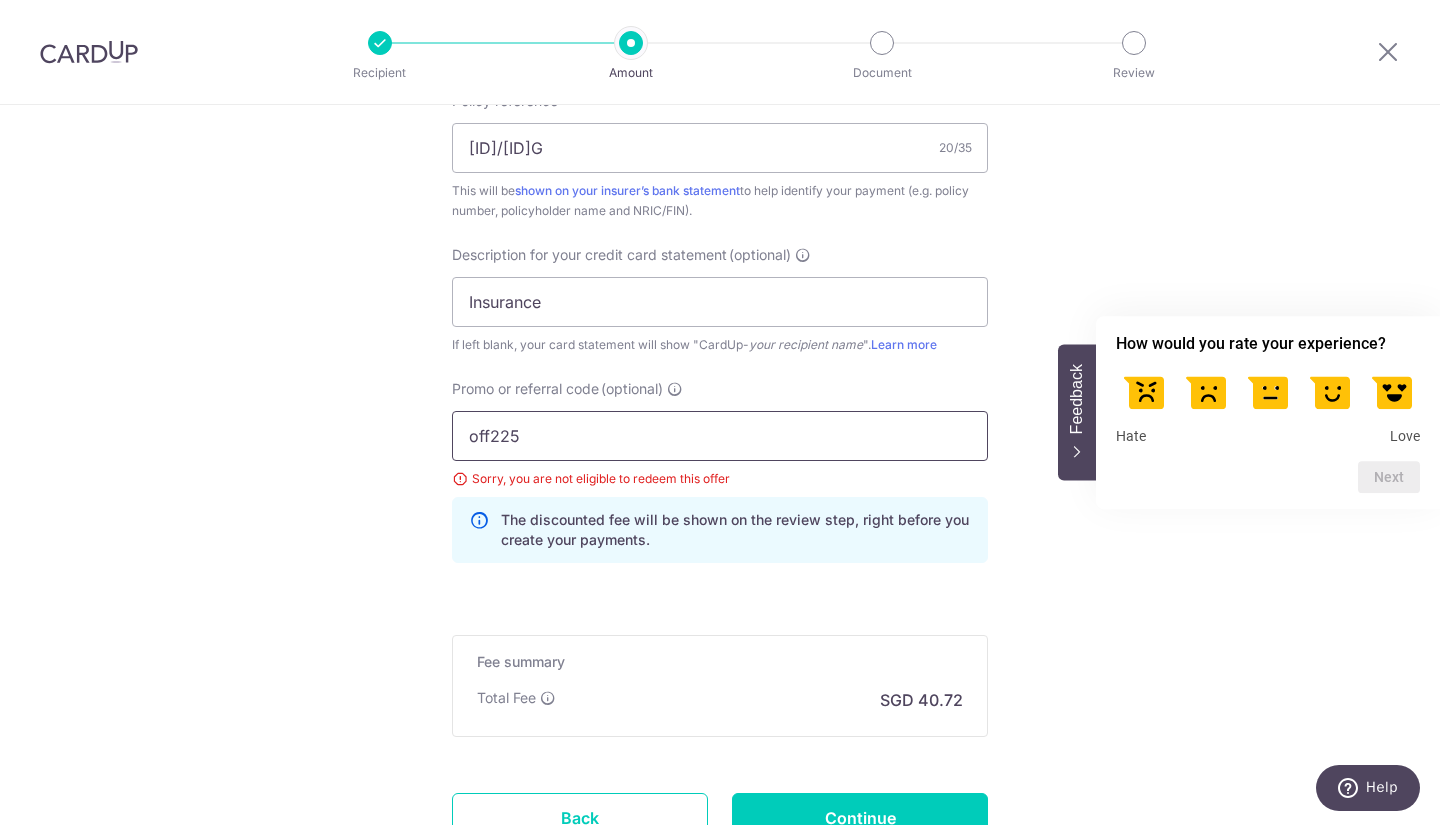 scroll, scrollTop: 1423, scrollLeft: 0, axis: vertical 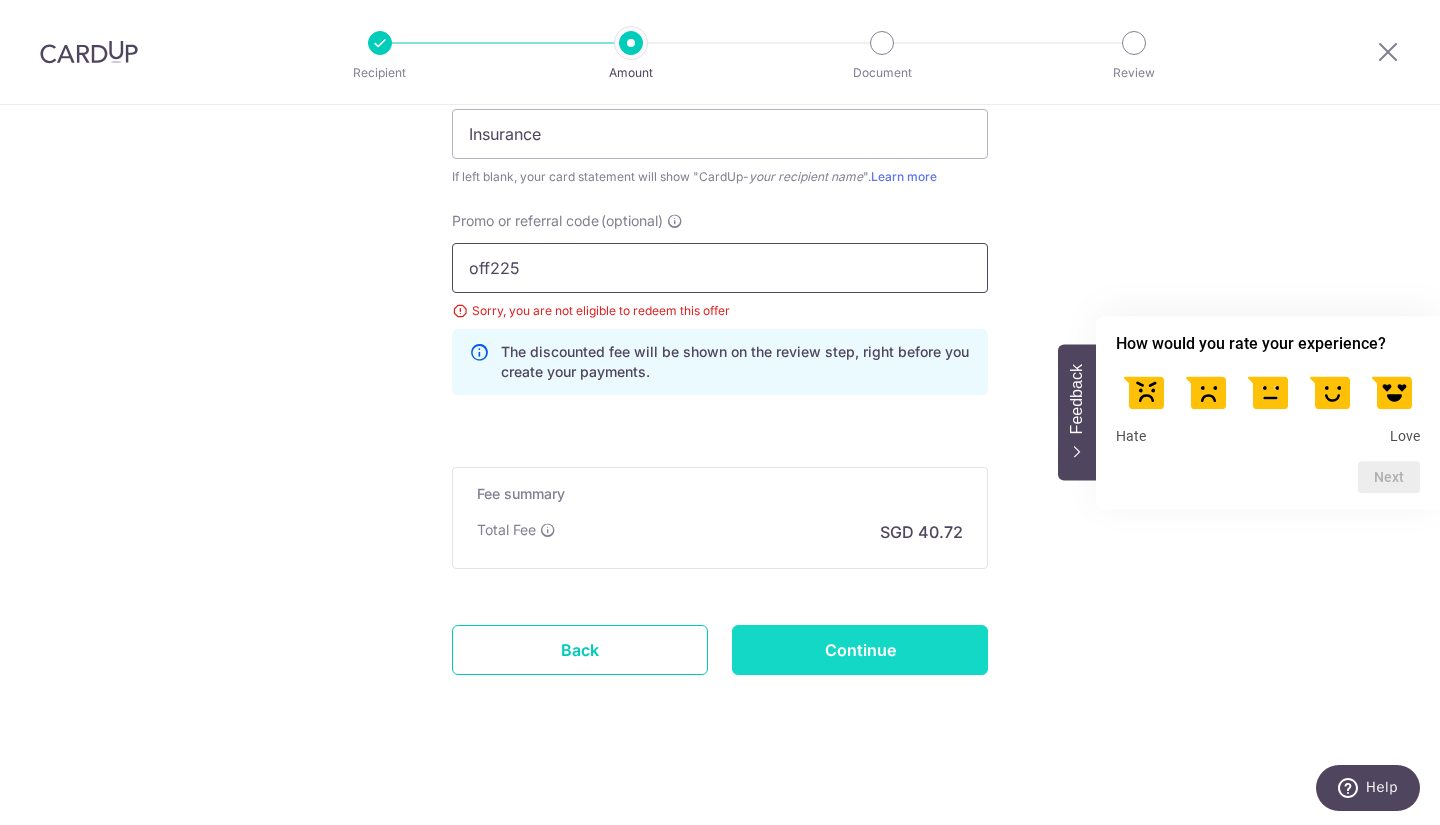 type on "off225" 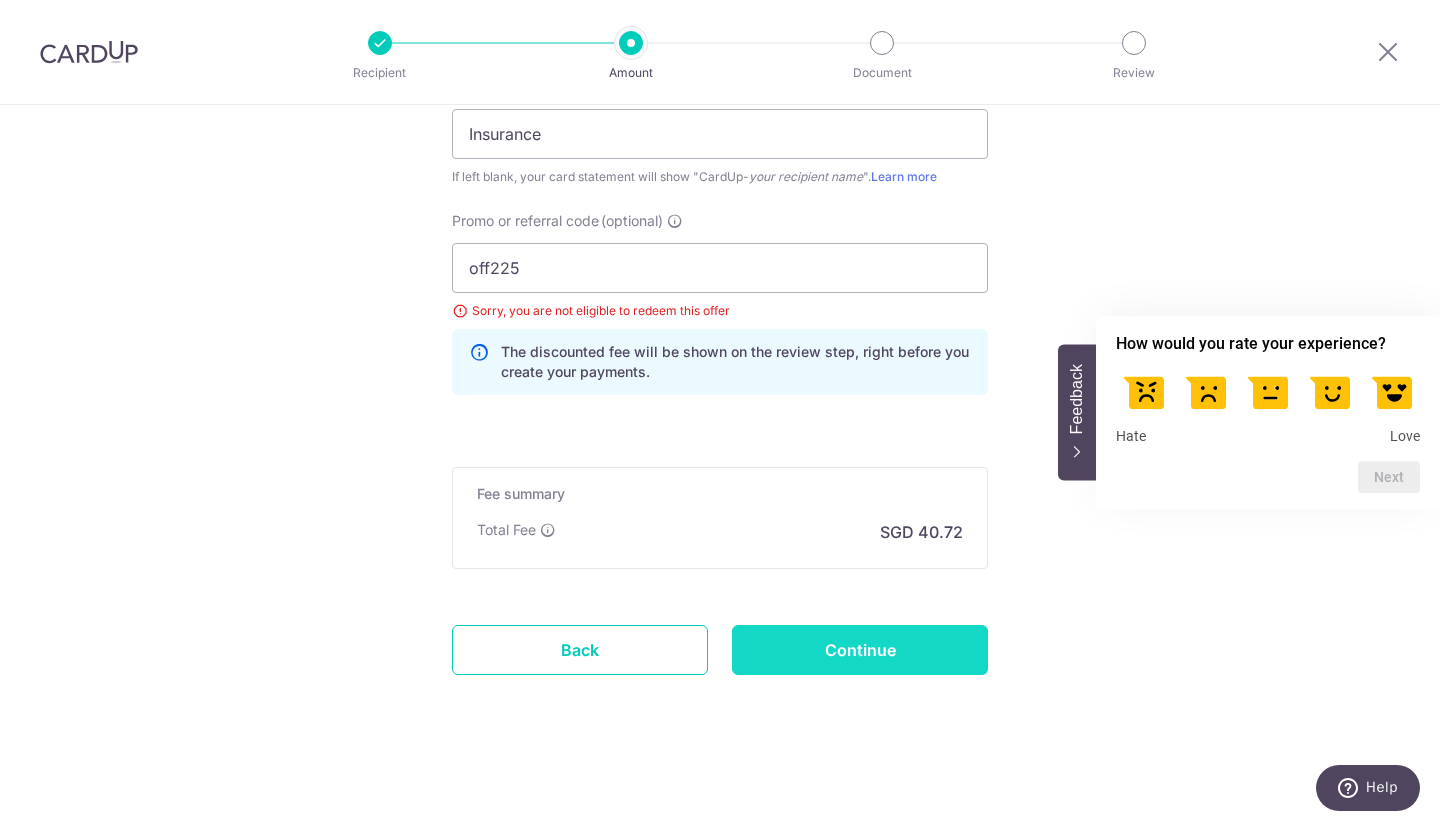 click on "Continue" at bounding box center (860, 650) 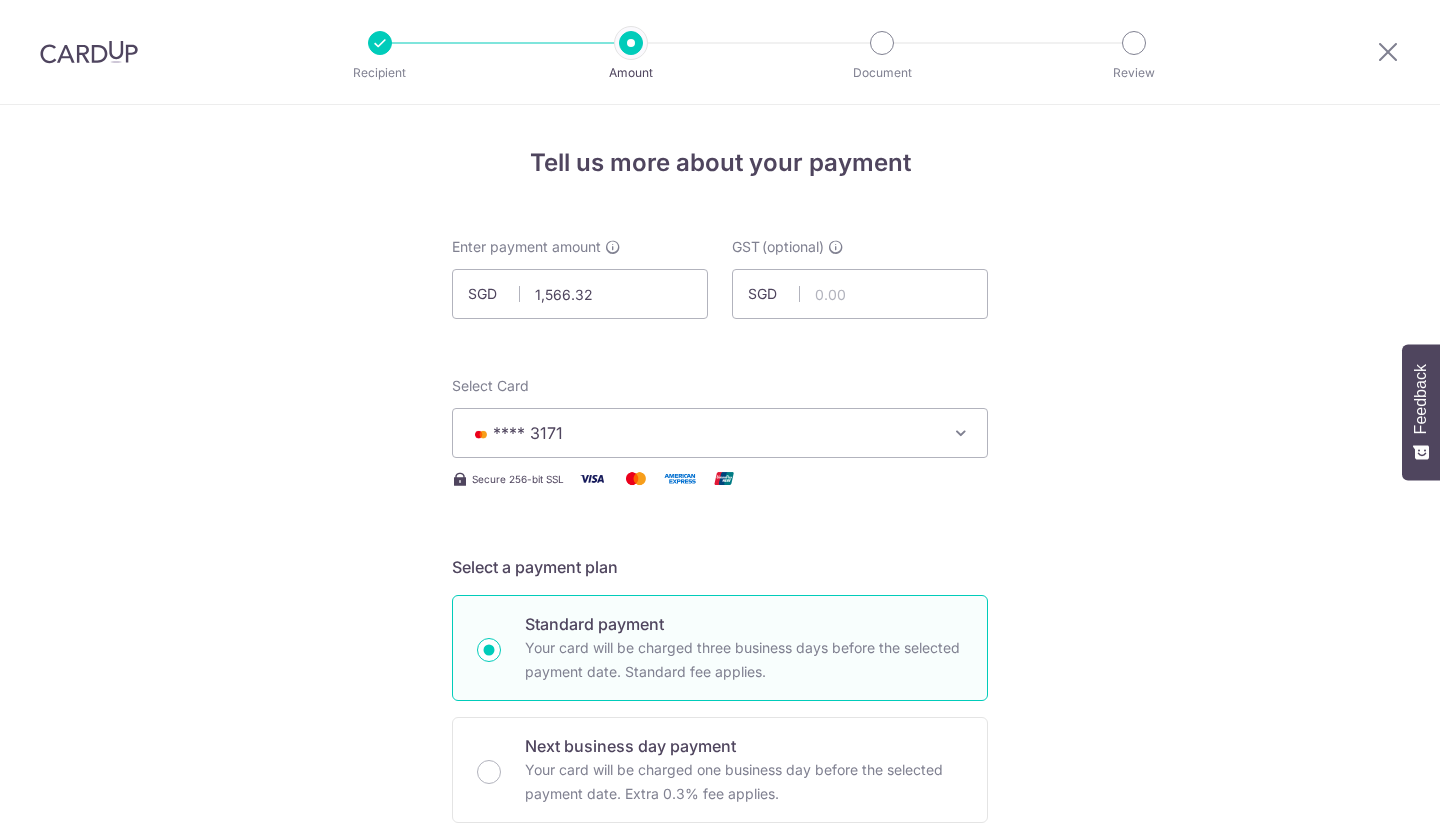 scroll, scrollTop: 0, scrollLeft: 0, axis: both 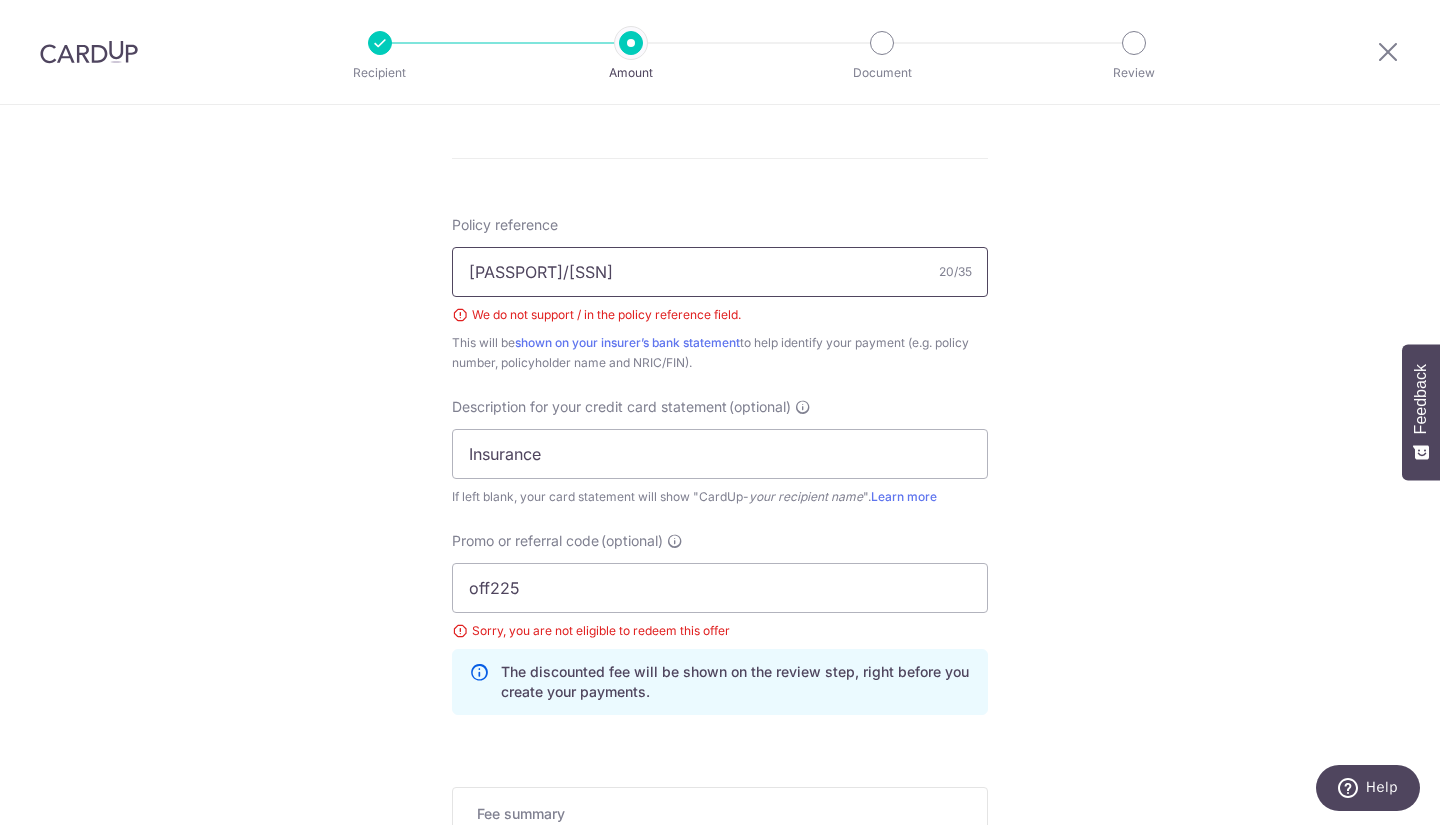 click on "E240865623/S8788882G" at bounding box center [720, 272] 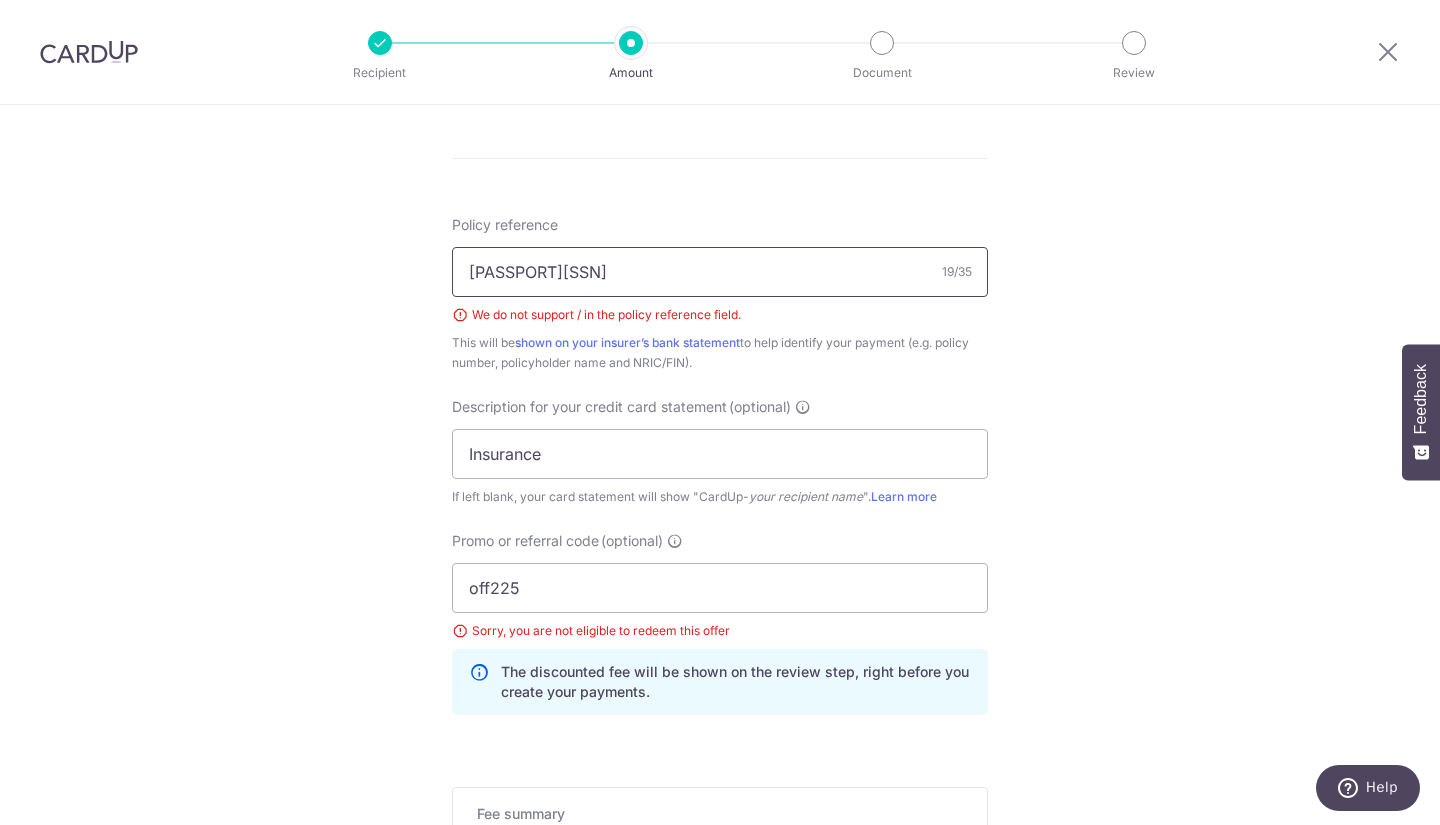 drag, startPoint x: 749, startPoint y: 273, endPoint x: 564, endPoint y: 280, distance: 185.13239 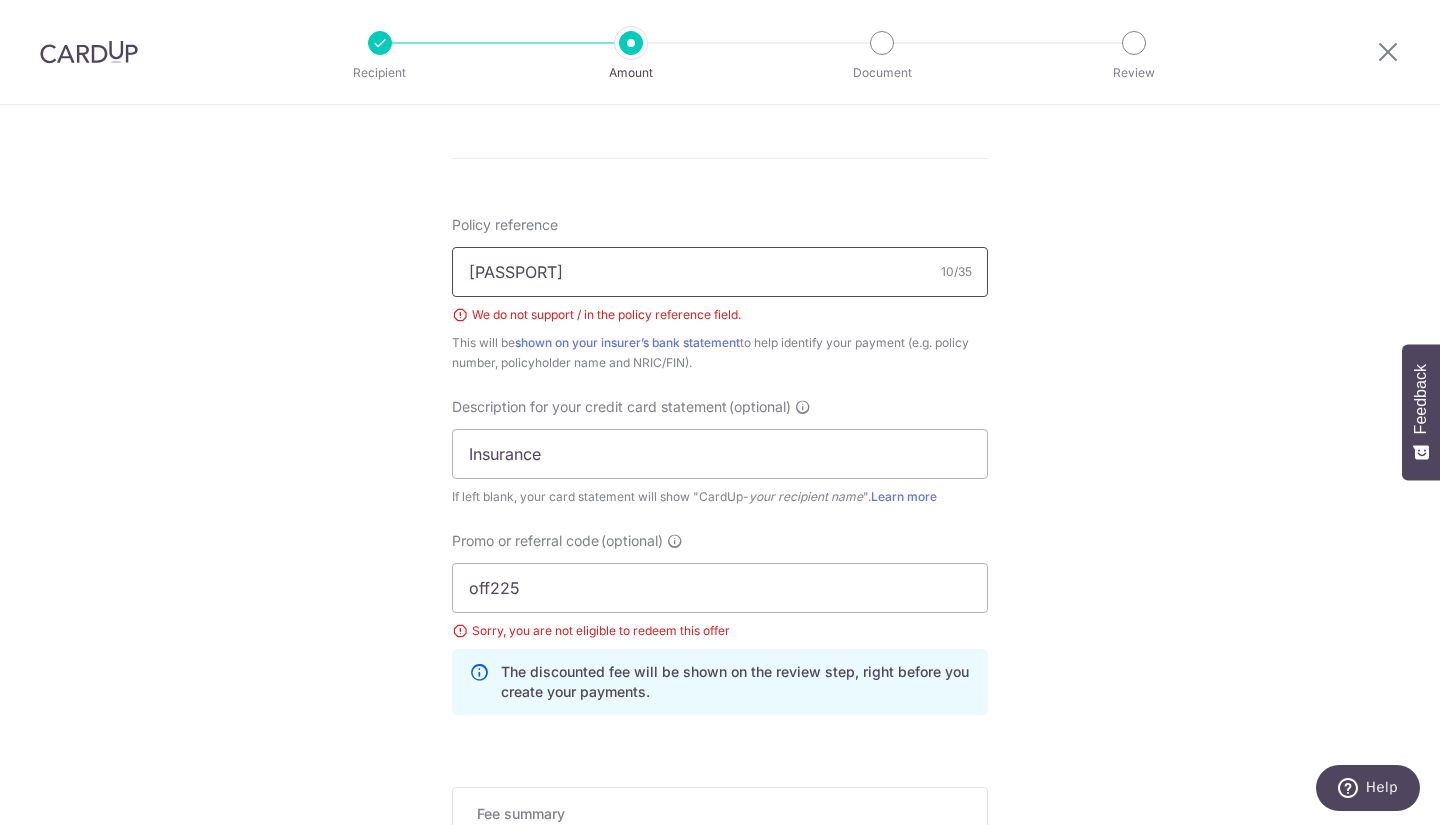 type on "E240865623" 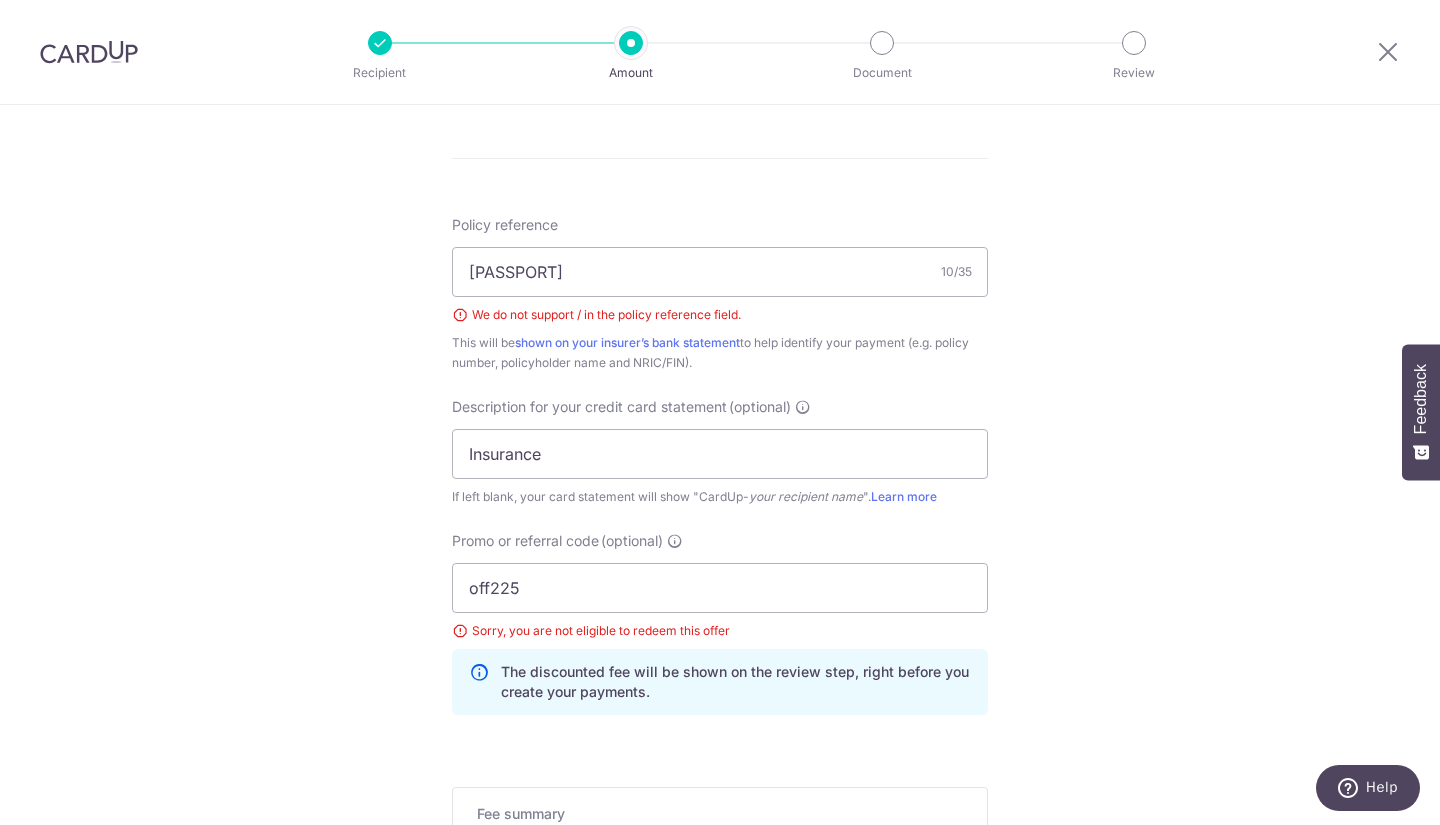 click on "Tell us more about your payment
Enter payment amount
SGD
1,566.32
1566.32
GST
(optional)
SGD
Select Card
**** 3171
Add credit card
Your Cards
**** 2002
**** 7006
**** 8426
**** 0399
**** 6328" at bounding box center (720, 59) 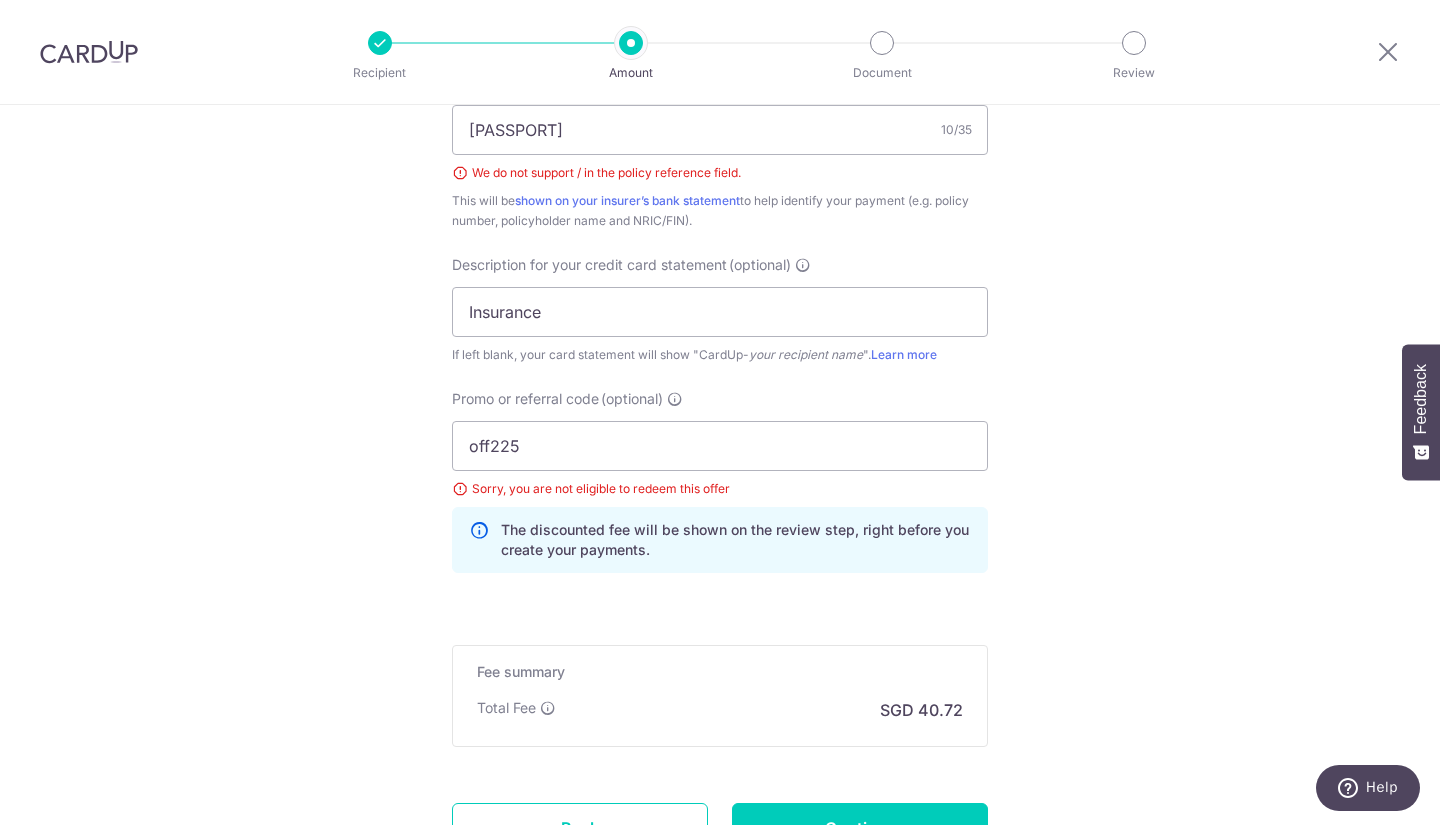 scroll, scrollTop: 1431, scrollLeft: 0, axis: vertical 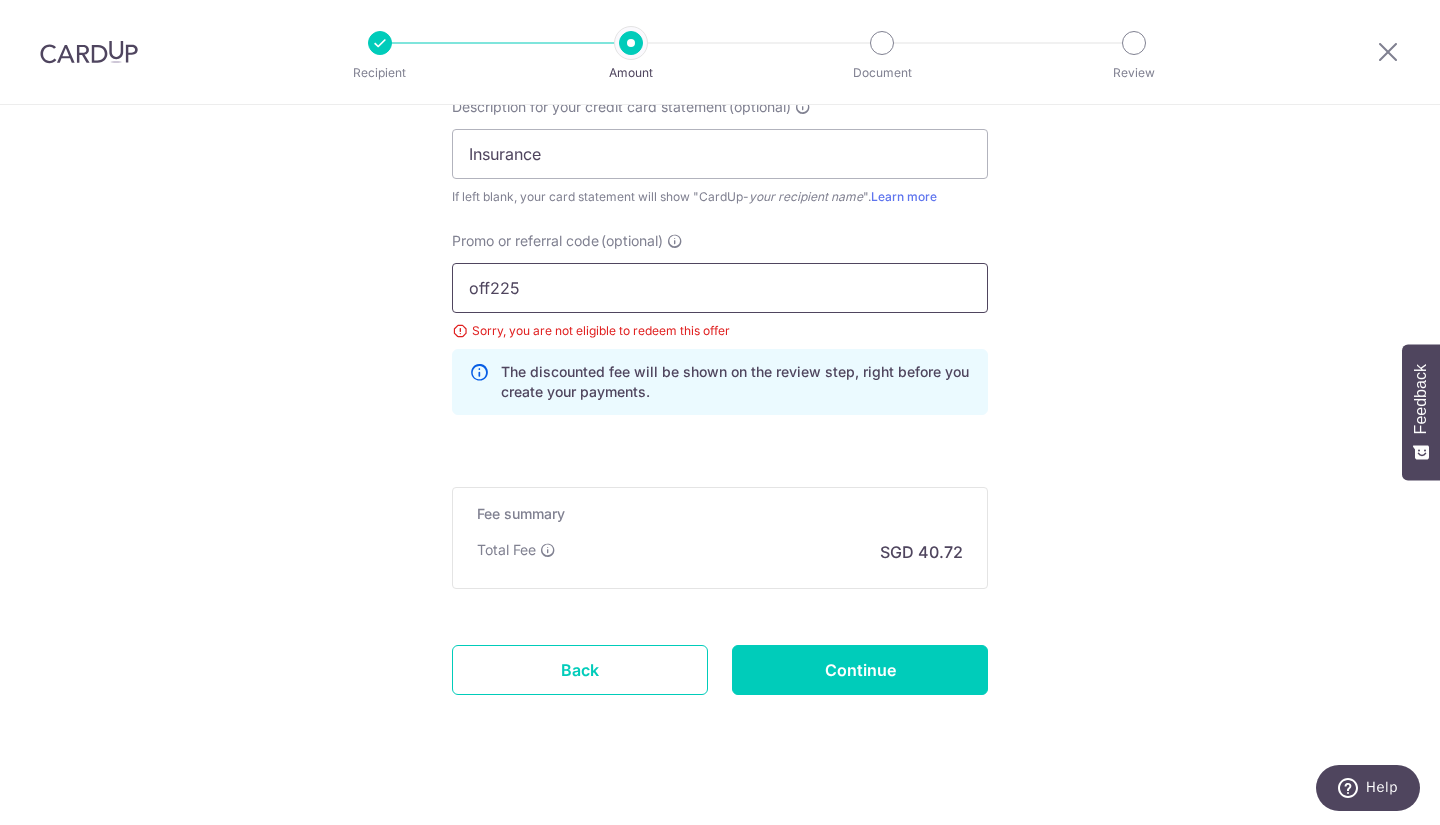 drag, startPoint x: 538, startPoint y: 297, endPoint x: 341, endPoint y: 278, distance: 197.91412 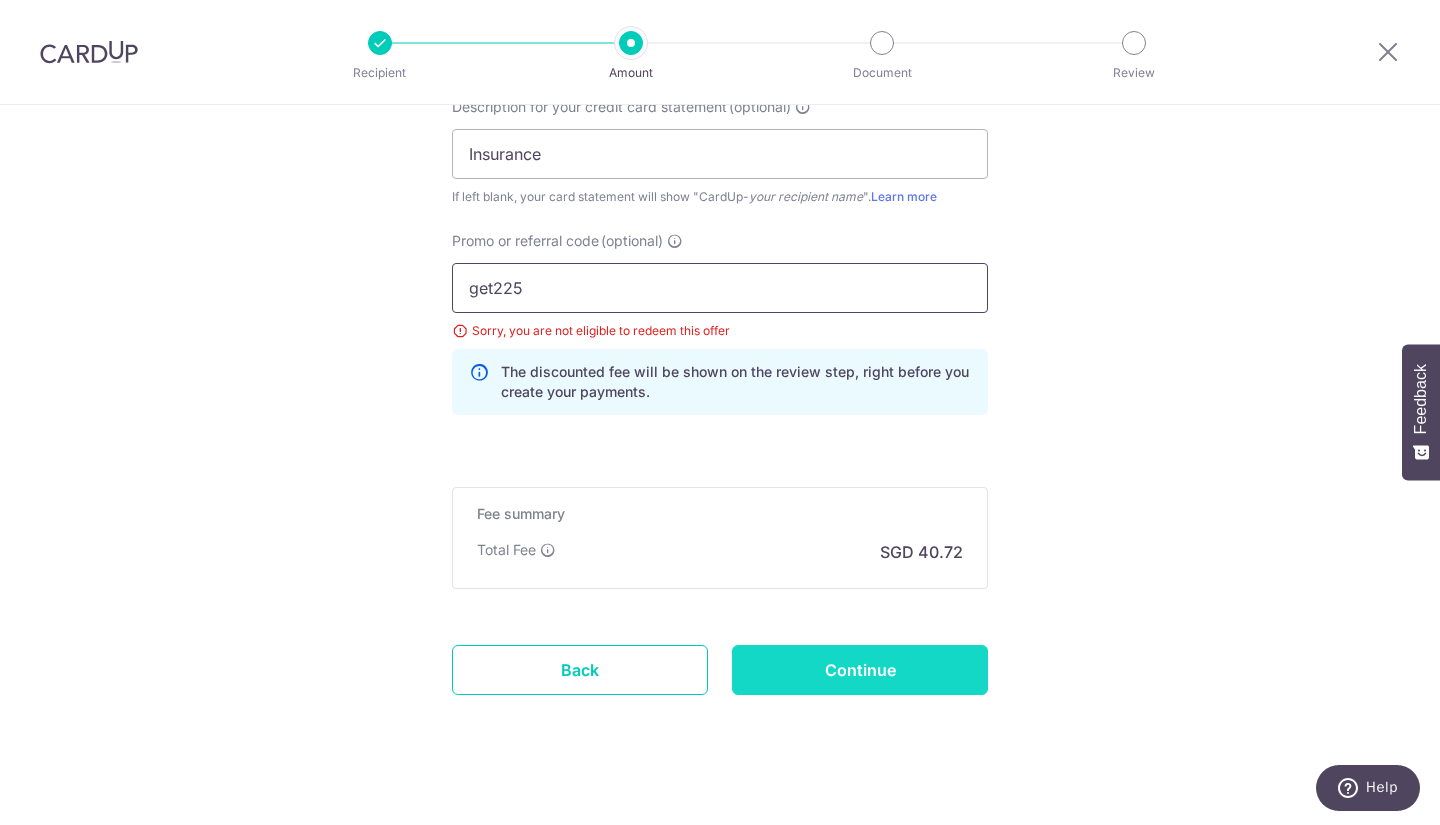 type on "get225" 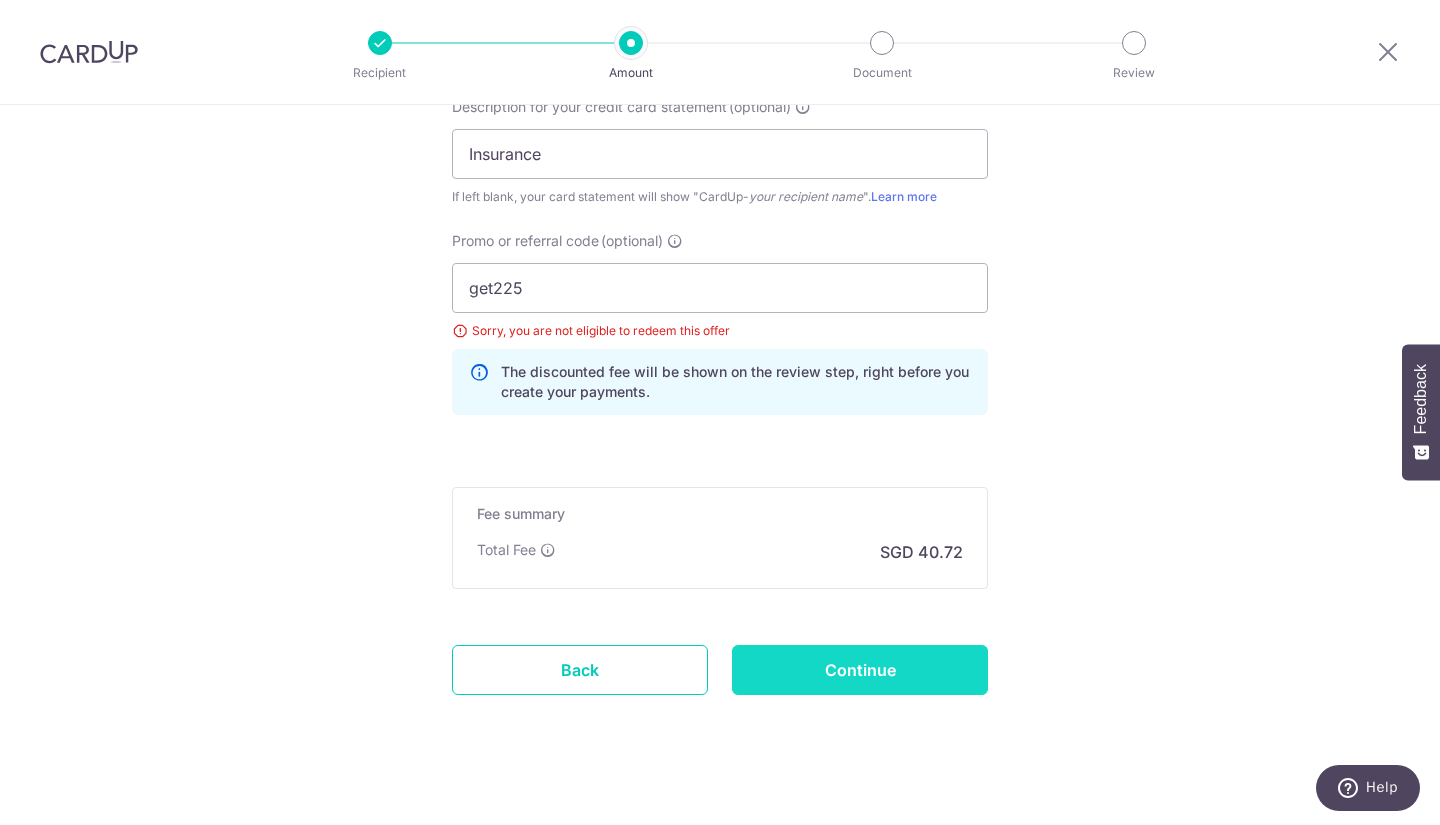 click on "Continue" at bounding box center [860, 670] 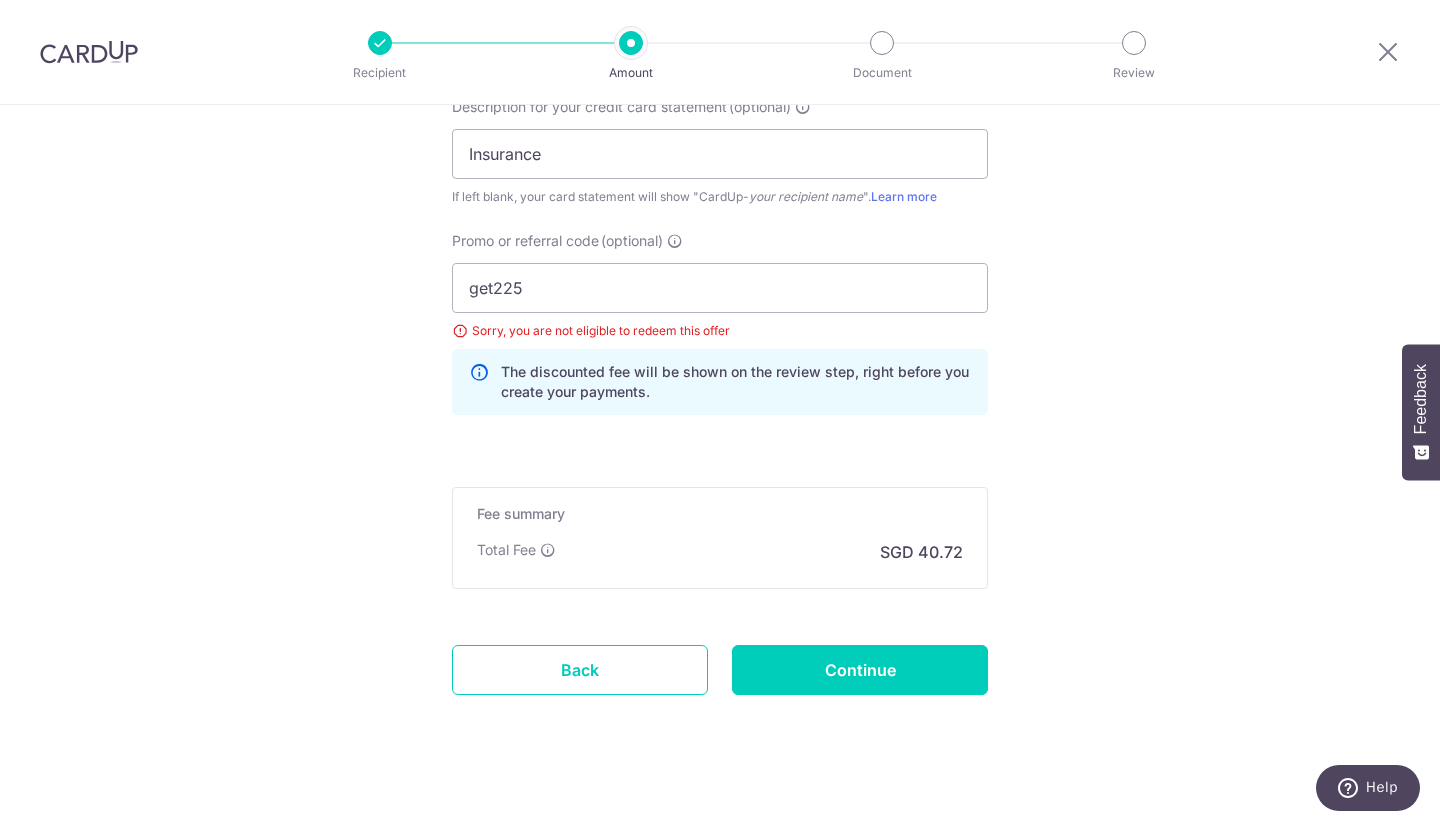 type on "Update Schedule" 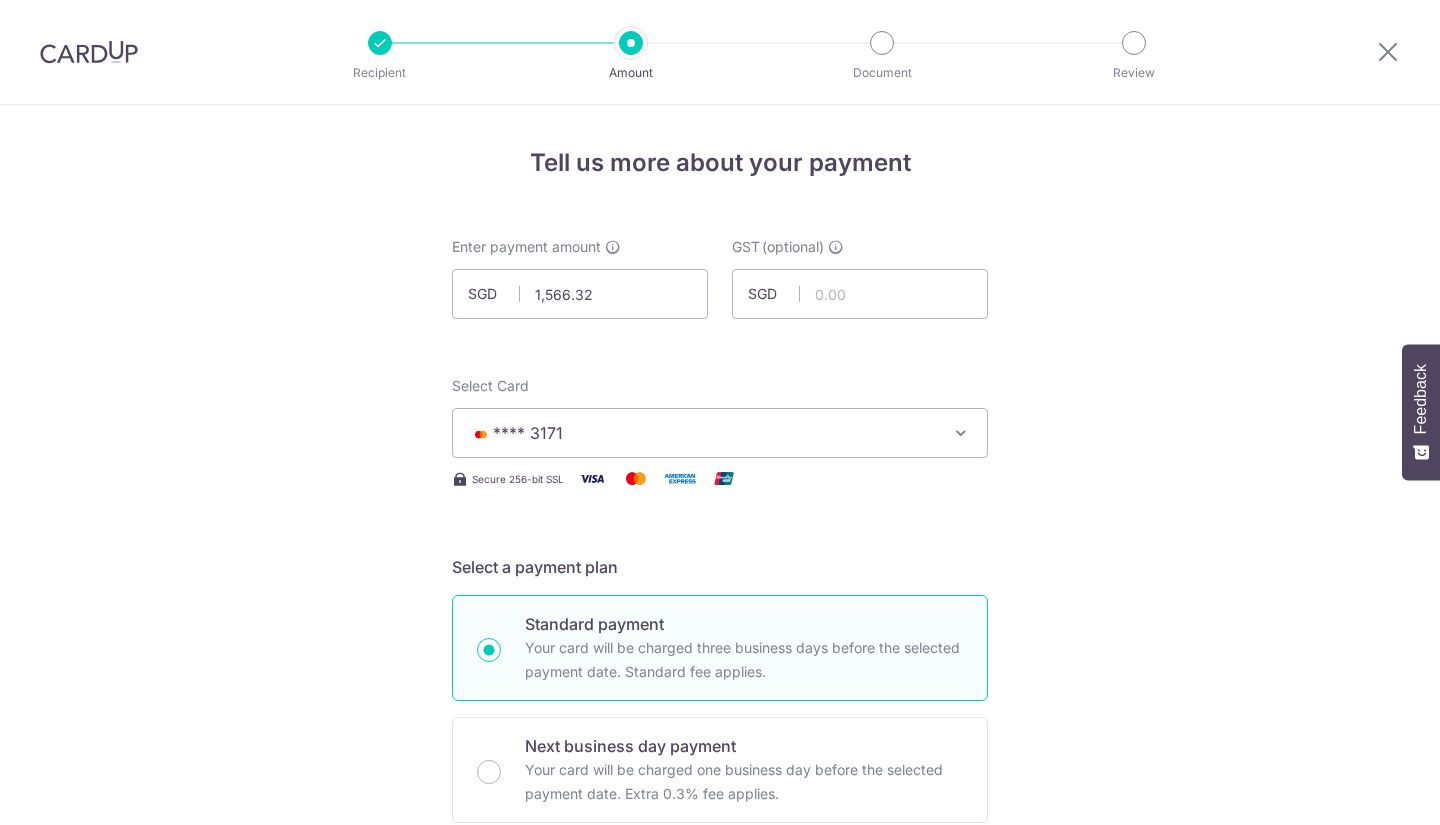 scroll, scrollTop: 0, scrollLeft: 0, axis: both 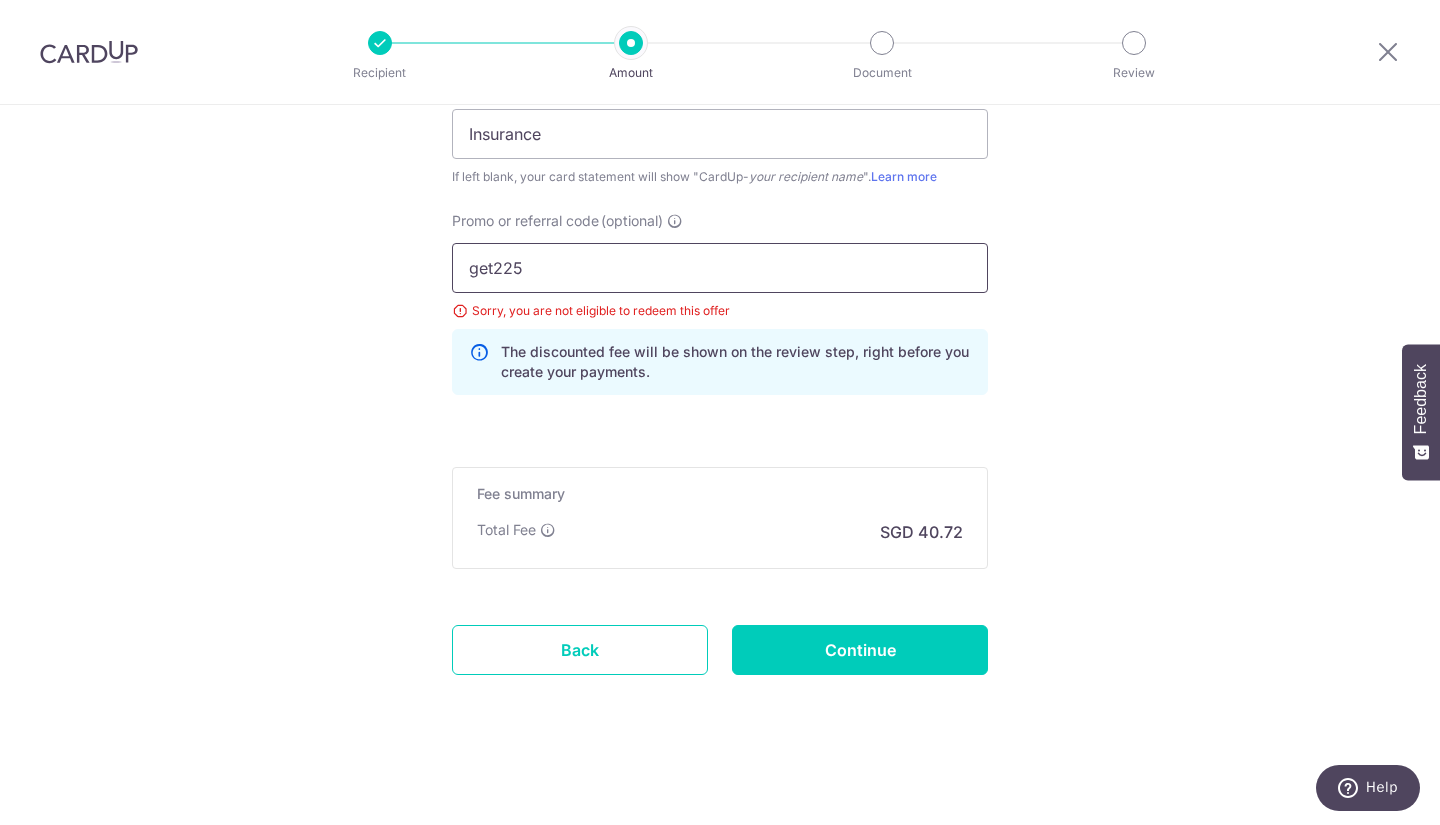 drag, startPoint x: 552, startPoint y: 269, endPoint x: 262, endPoint y: 257, distance: 290.24817 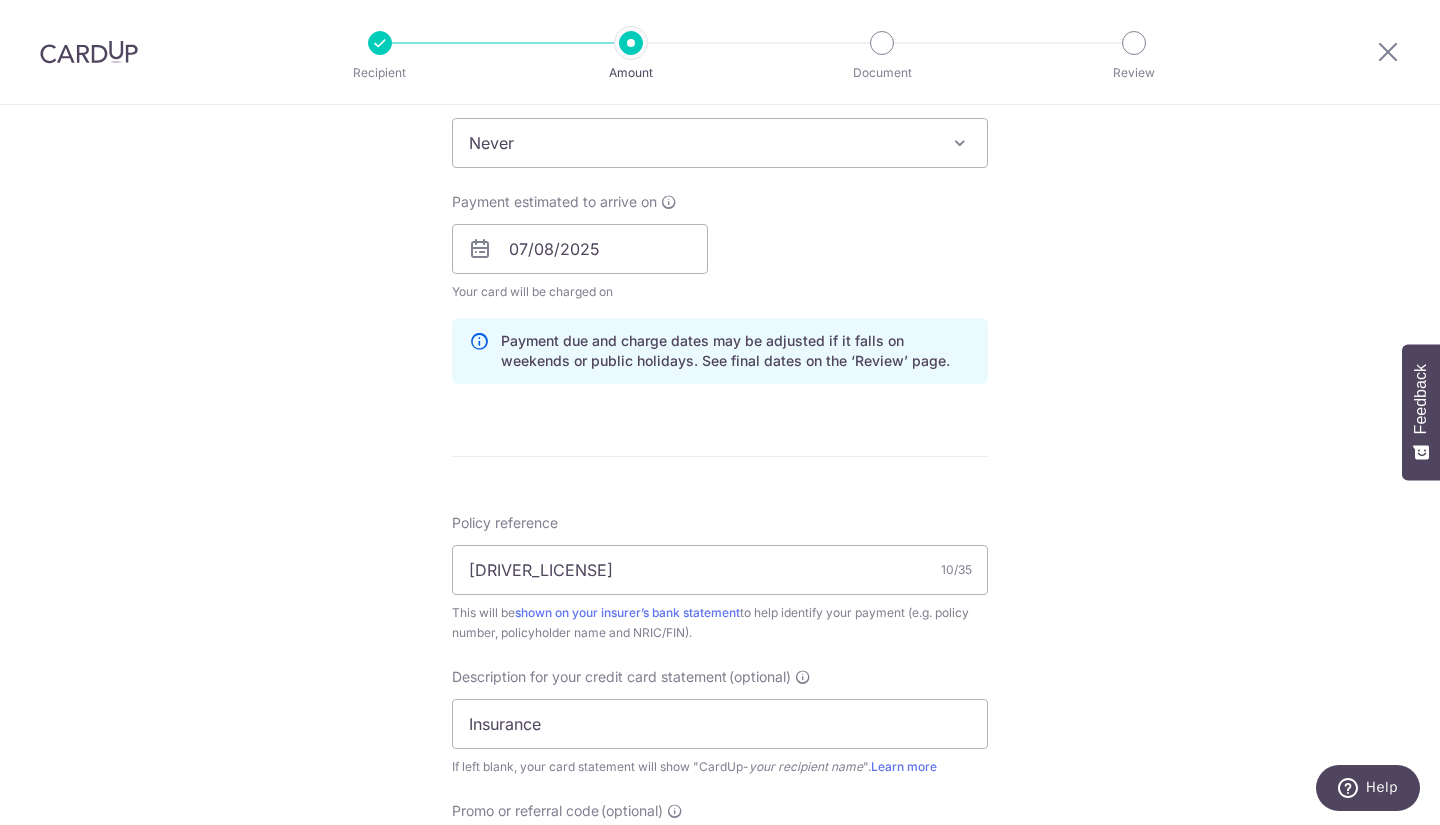scroll, scrollTop: 433, scrollLeft: 0, axis: vertical 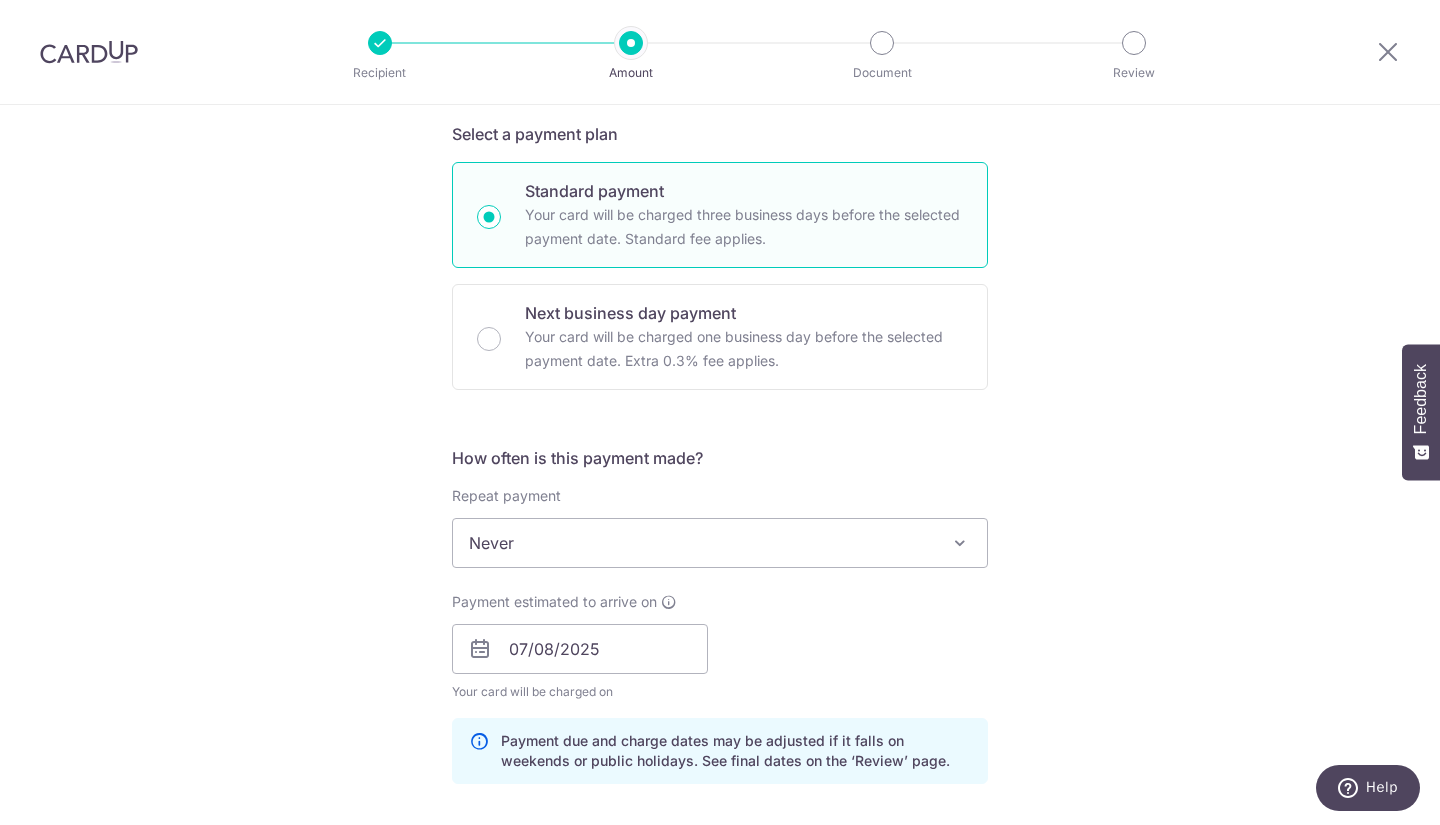 type 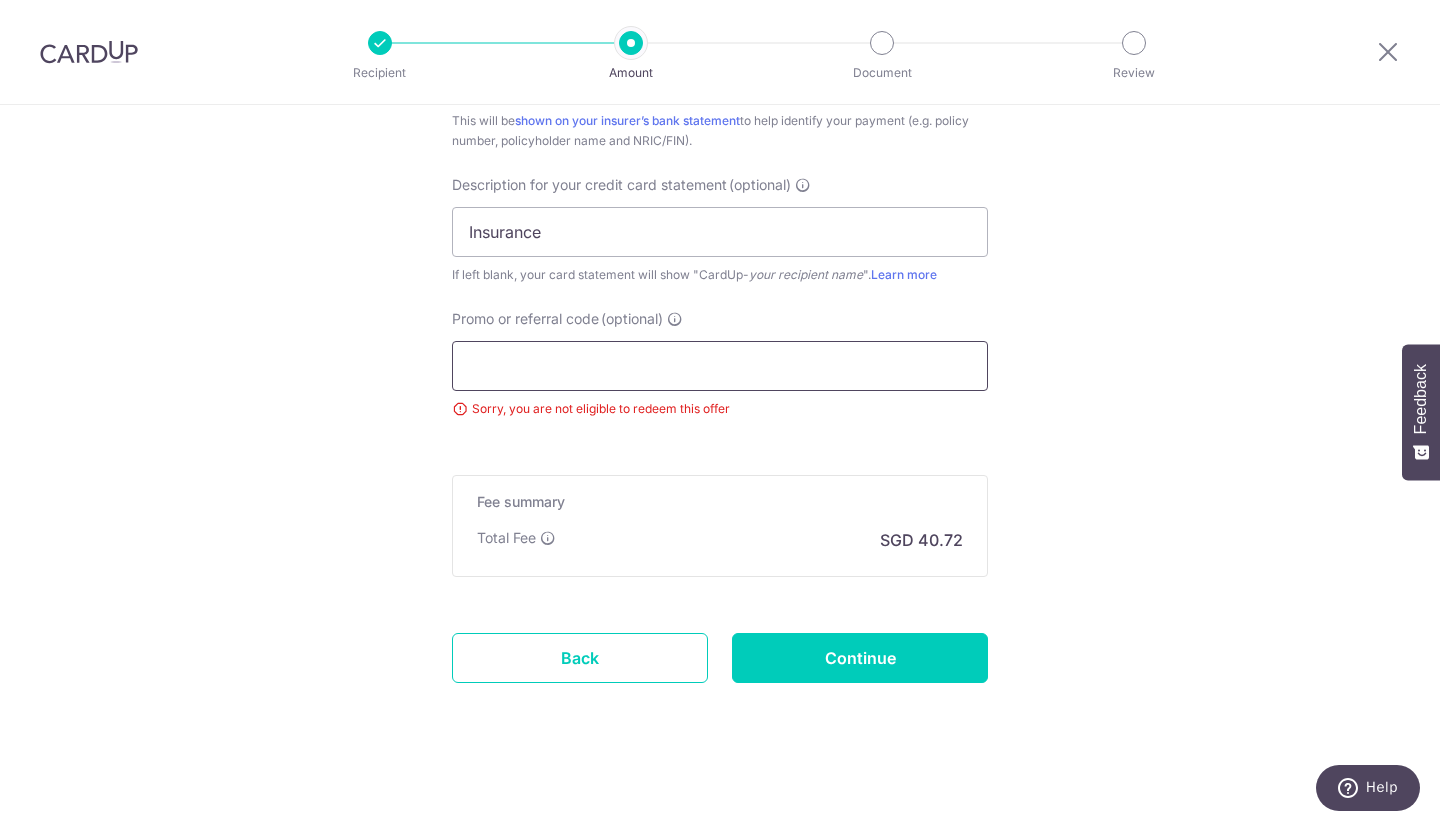 scroll, scrollTop: 1333, scrollLeft: 0, axis: vertical 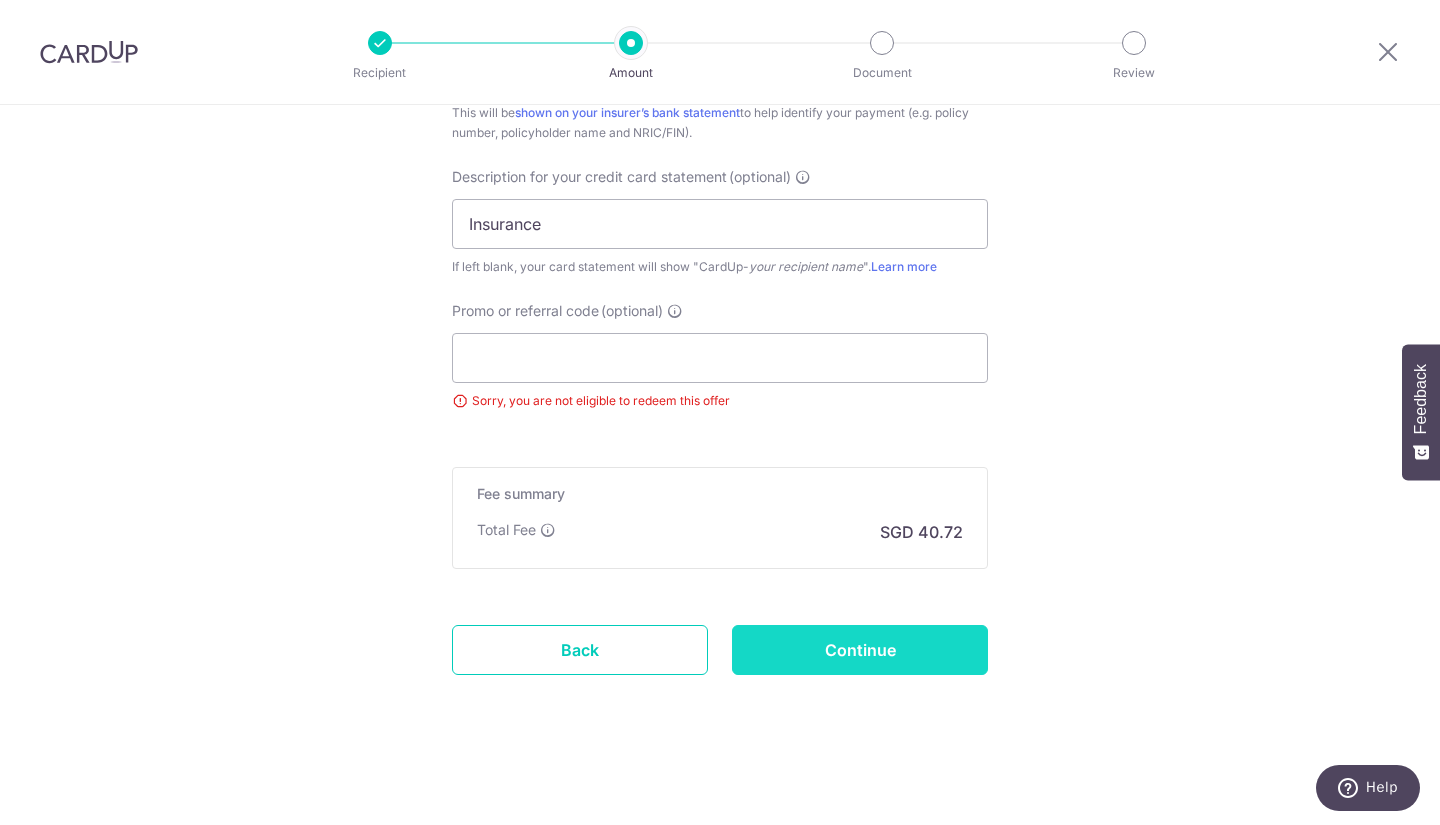 click on "Continue" at bounding box center [860, 650] 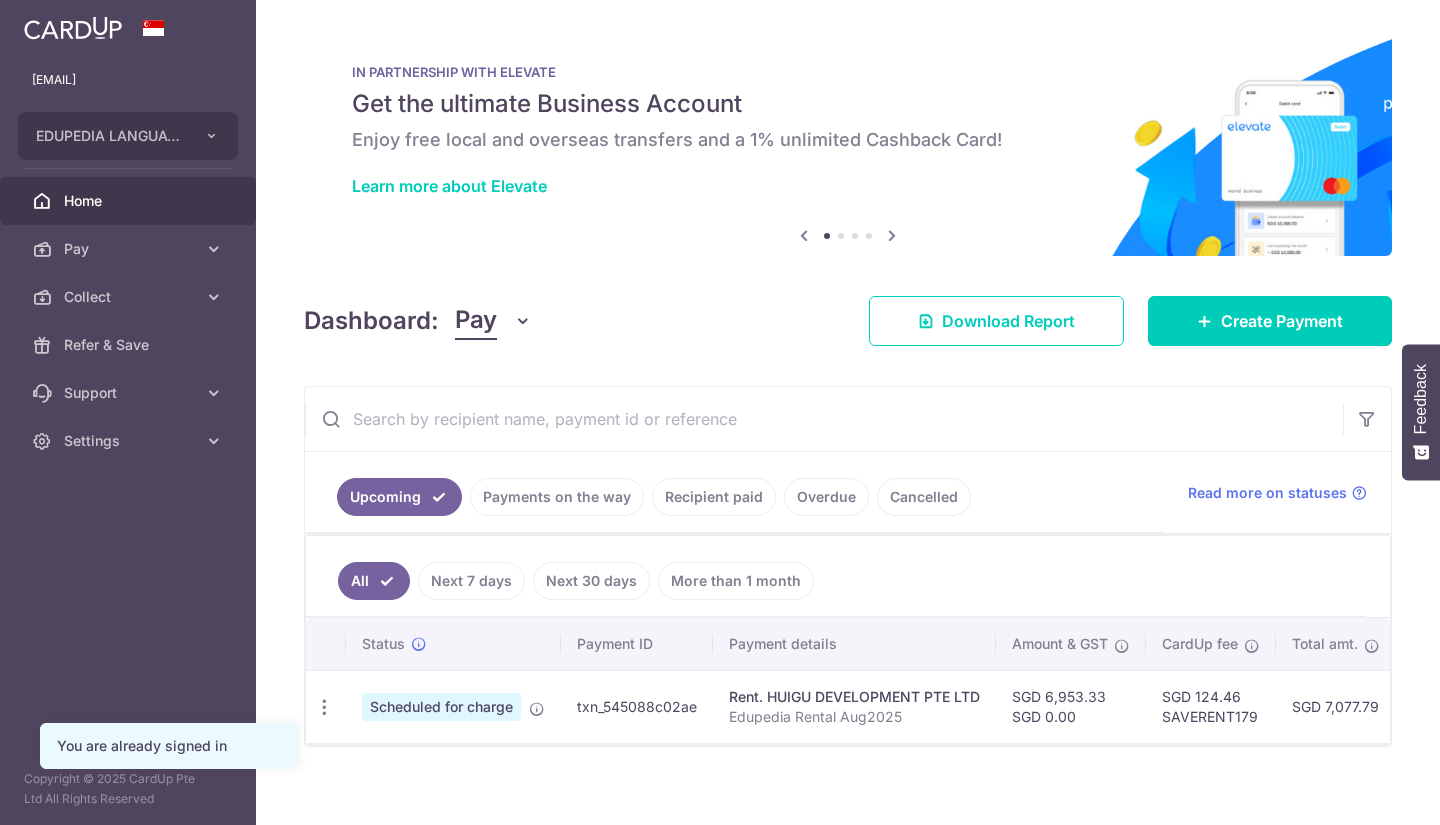 scroll, scrollTop: 0, scrollLeft: 0, axis: both 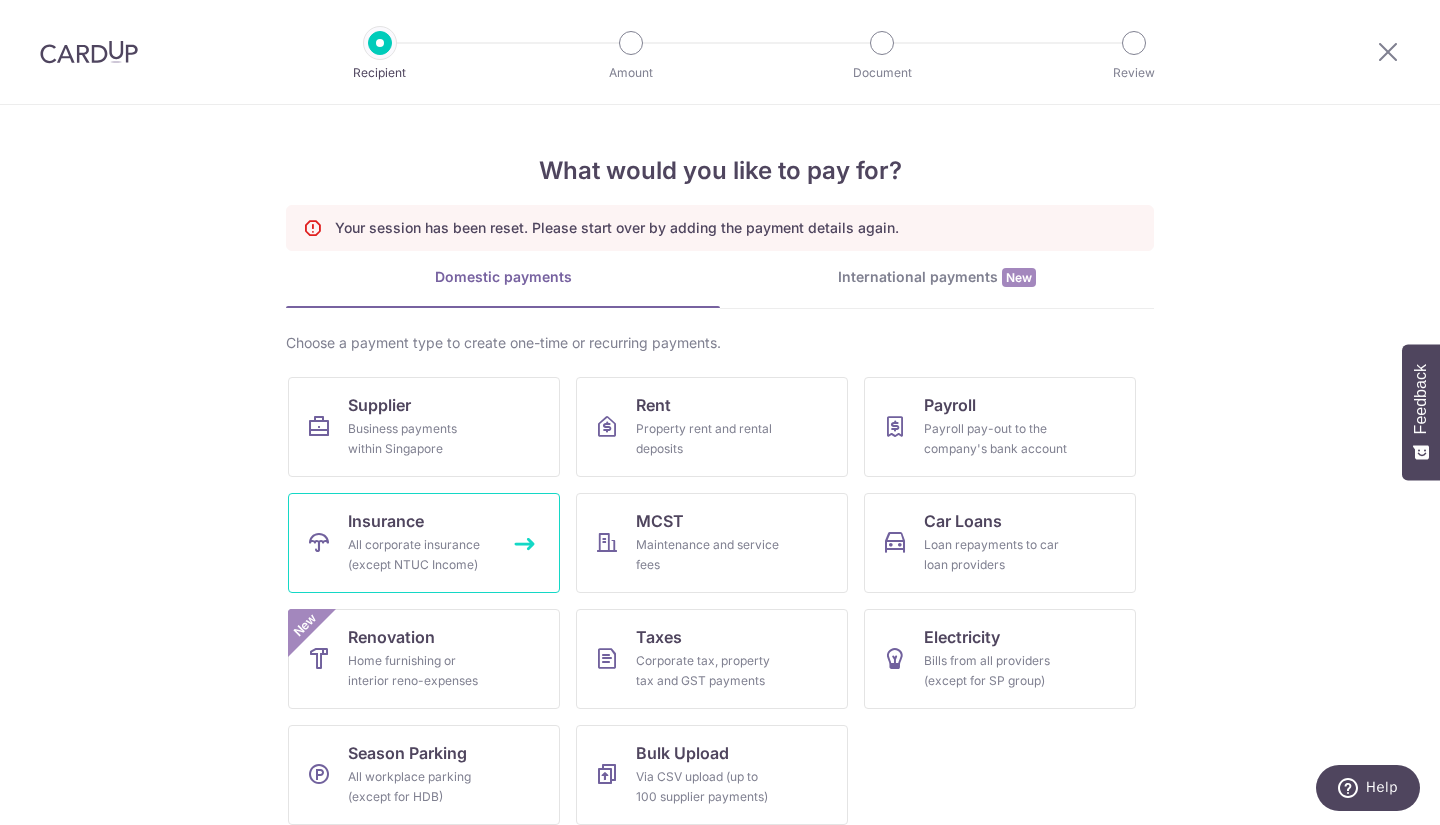 click on "Insurance All corporate insurance (except NTUC Income)" at bounding box center (424, 543) 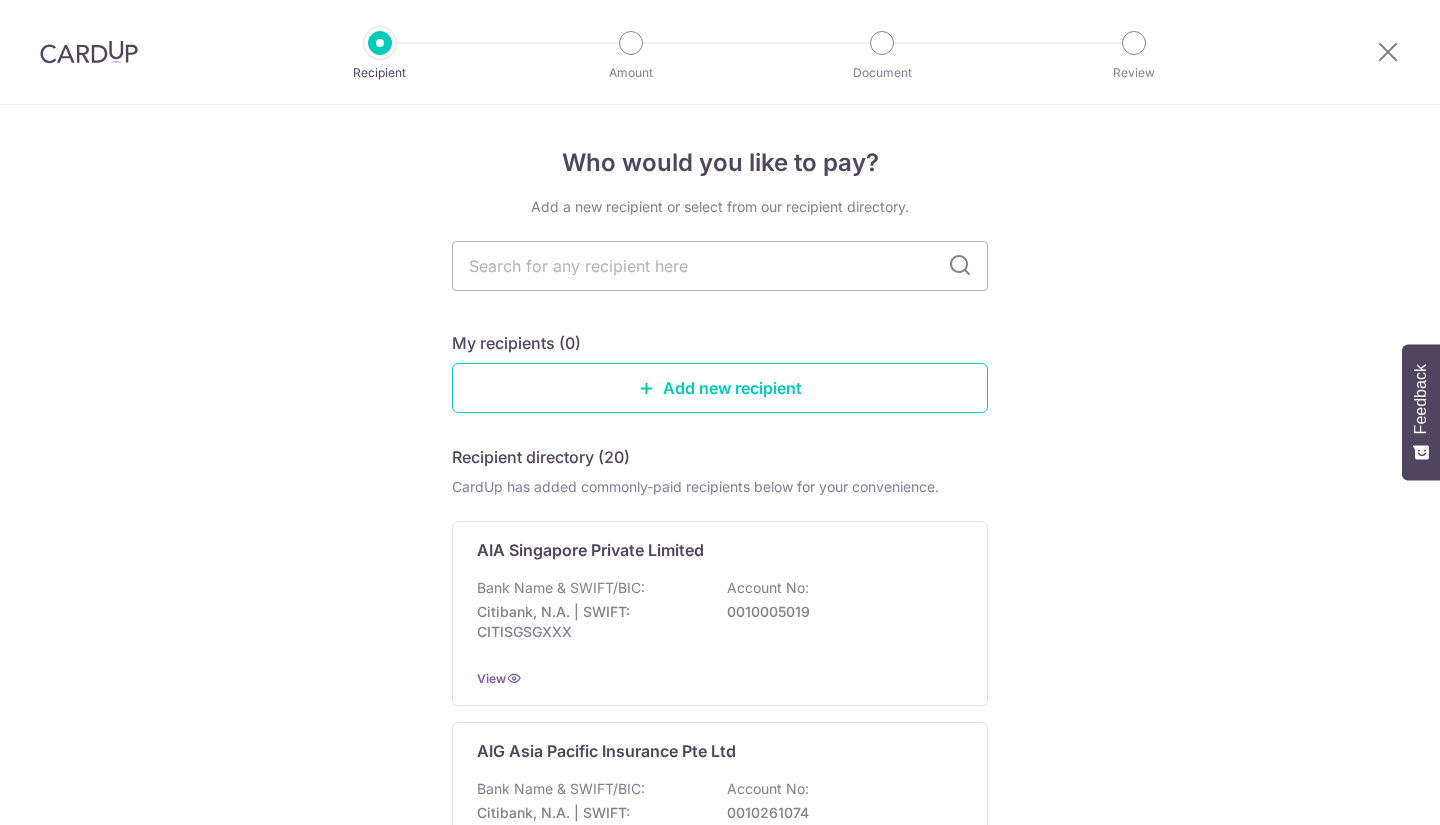scroll, scrollTop: 0, scrollLeft: 0, axis: both 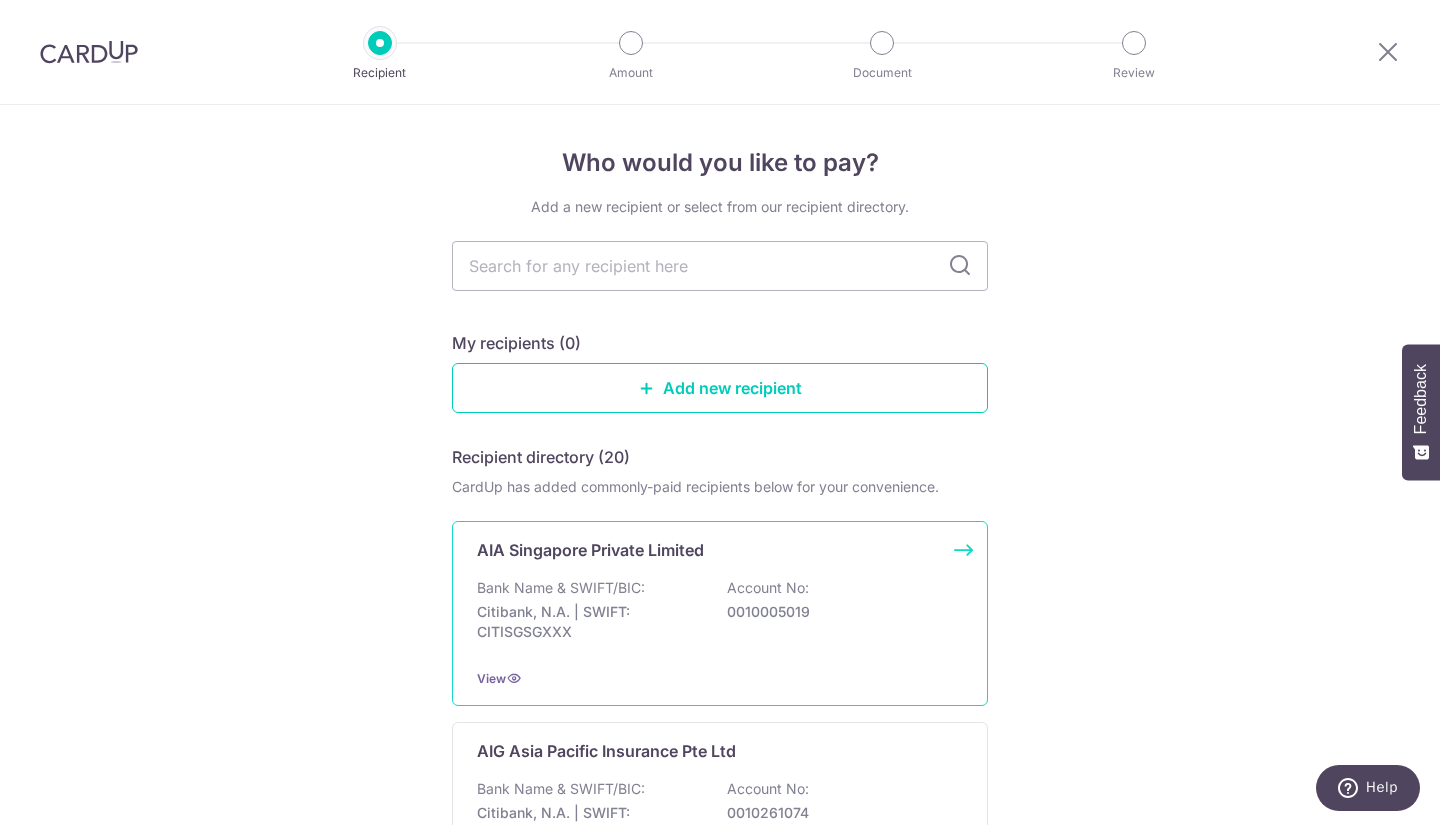 click on "Citibank, N.A. | SWIFT: CITISGSGXXX" at bounding box center [589, 622] 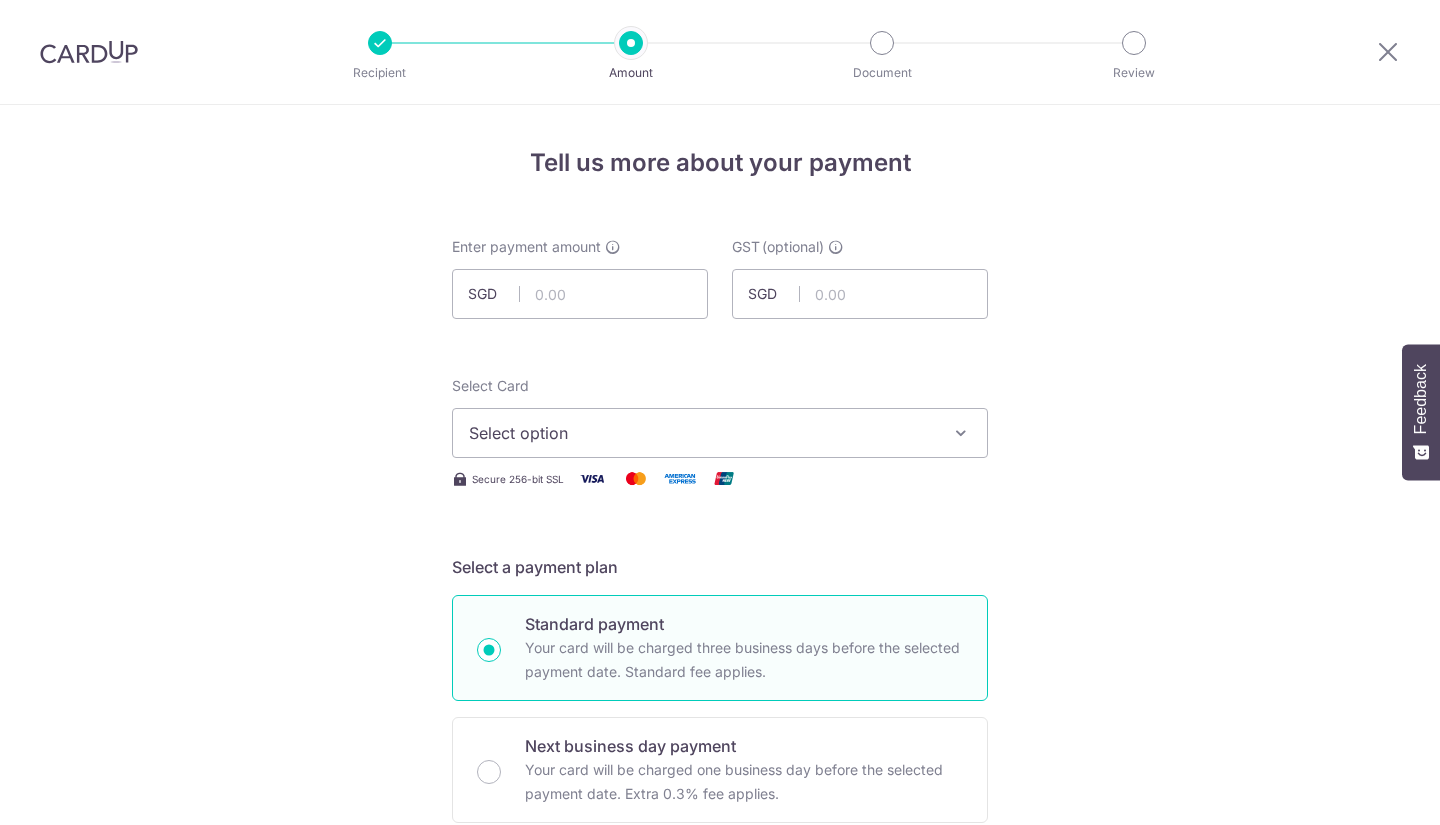 scroll, scrollTop: 0, scrollLeft: 0, axis: both 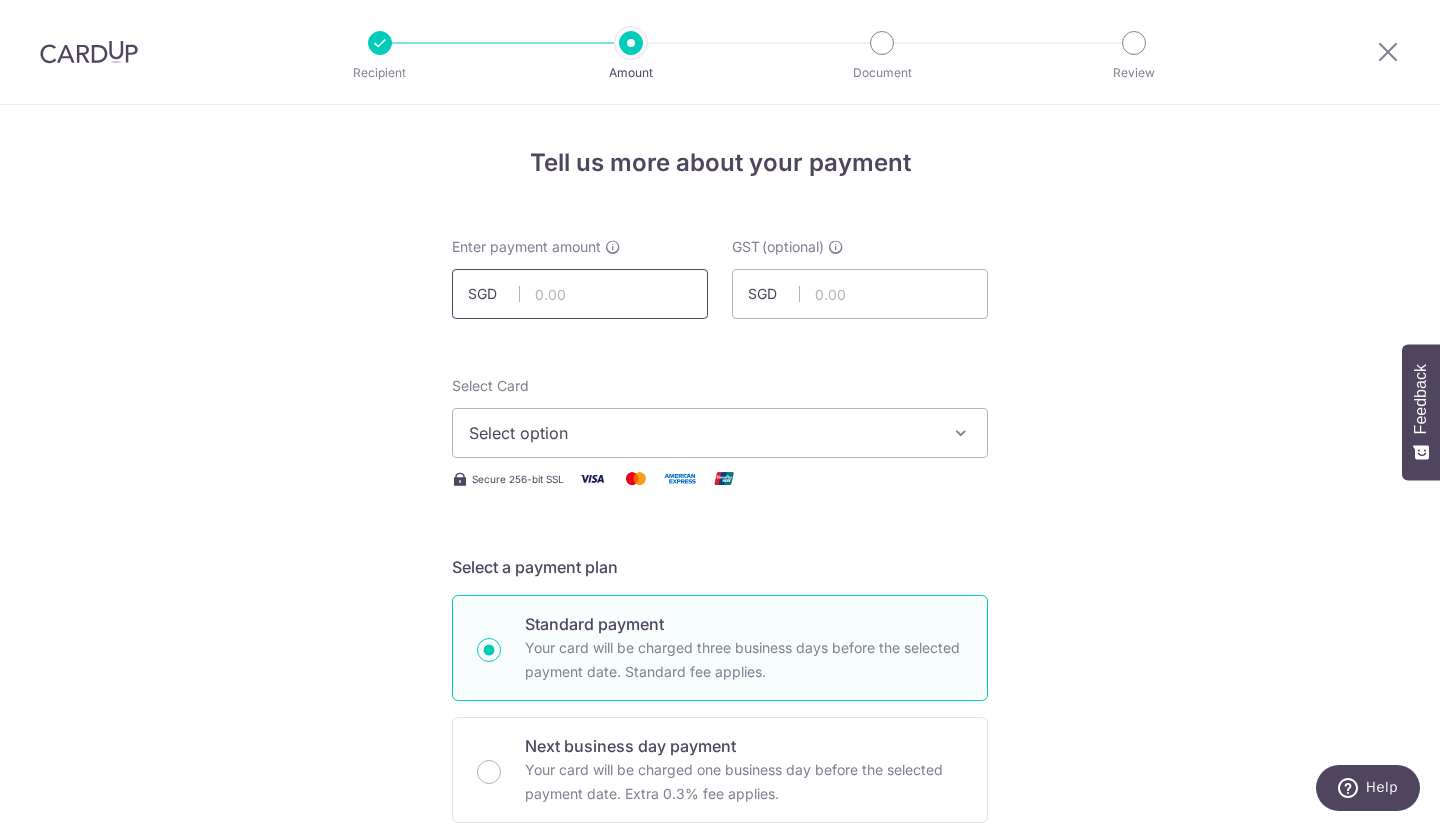 click at bounding box center (580, 294) 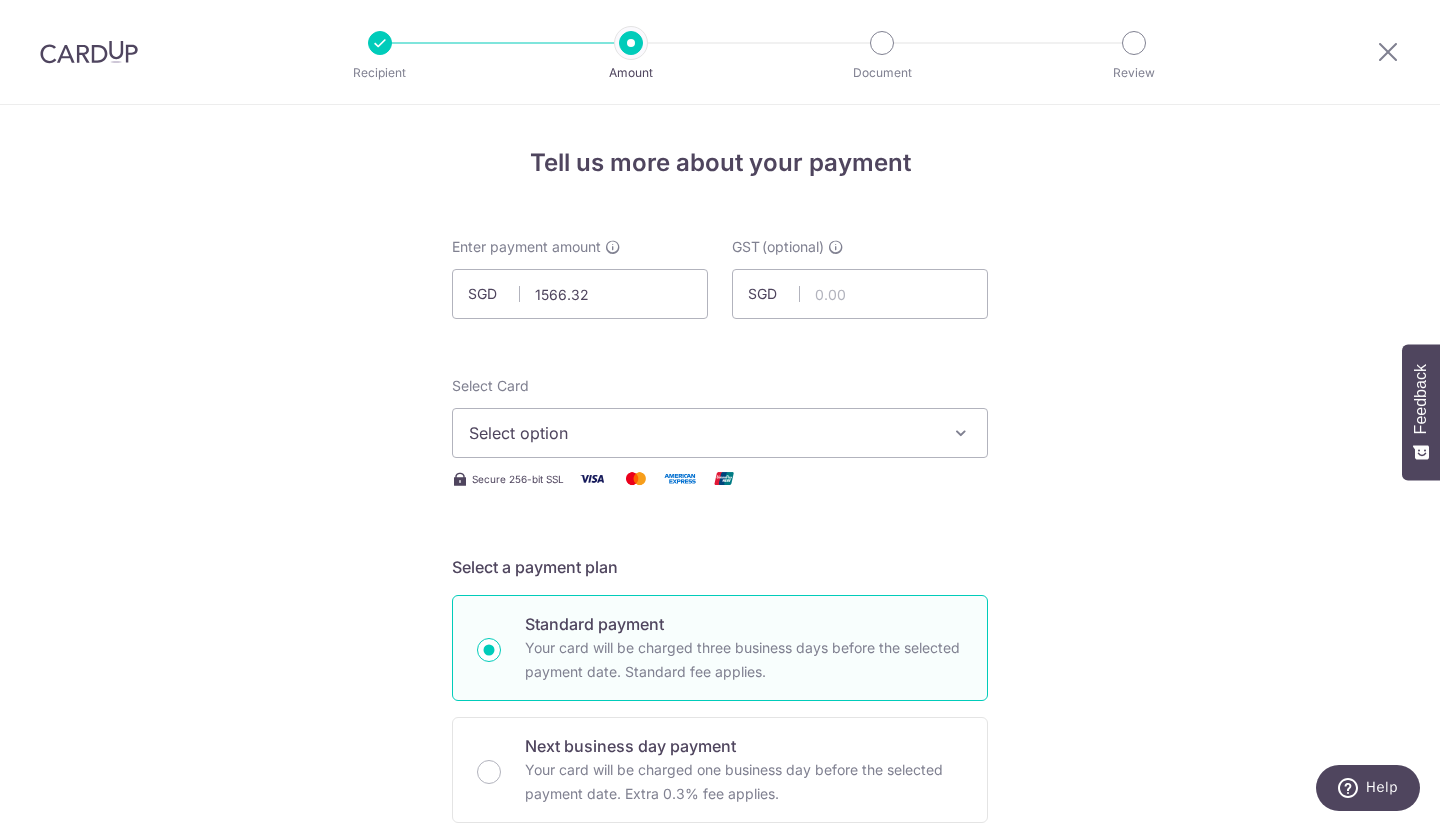 type on "1,566.32" 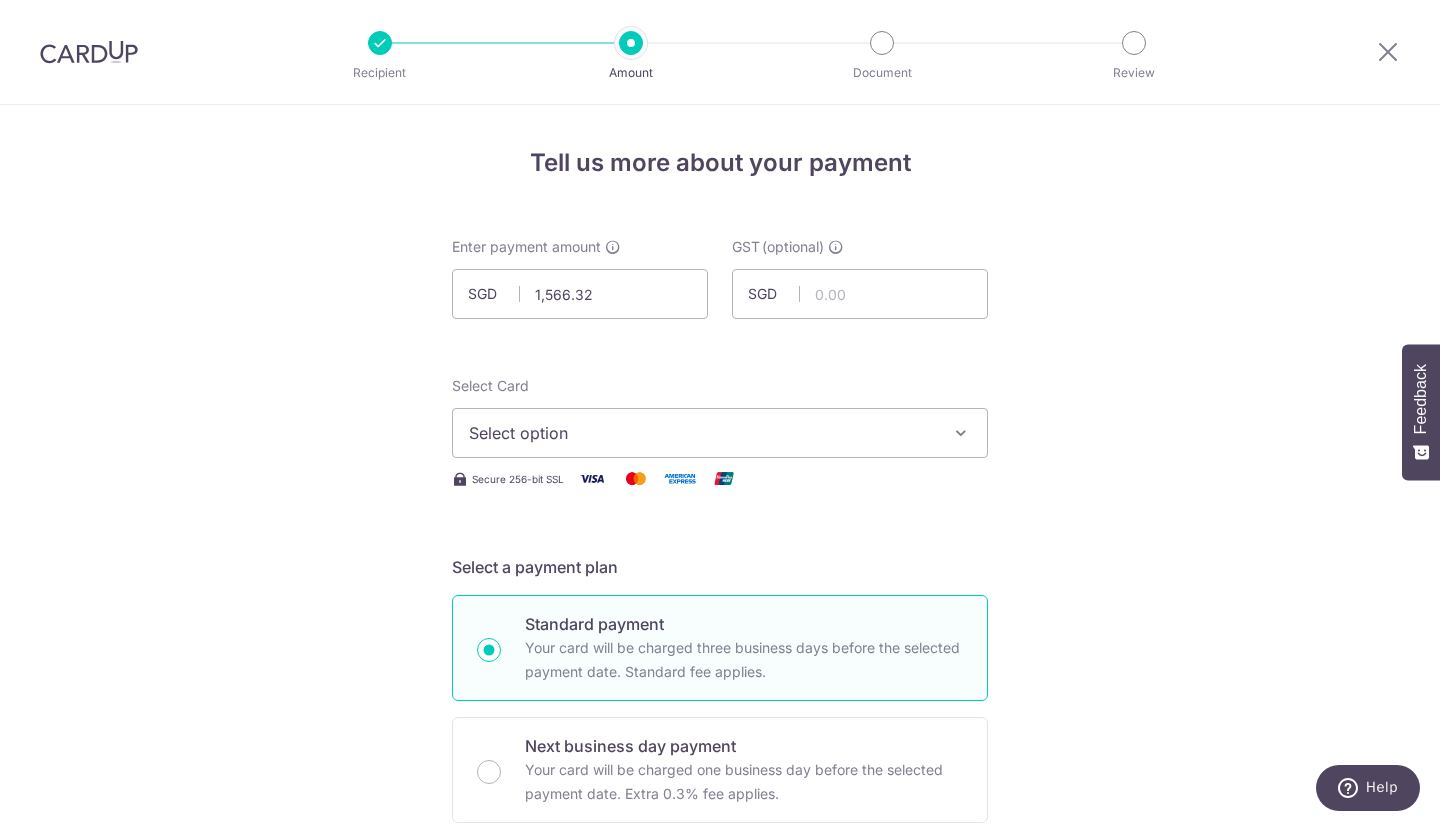 click on "Tell us more about your payment
Enter payment amount
SGD
1,566.32
1566.32
GST
(optional)
SGD
Select Card
Select option
Add credit card
Your Cards
**** 2002
**** 7006
**** 8426
**** 0399
**** 6328" at bounding box center [720, 1076] 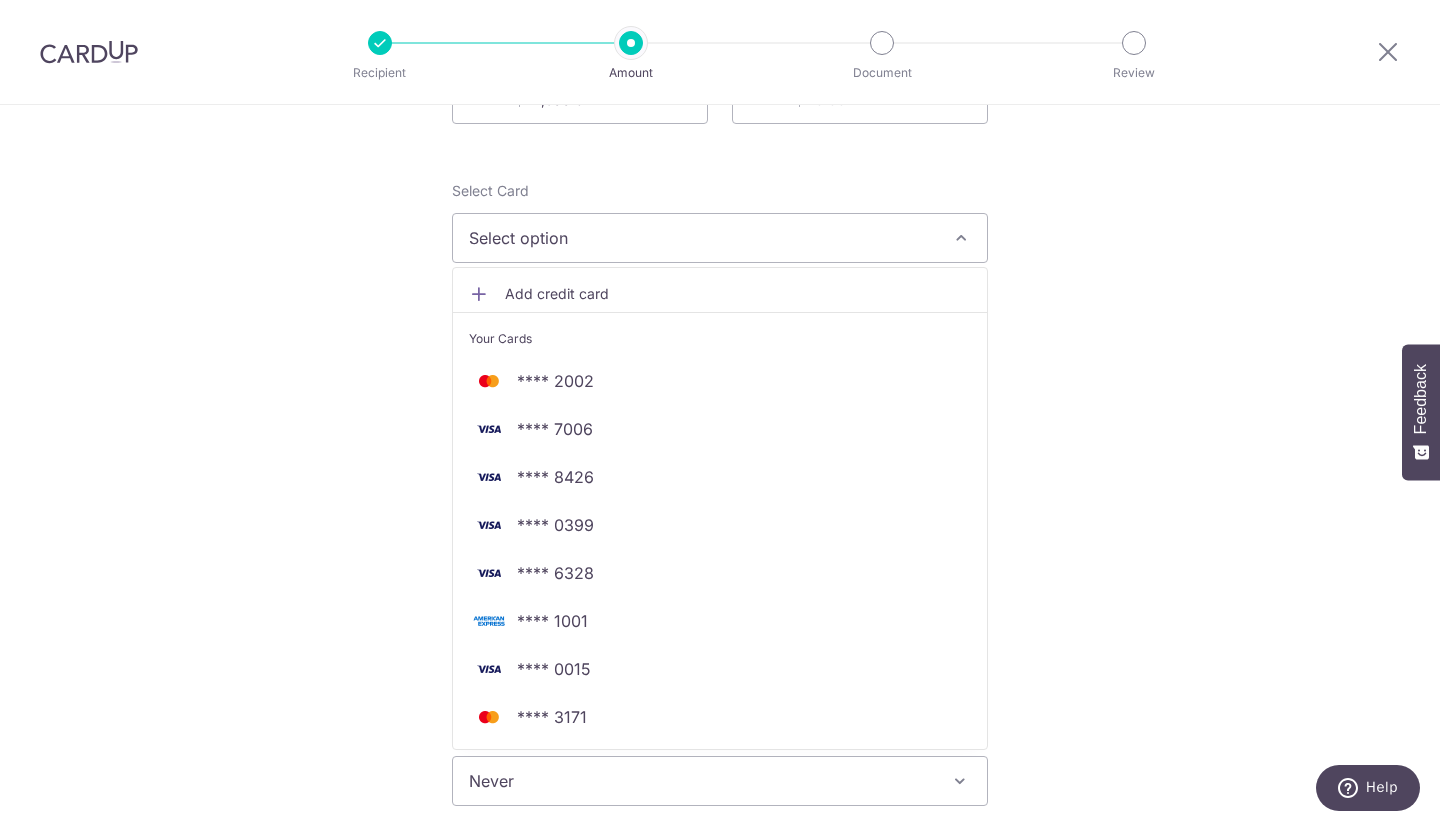 scroll, scrollTop: 300, scrollLeft: 0, axis: vertical 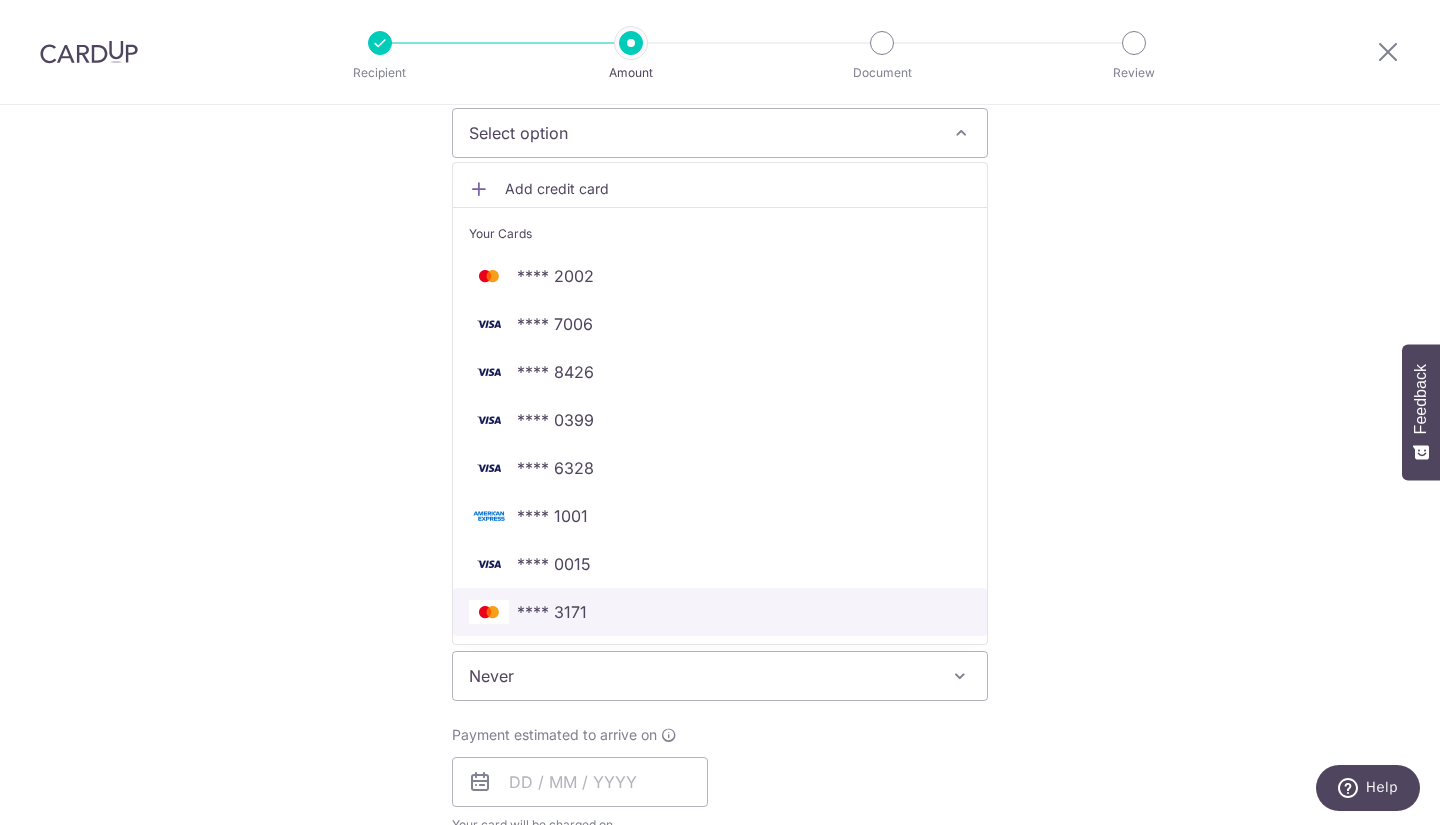 click on "**** 3171" at bounding box center [552, 612] 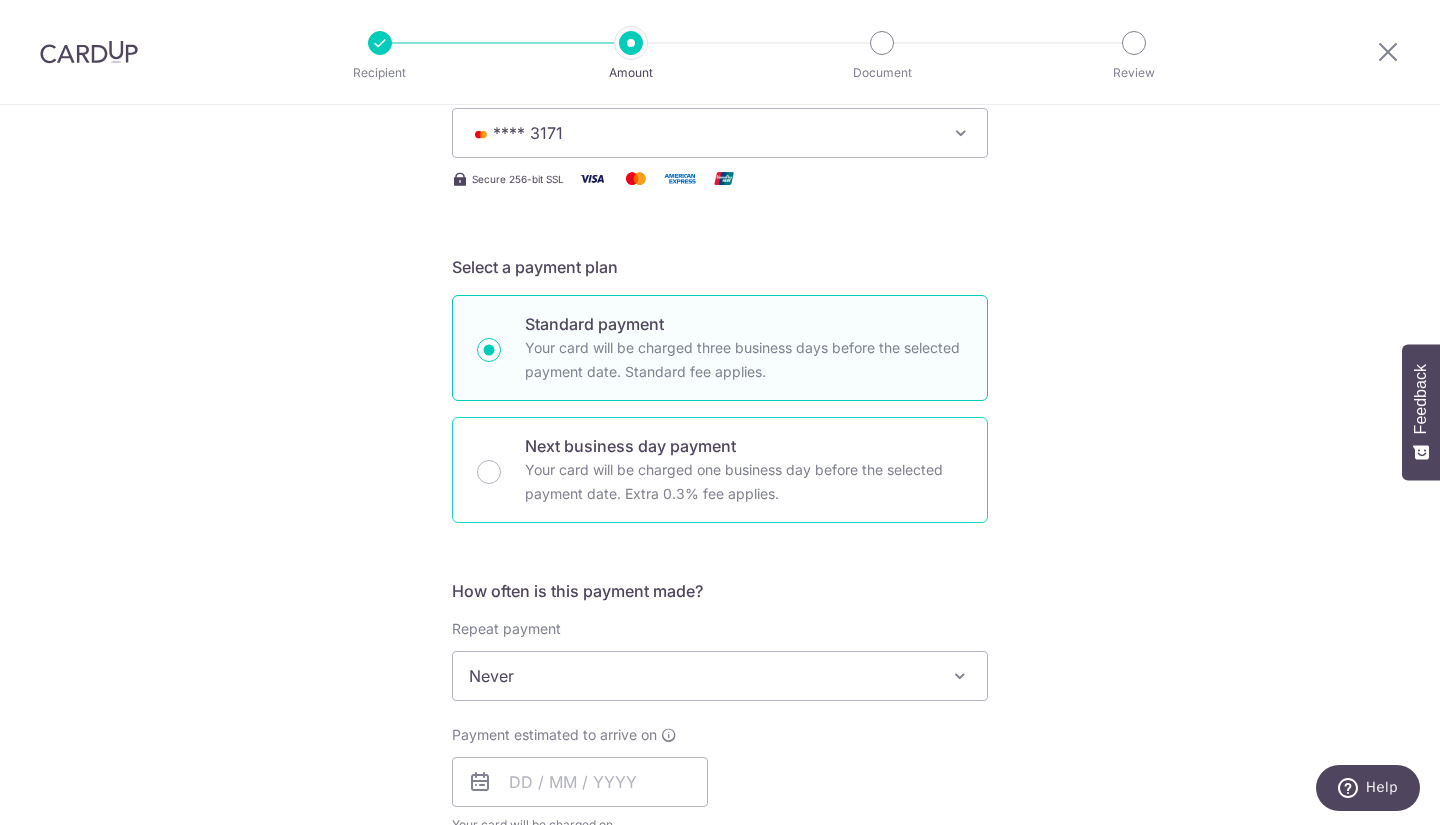 scroll, scrollTop: 500, scrollLeft: 0, axis: vertical 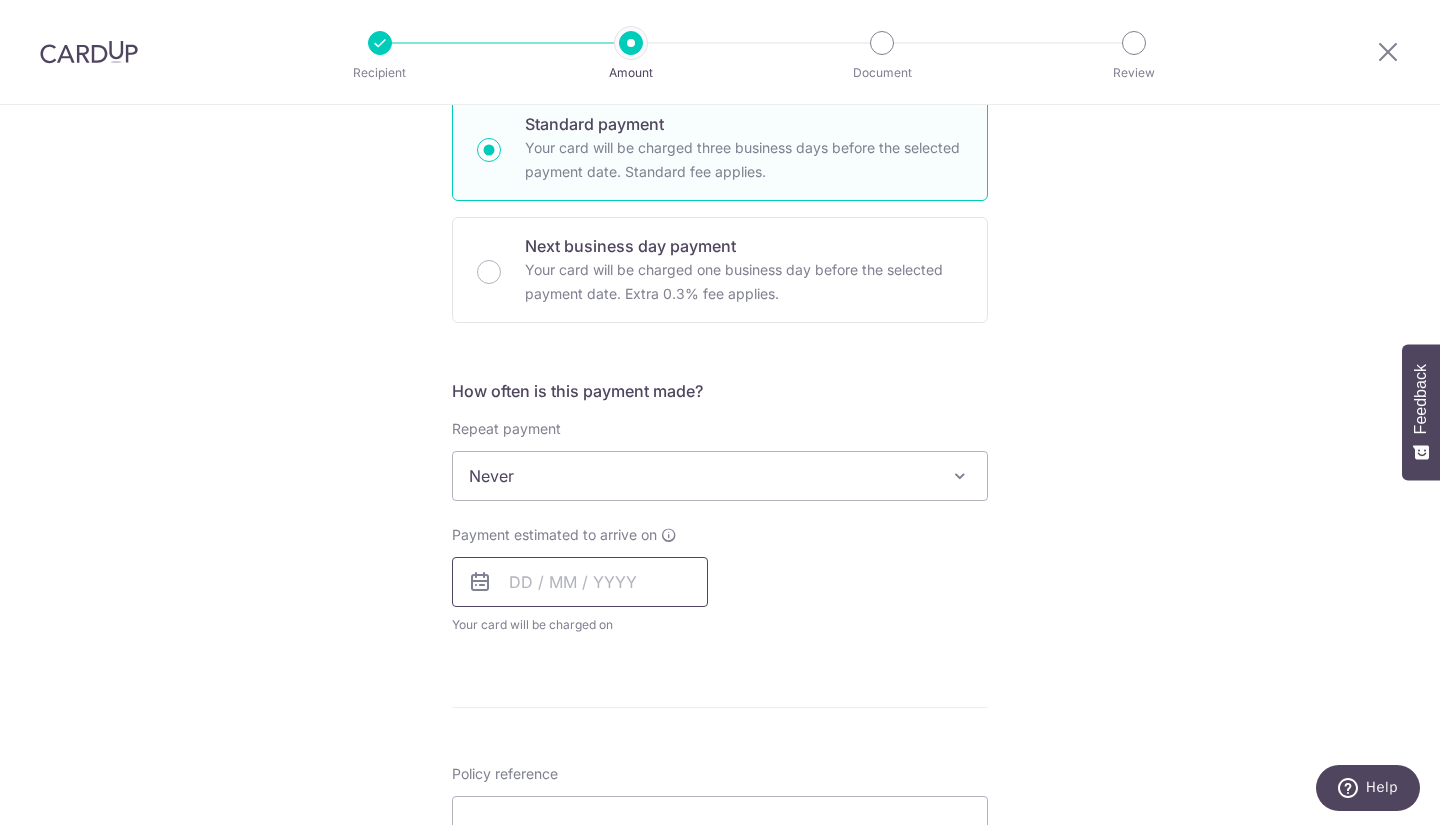 click at bounding box center (580, 582) 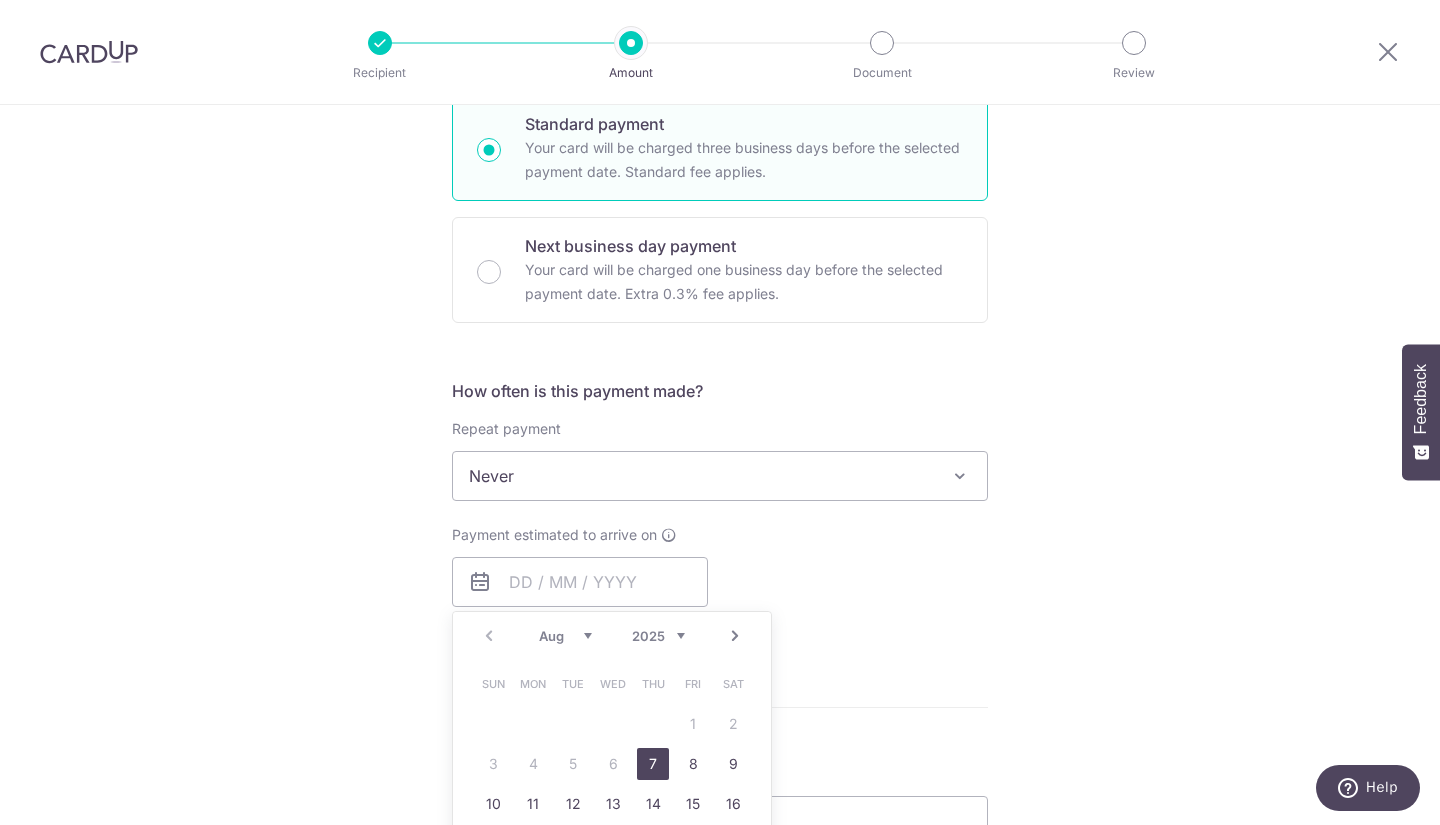 click on "7" at bounding box center [653, 764] 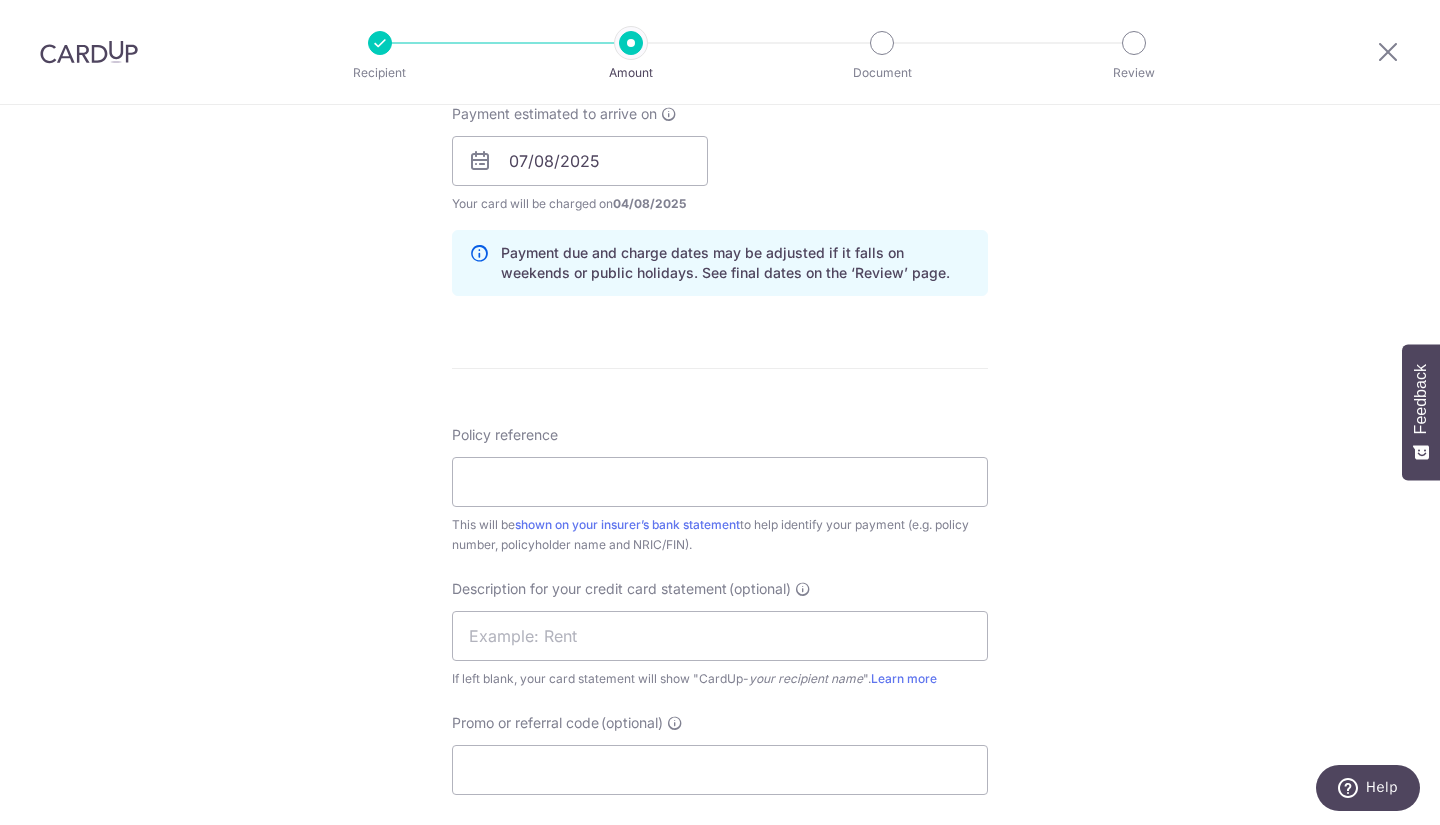 scroll, scrollTop: 1000, scrollLeft: 0, axis: vertical 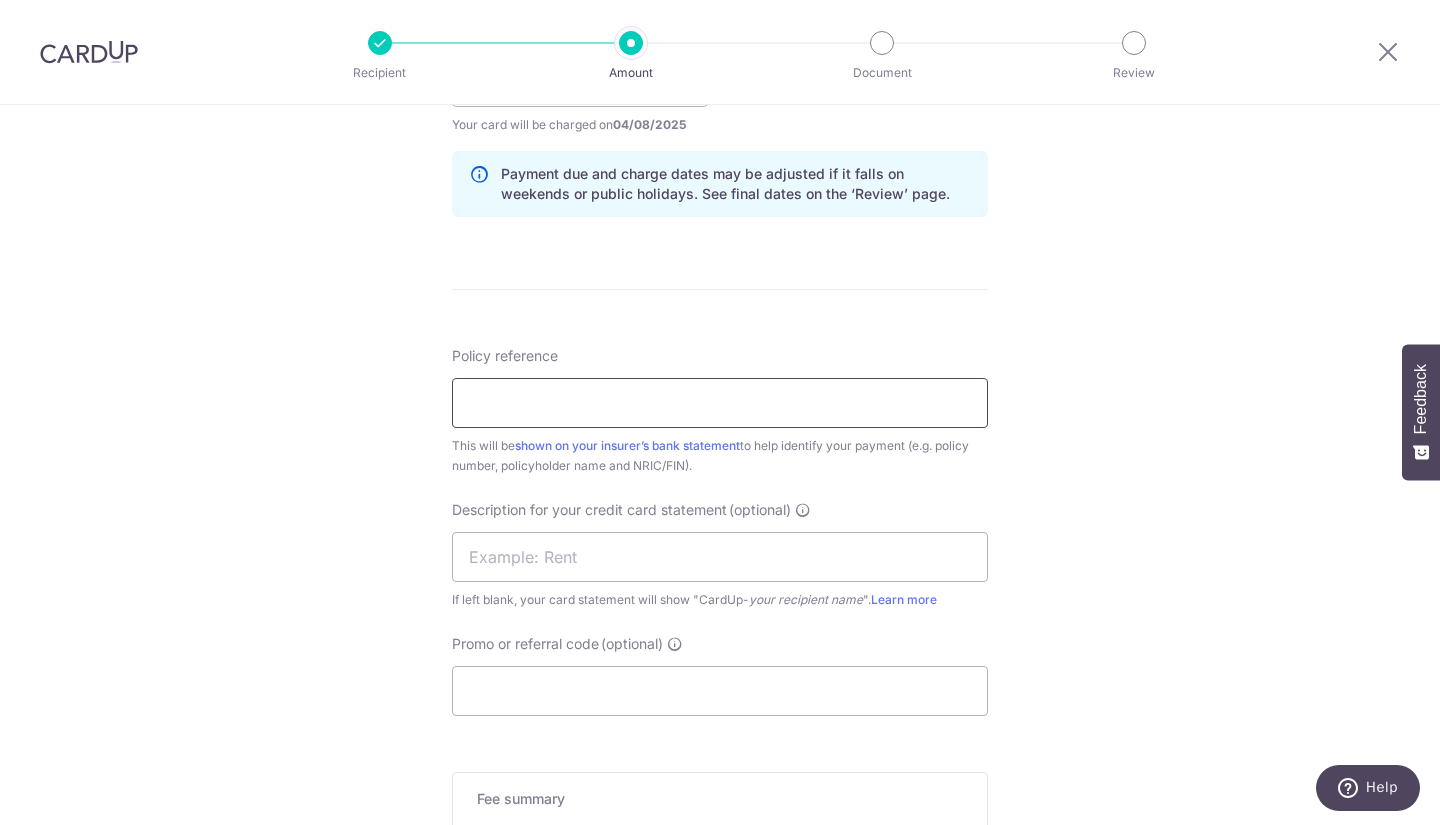 click on "Policy reference" at bounding box center [720, 403] 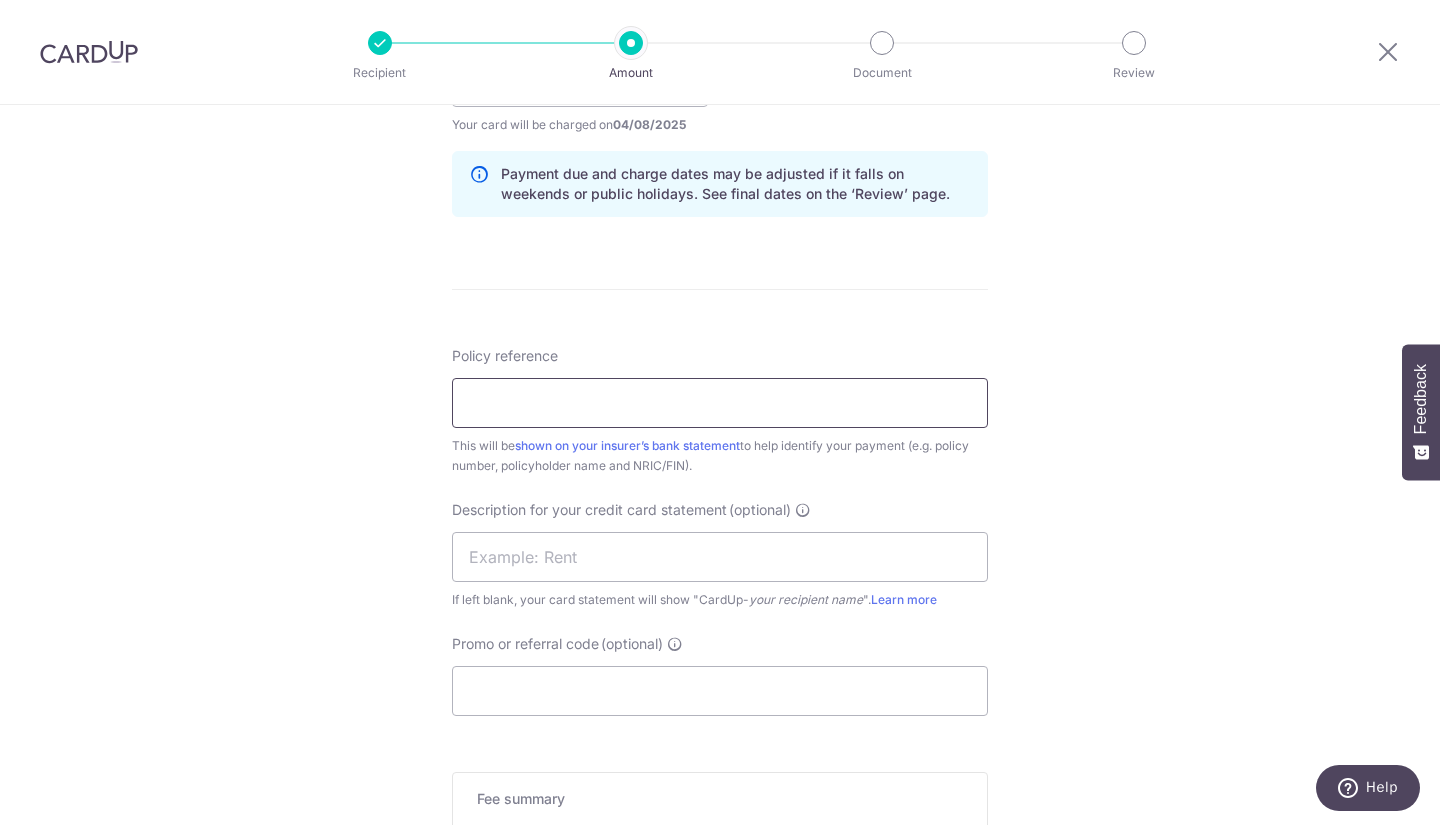type on "E240865623" 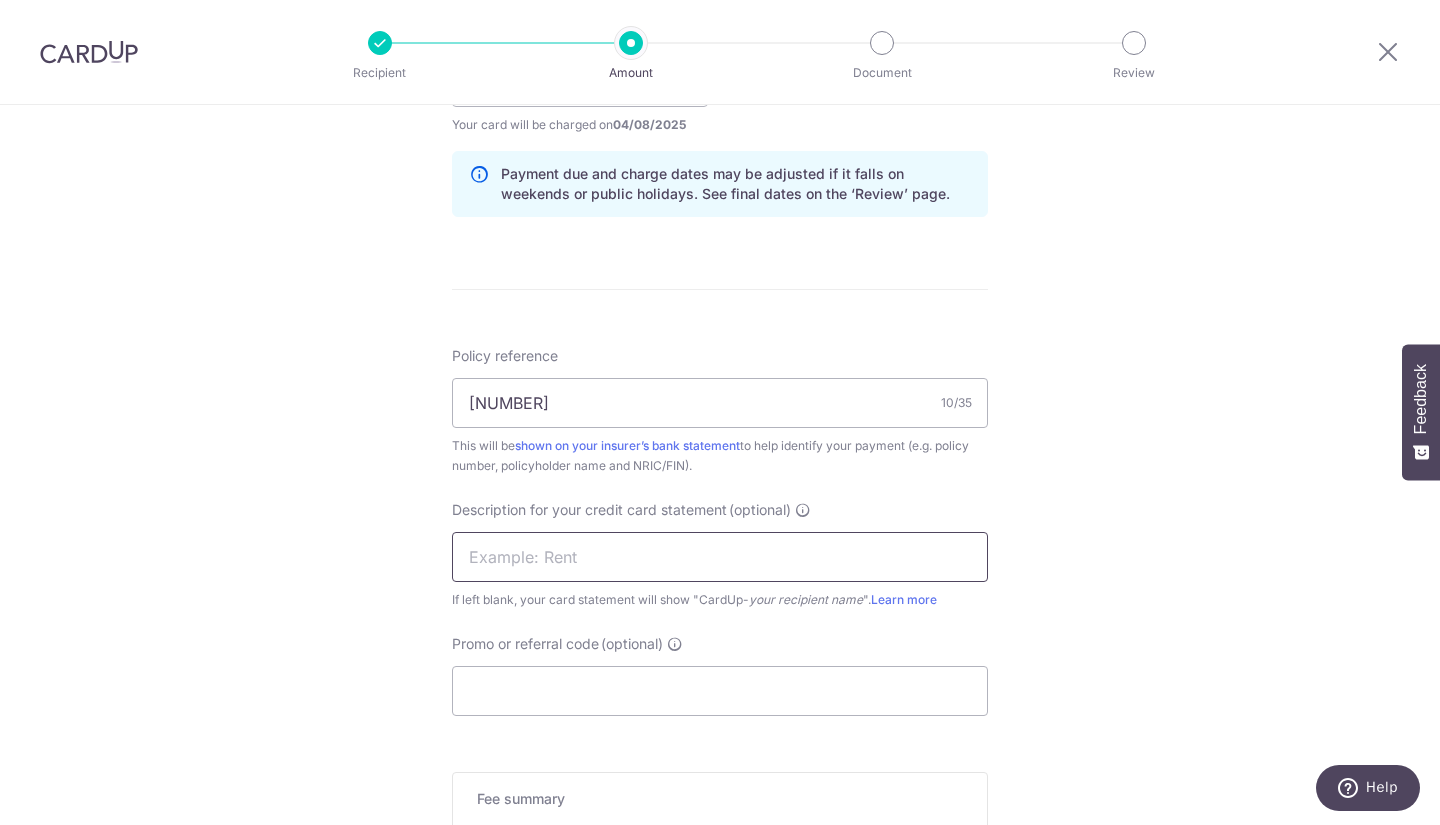 click at bounding box center [720, 557] 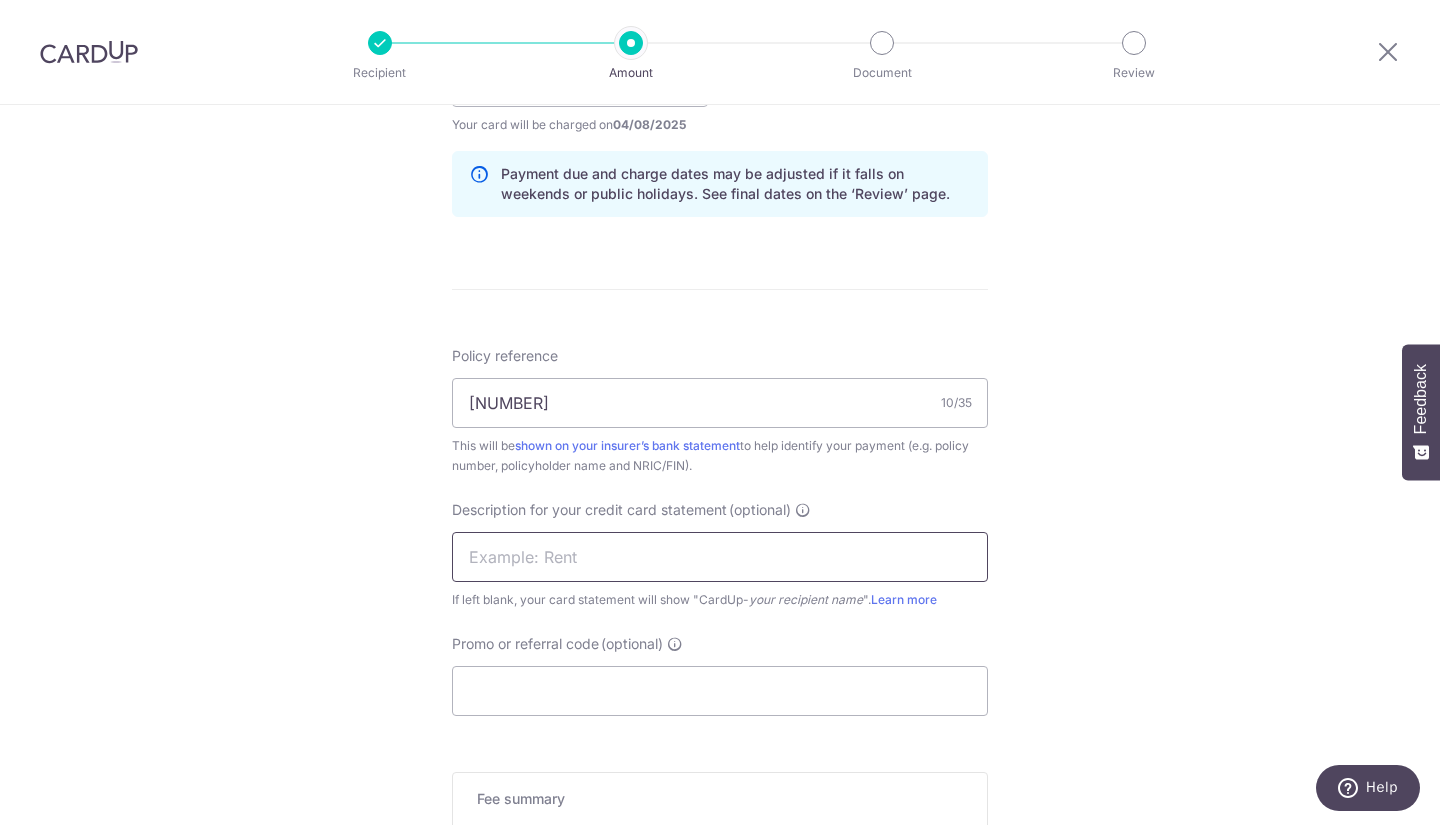 type on "Insurance" 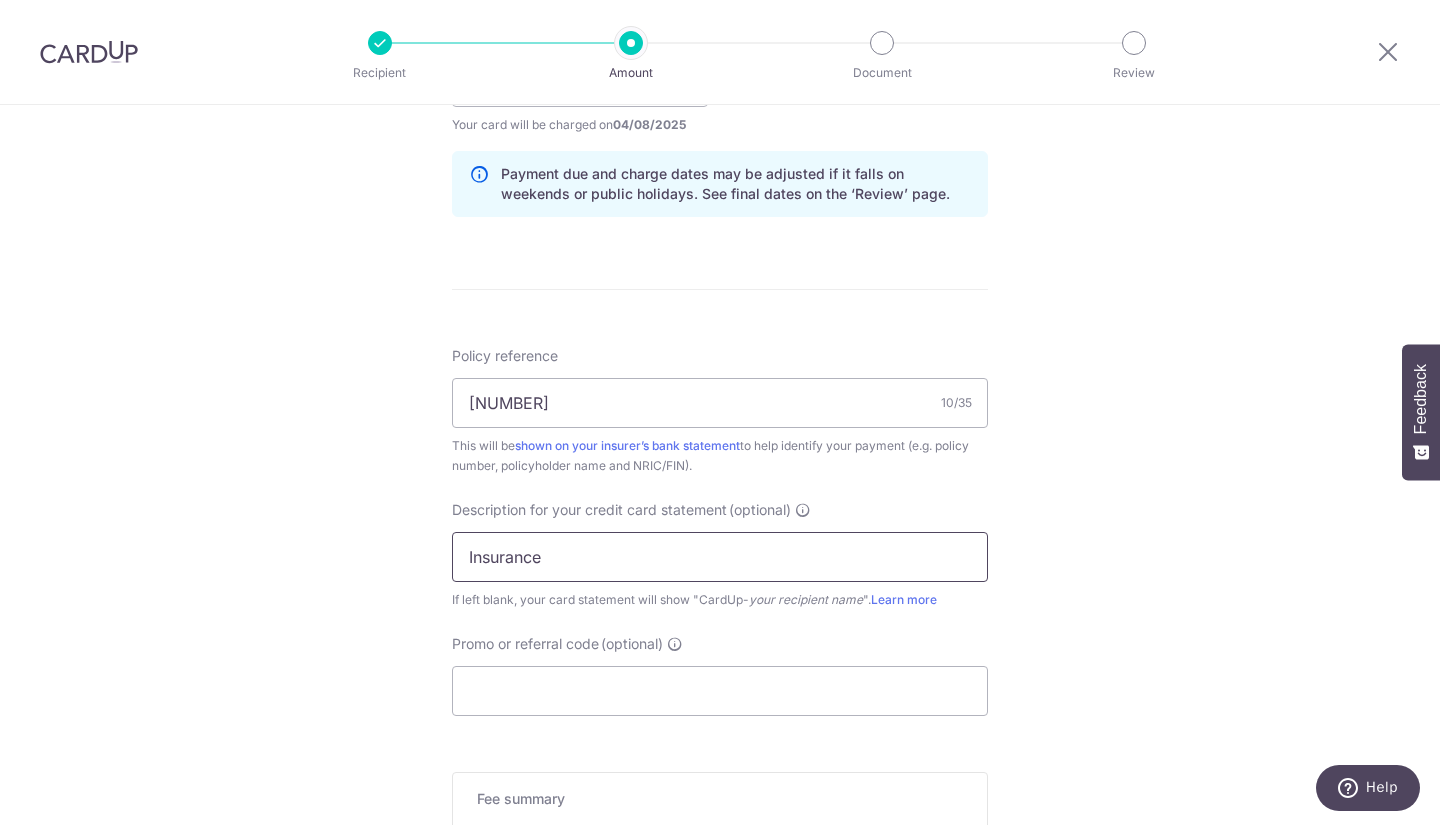 scroll, scrollTop: 1300, scrollLeft: 0, axis: vertical 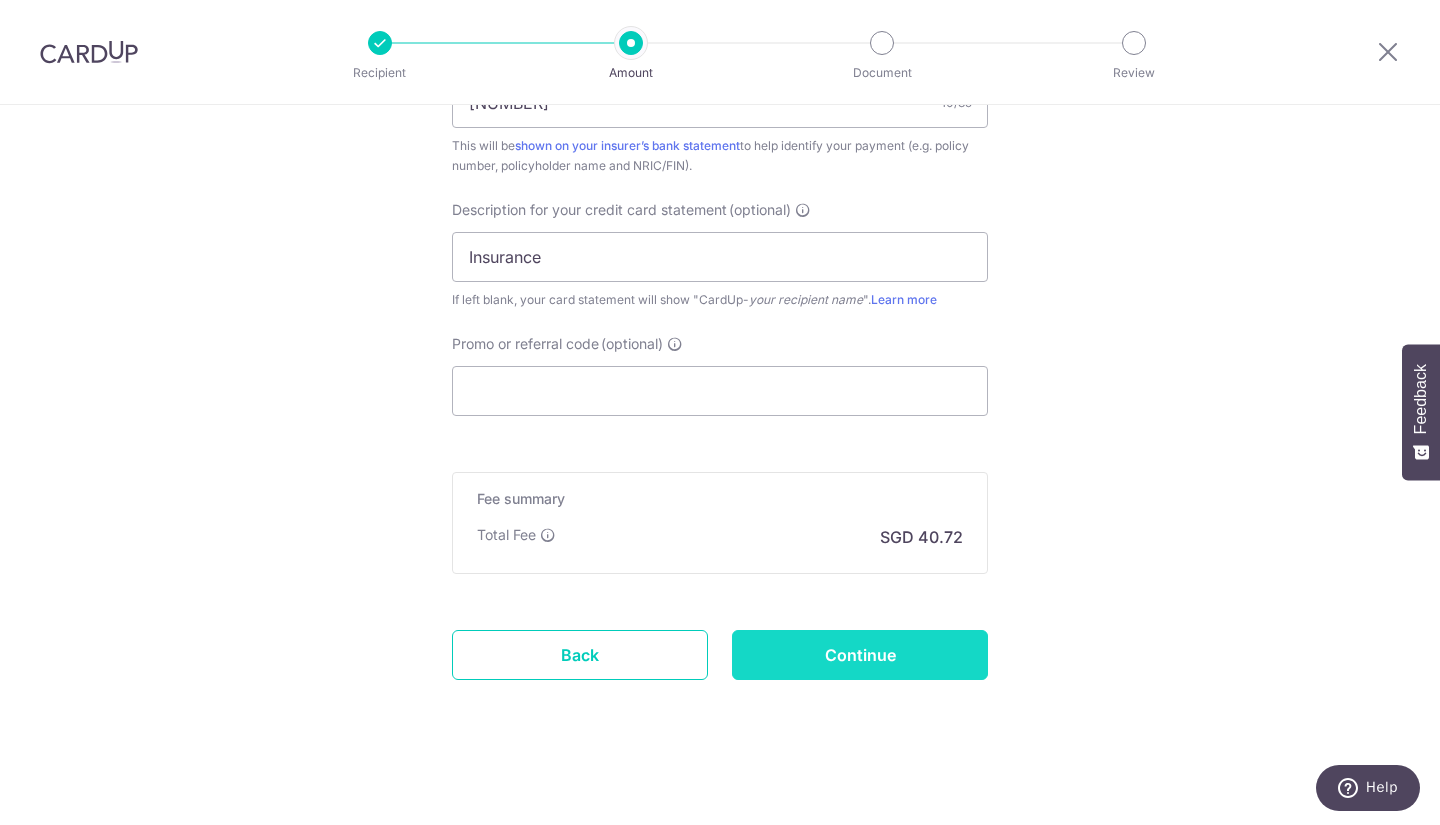 click on "Continue" at bounding box center (860, 655) 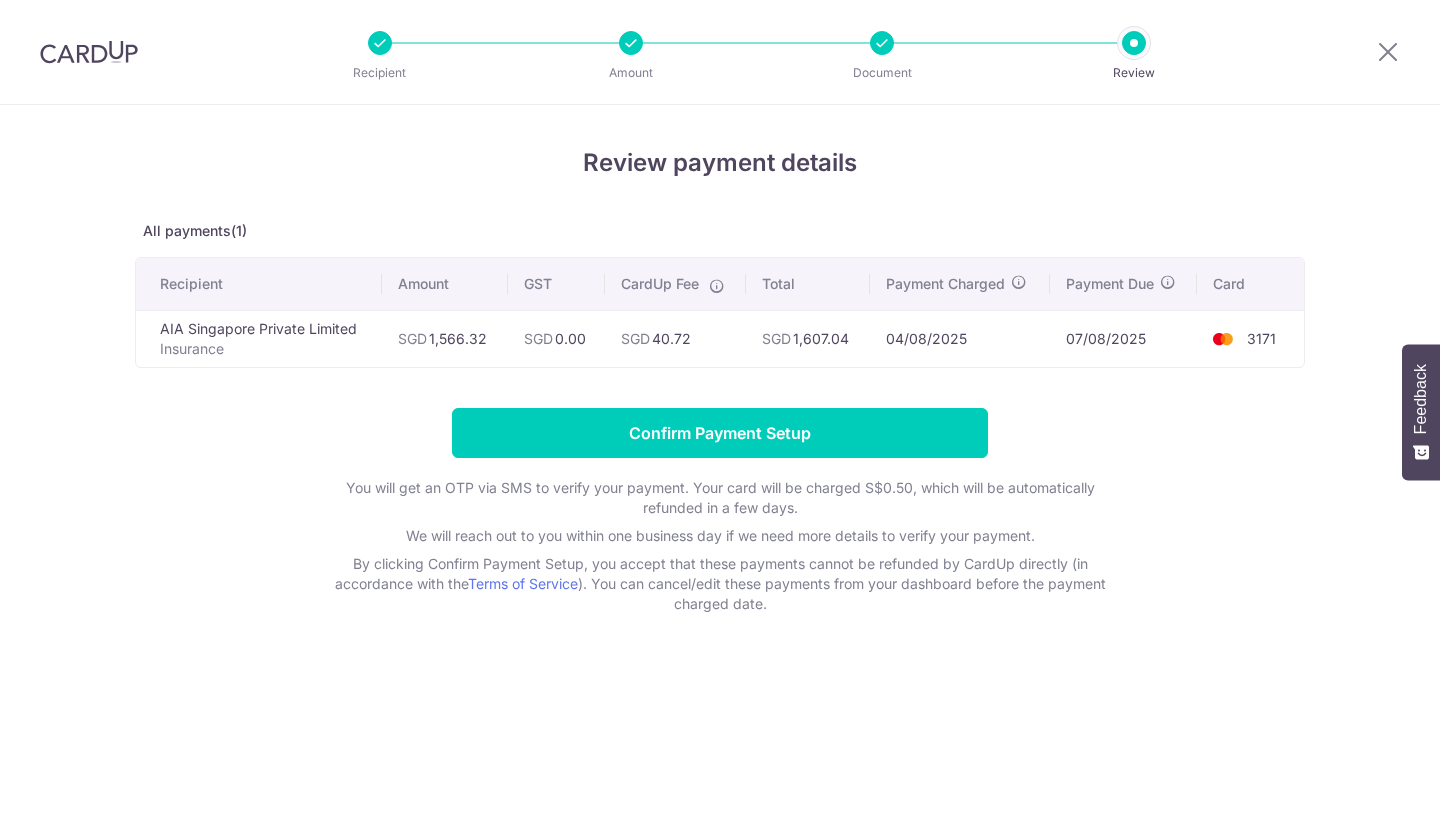 scroll, scrollTop: 0, scrollLeft: 0, axis: both 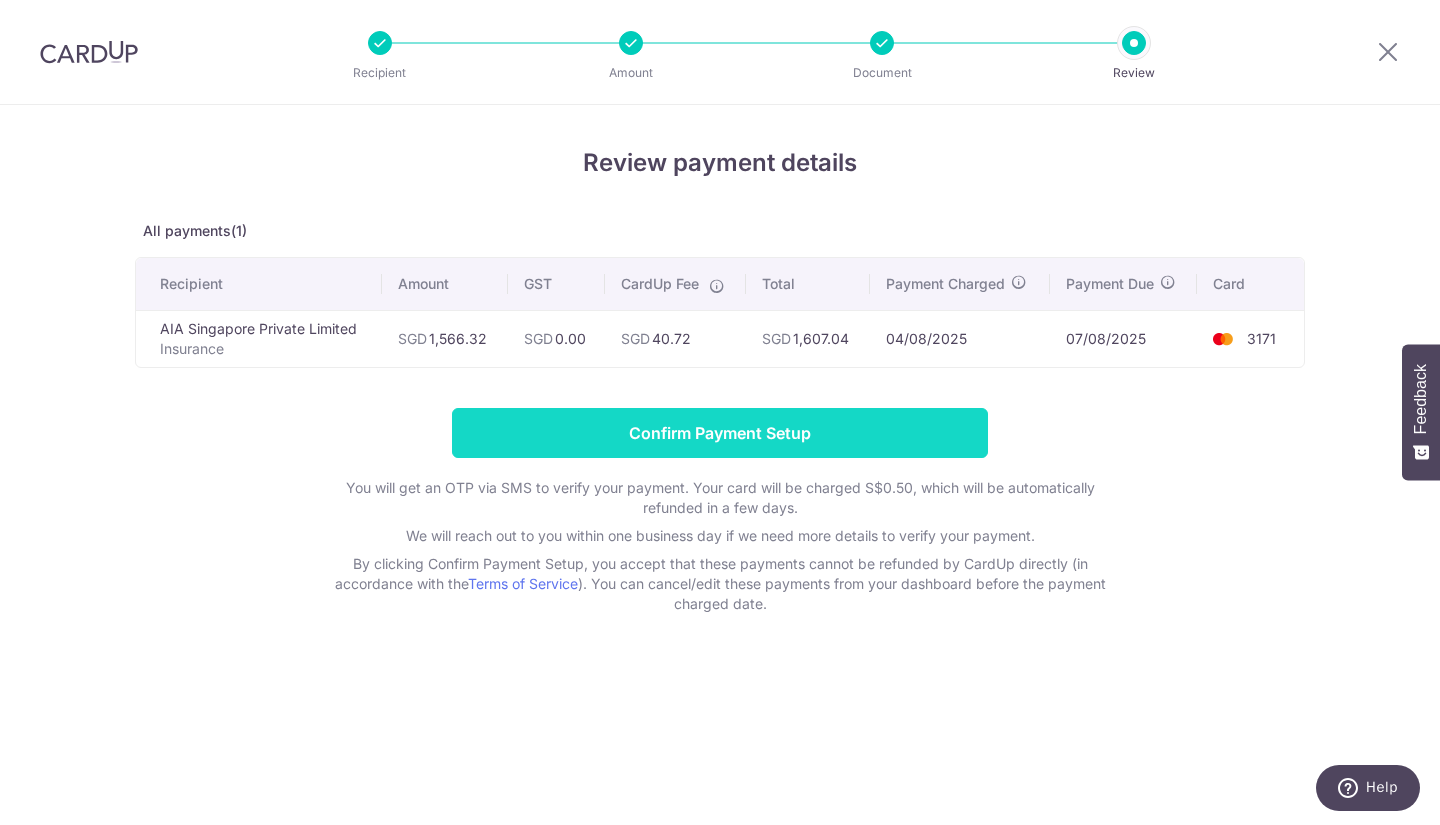 click on "Confirm Payment Setup" at bounding box center (720, 433) 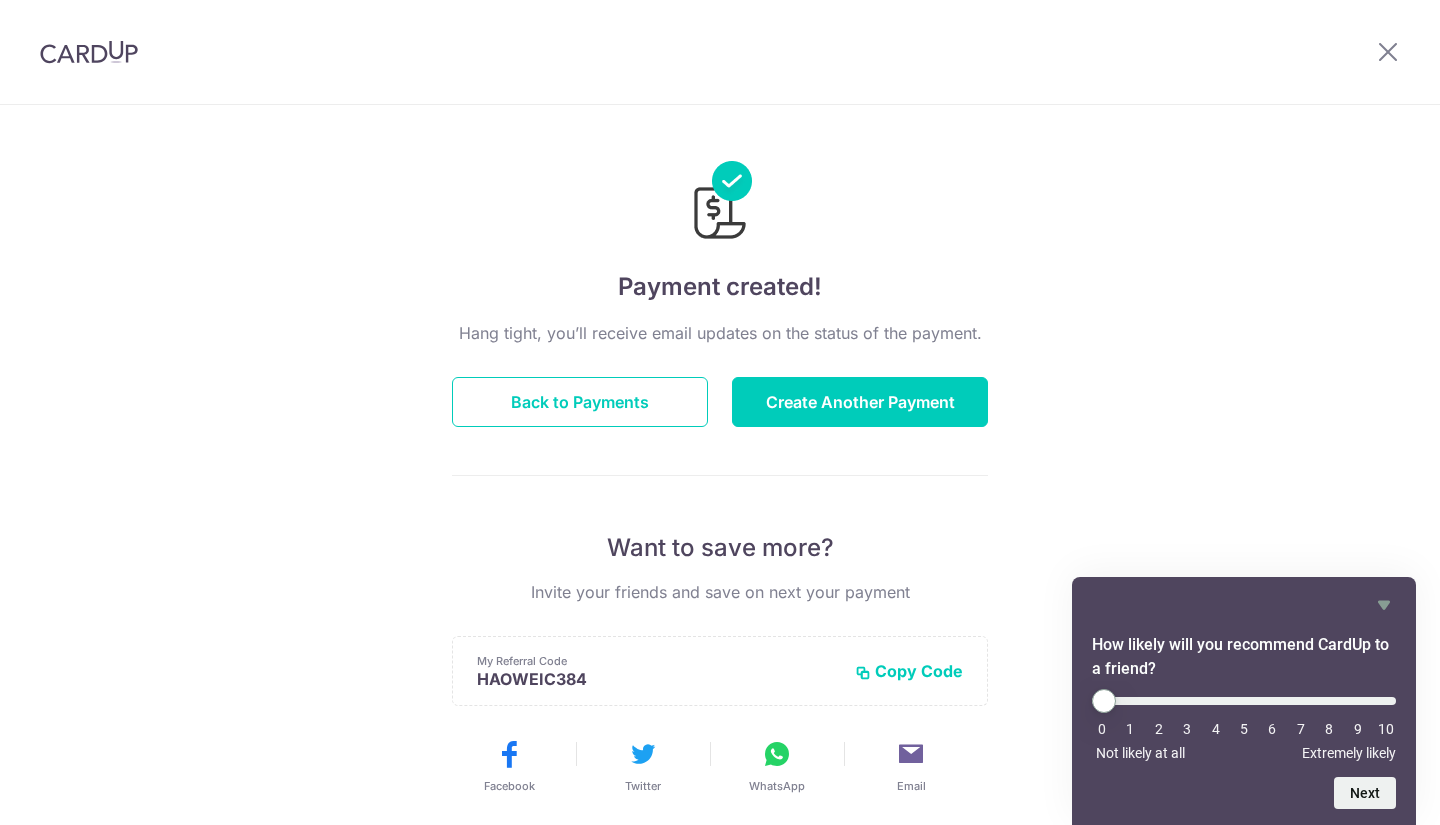 scroll, scrollTop: 0, scrollLeft: 0, axis: both 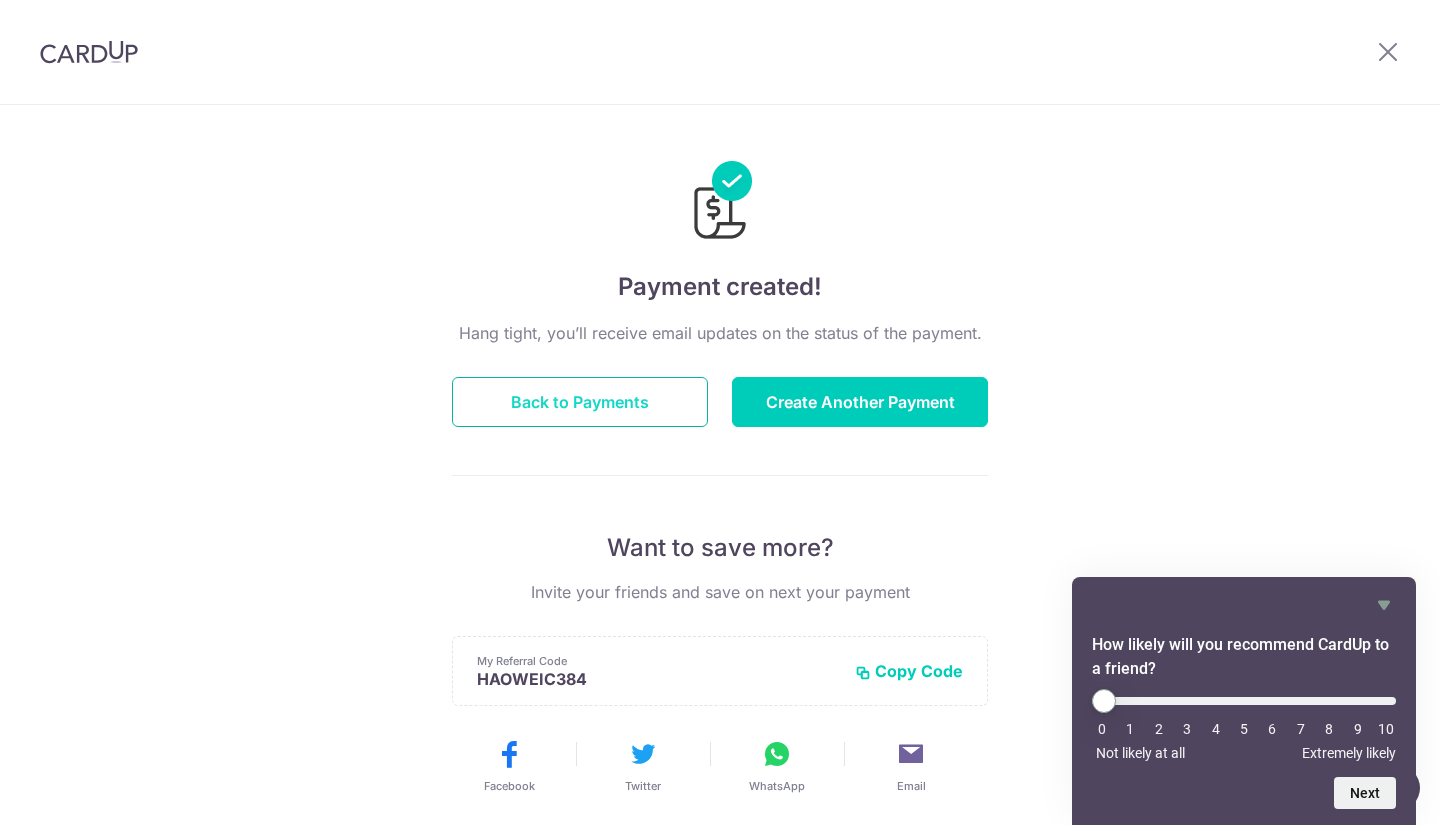 click on "Back to Payments" at bounding box center [580, 402] 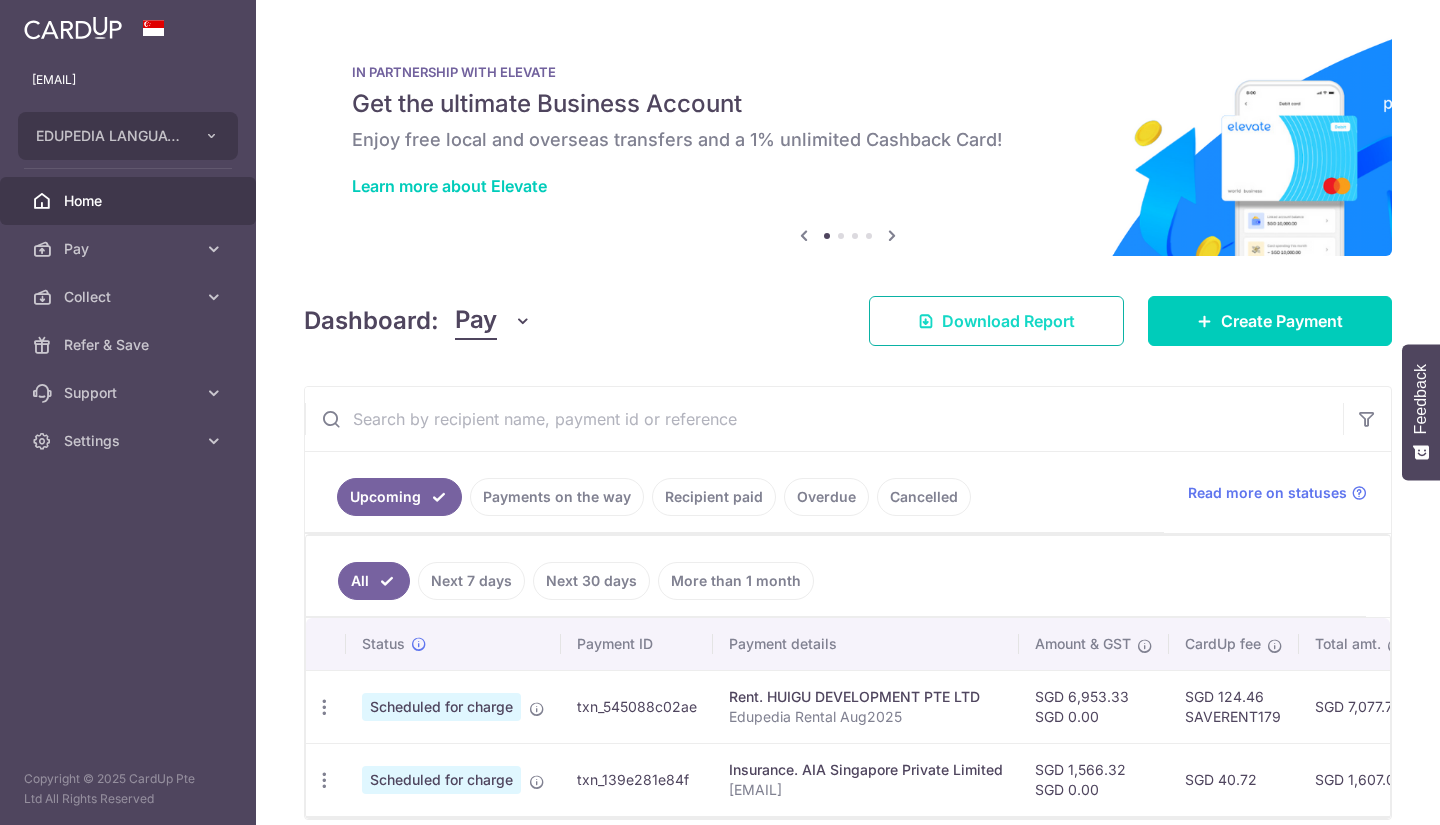 scroll, scrollTop: 0, scrollLeft: 0, axis: both 